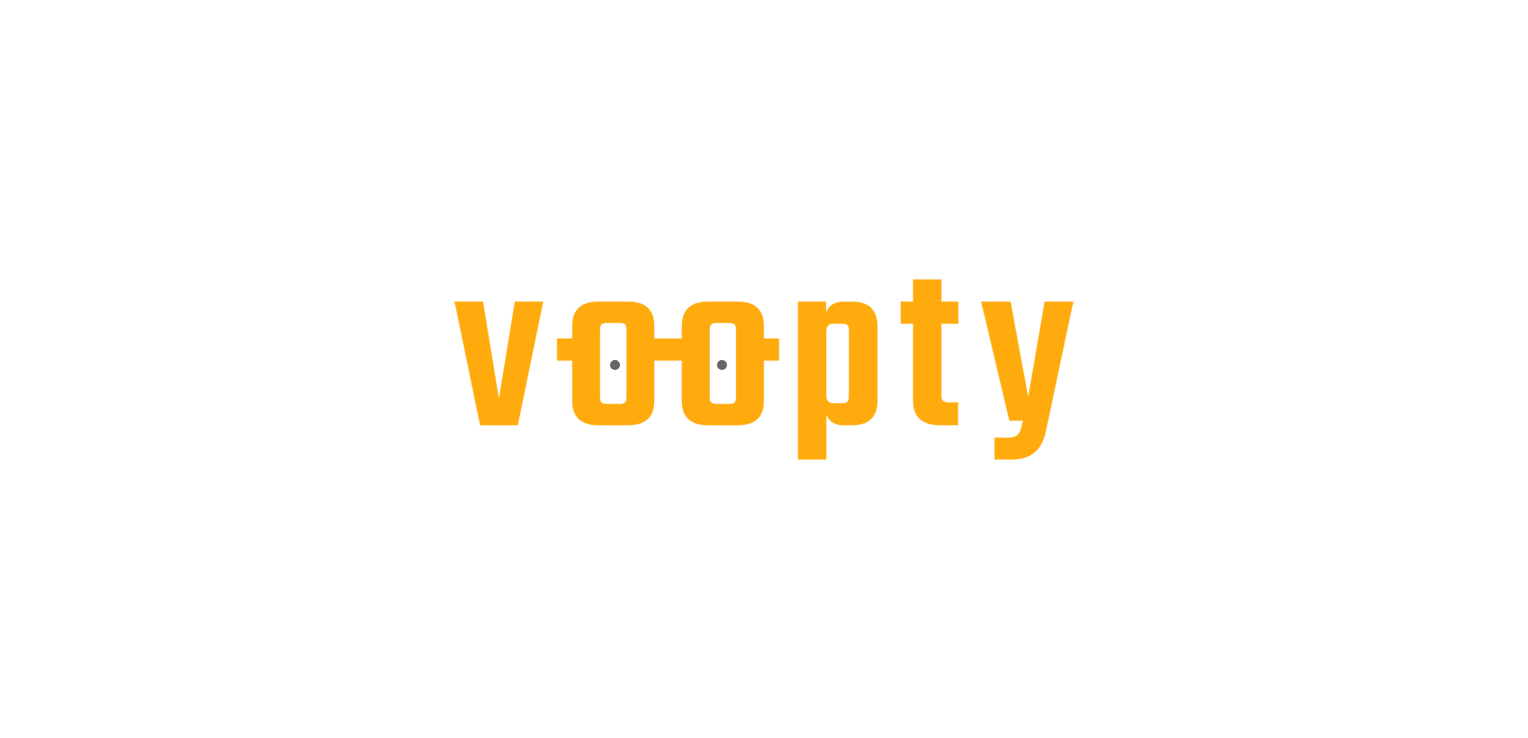 scroll, scrollTop: 0, scrollLeft: 0, axis: both 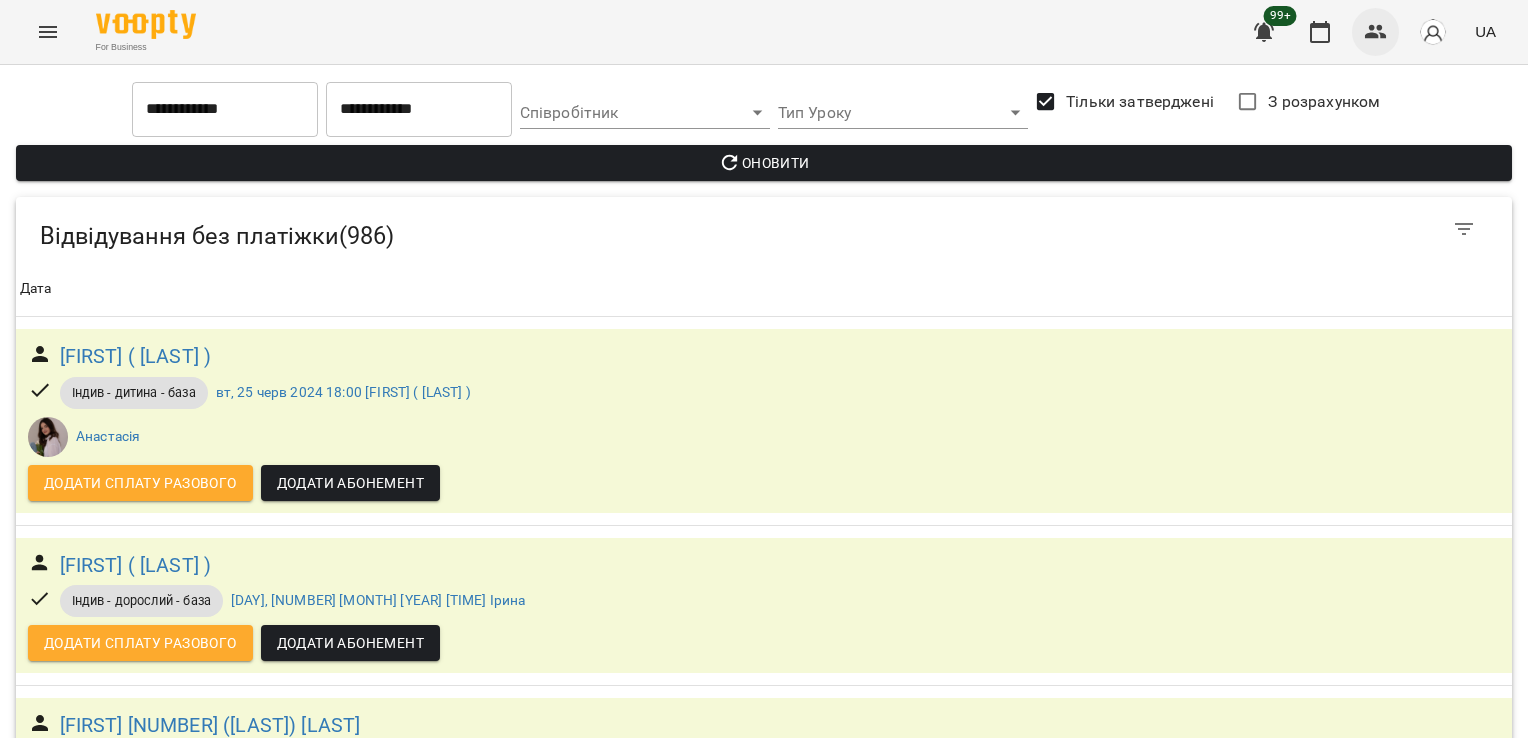 click 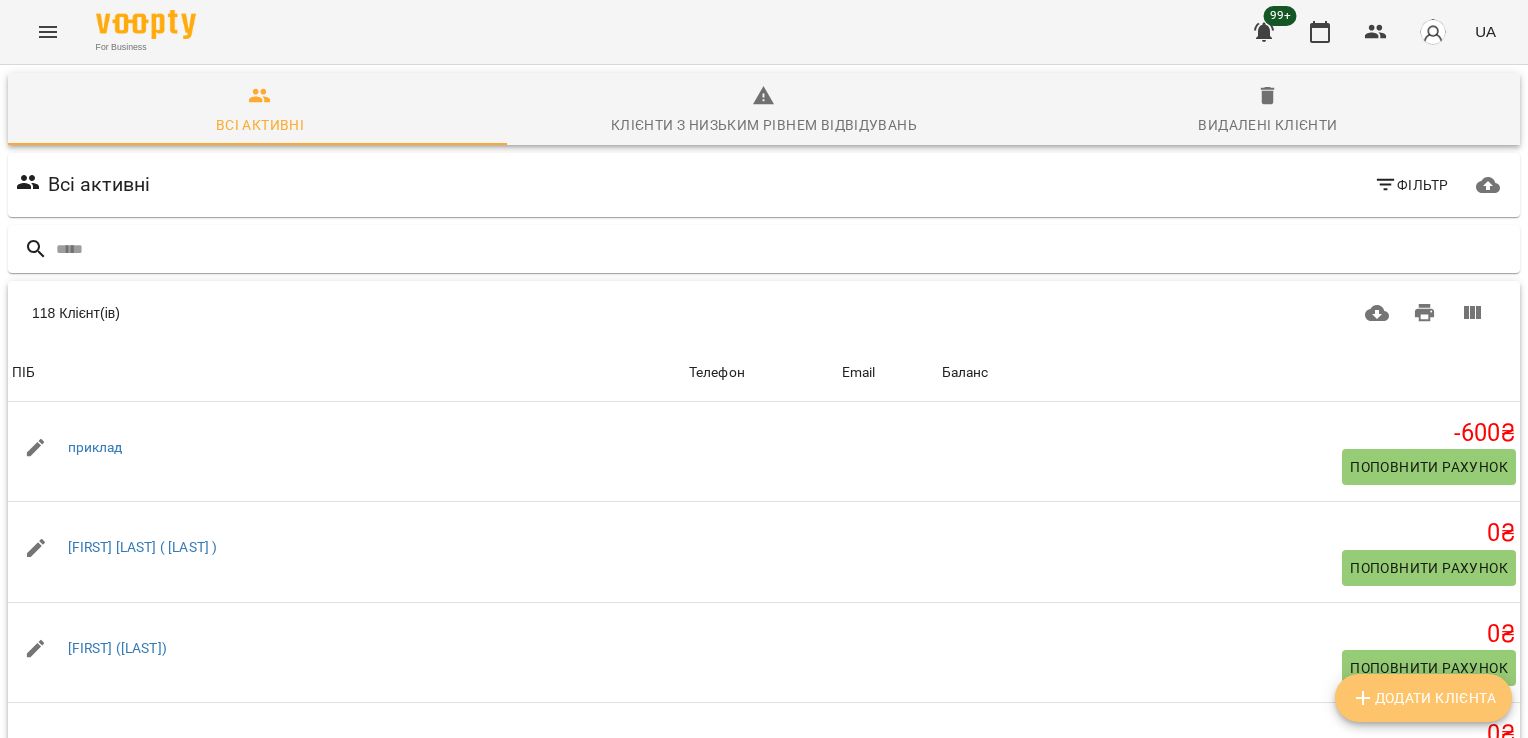 click on "Додати клієнта" at bounding box center (1423, 698) 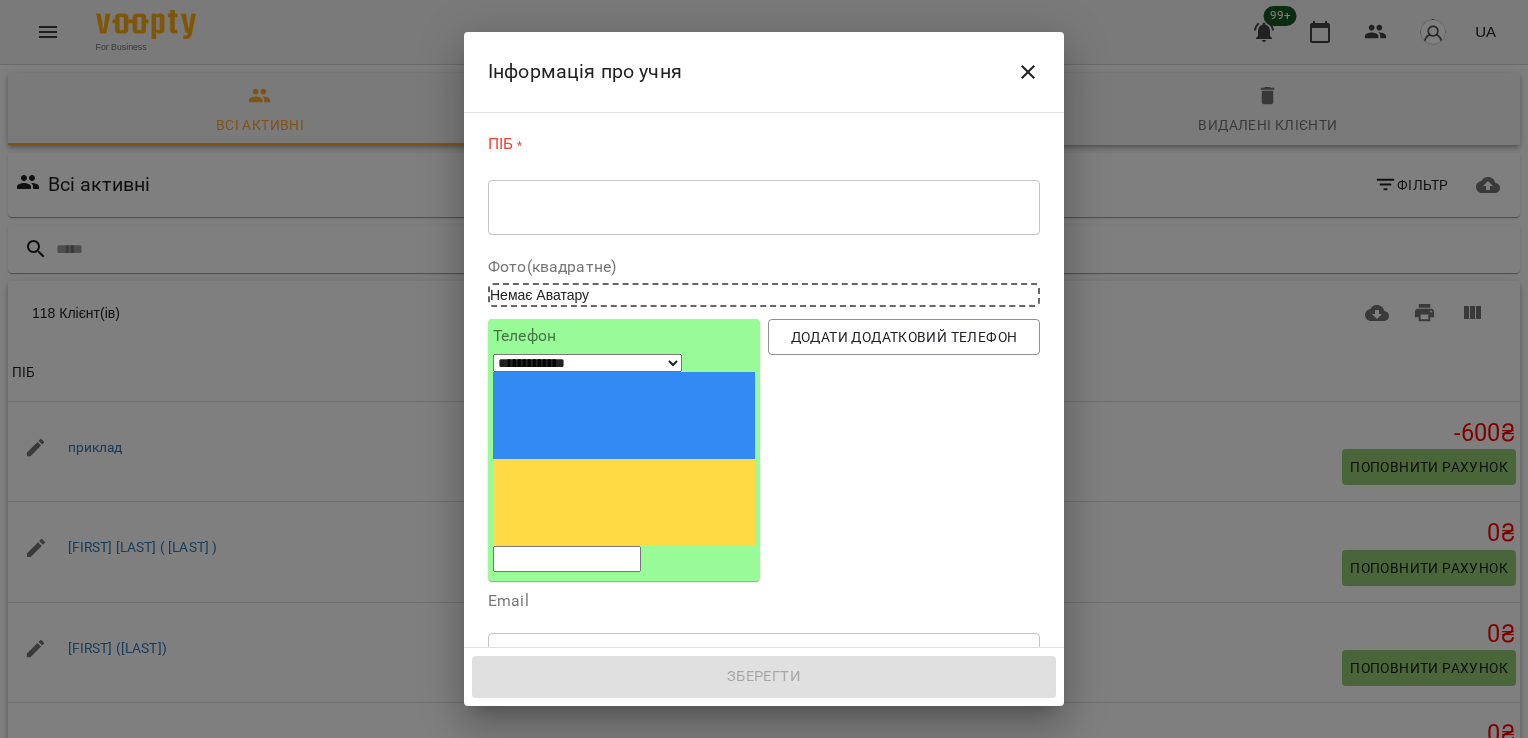 click at bounding box center [764, 207] 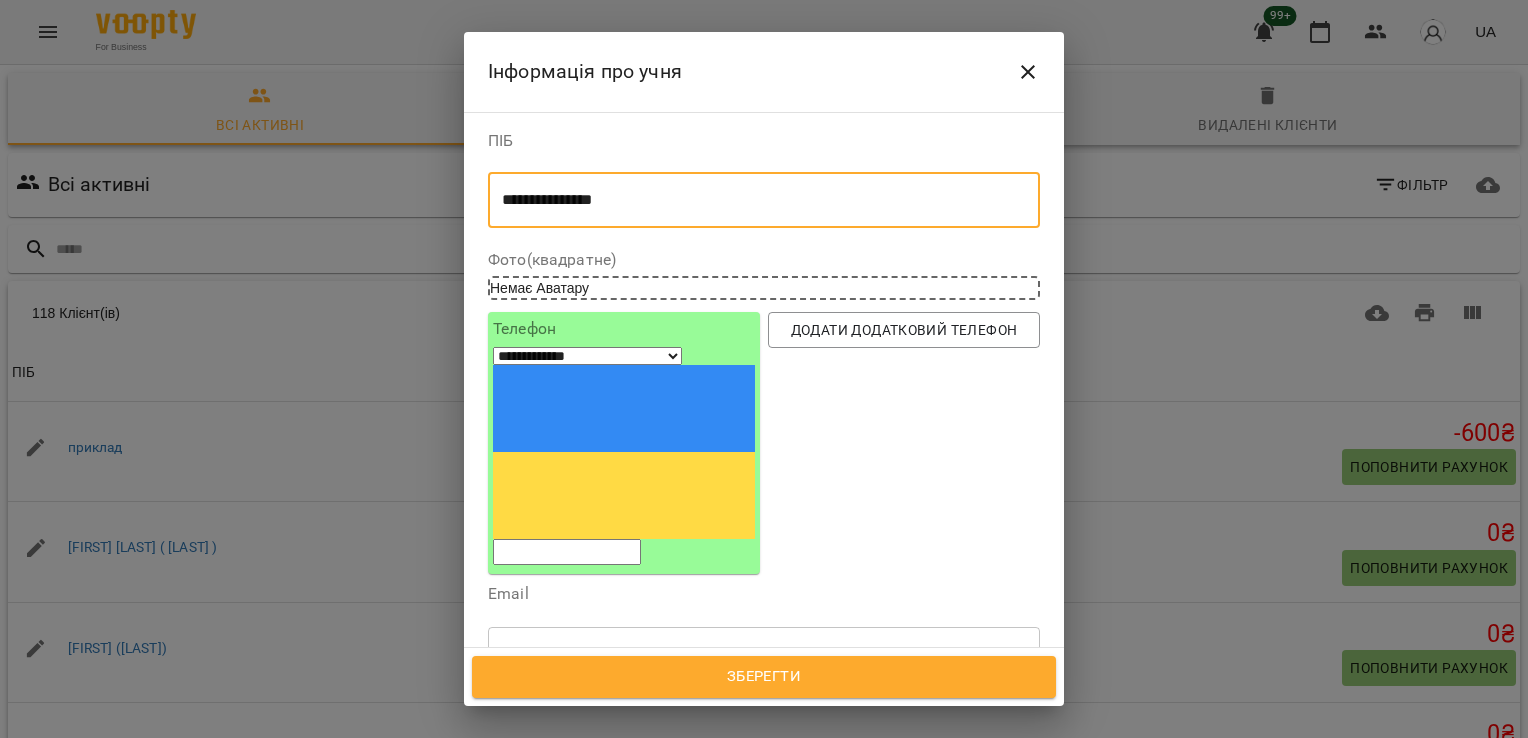 type on "**********" 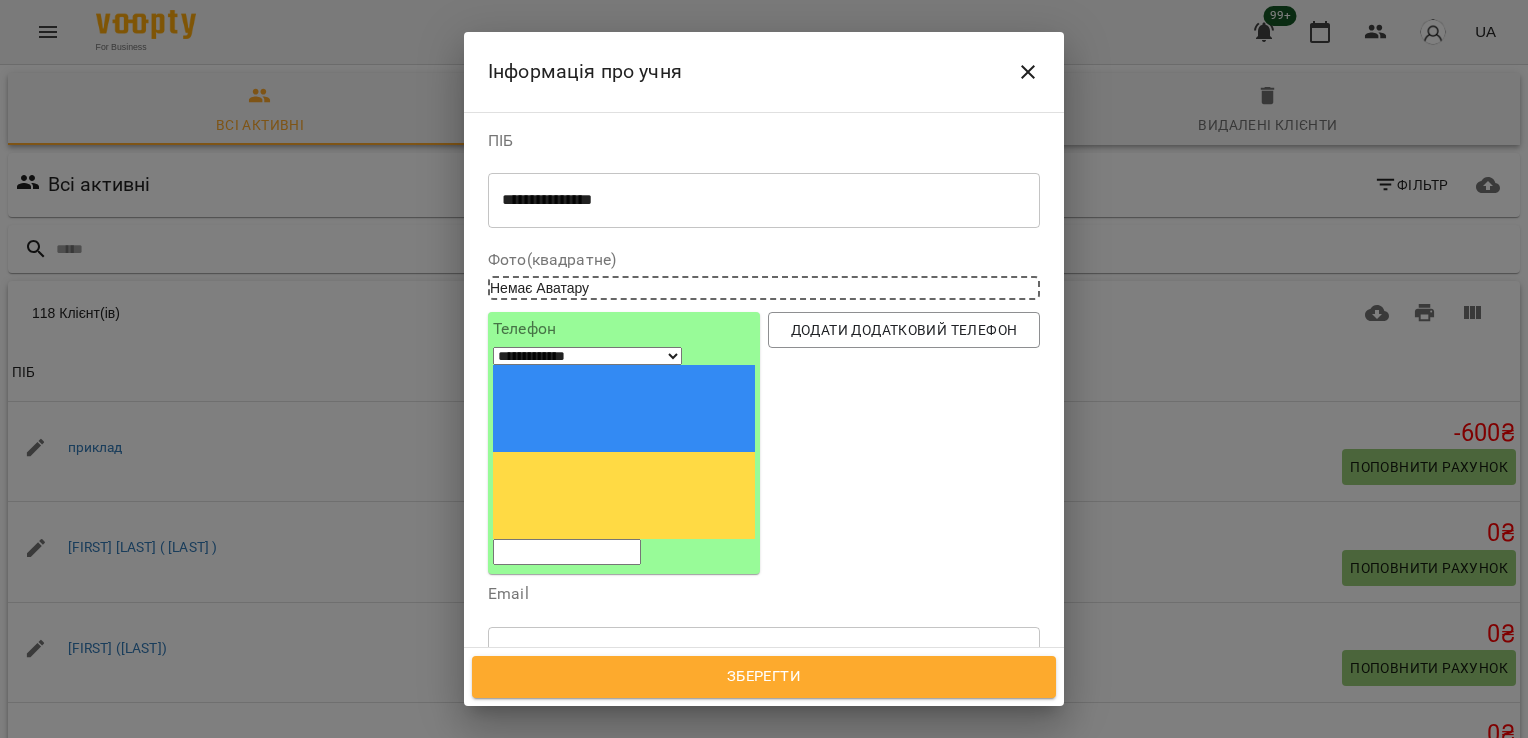 click at bounding box center [567, 552] 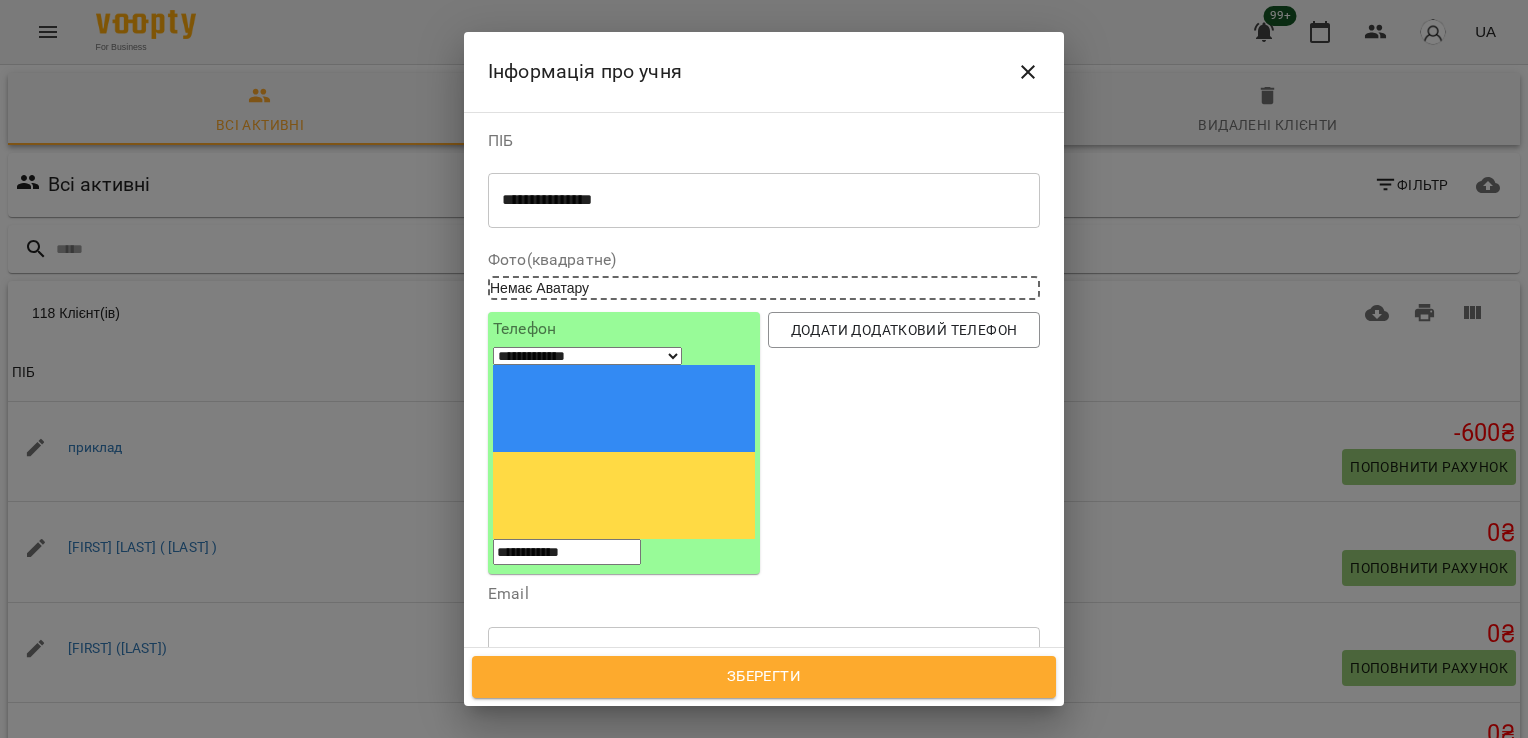 type on "**********" 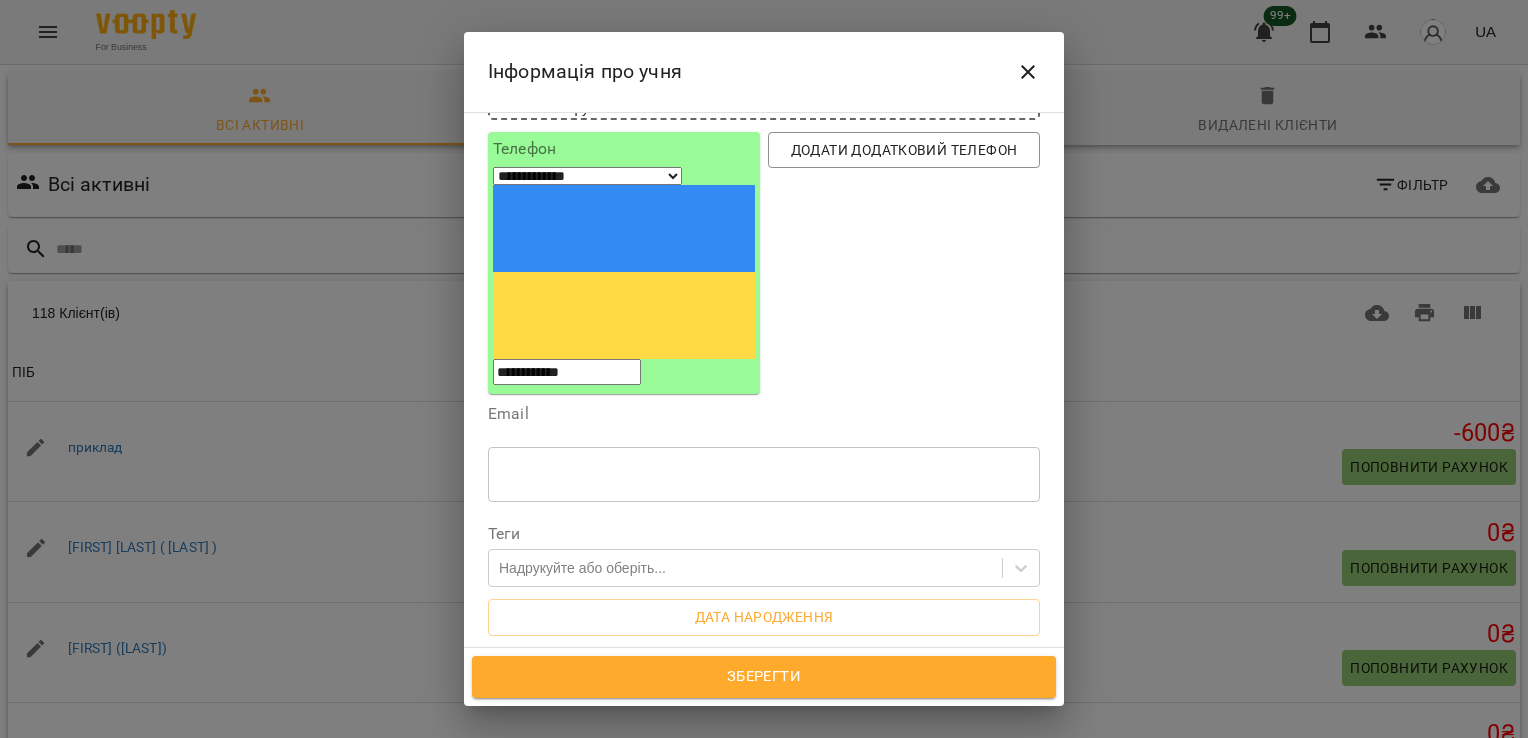 scroll, scrollTop: 183, scrollLeft: 0, axis: vertical 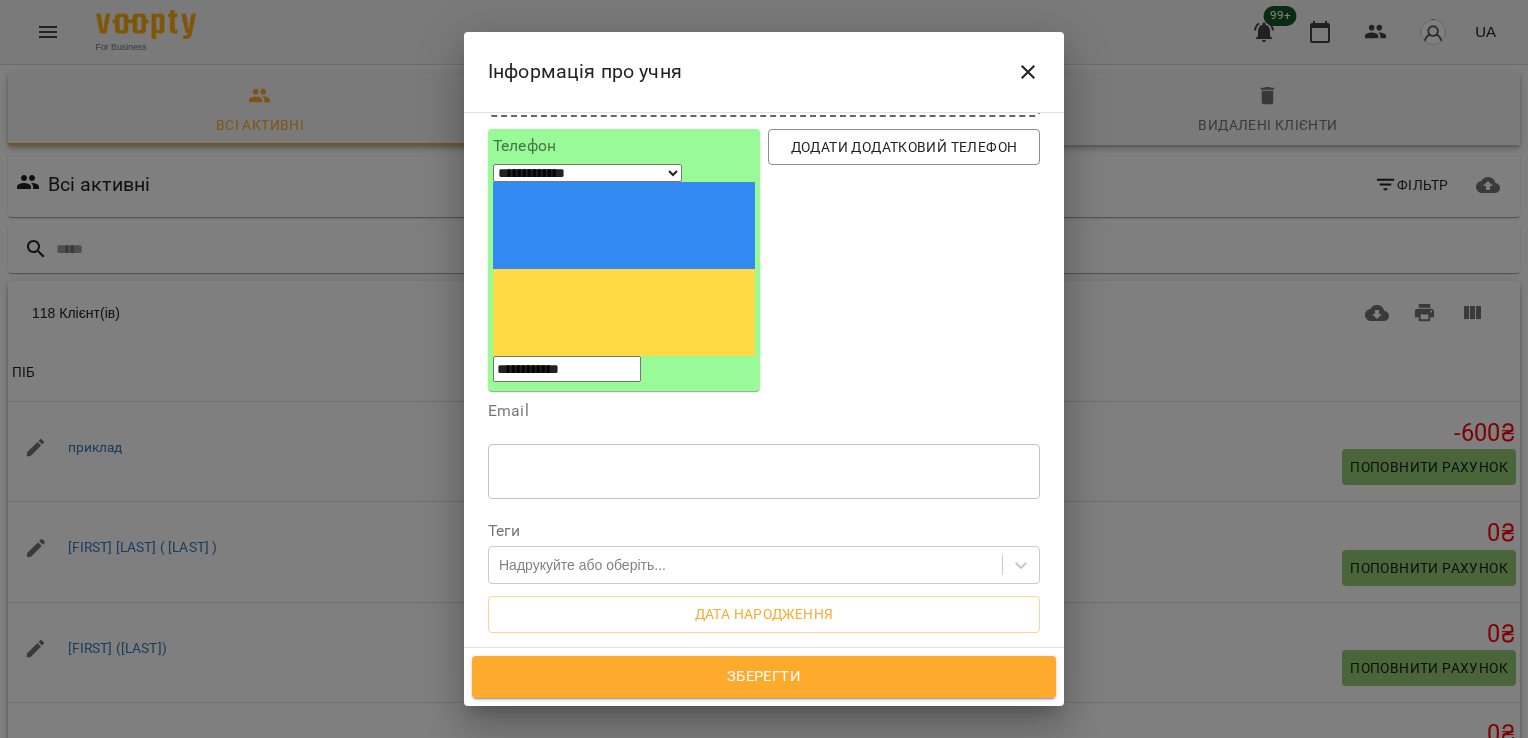 click on "* ​" at bounding box center (764, 712) 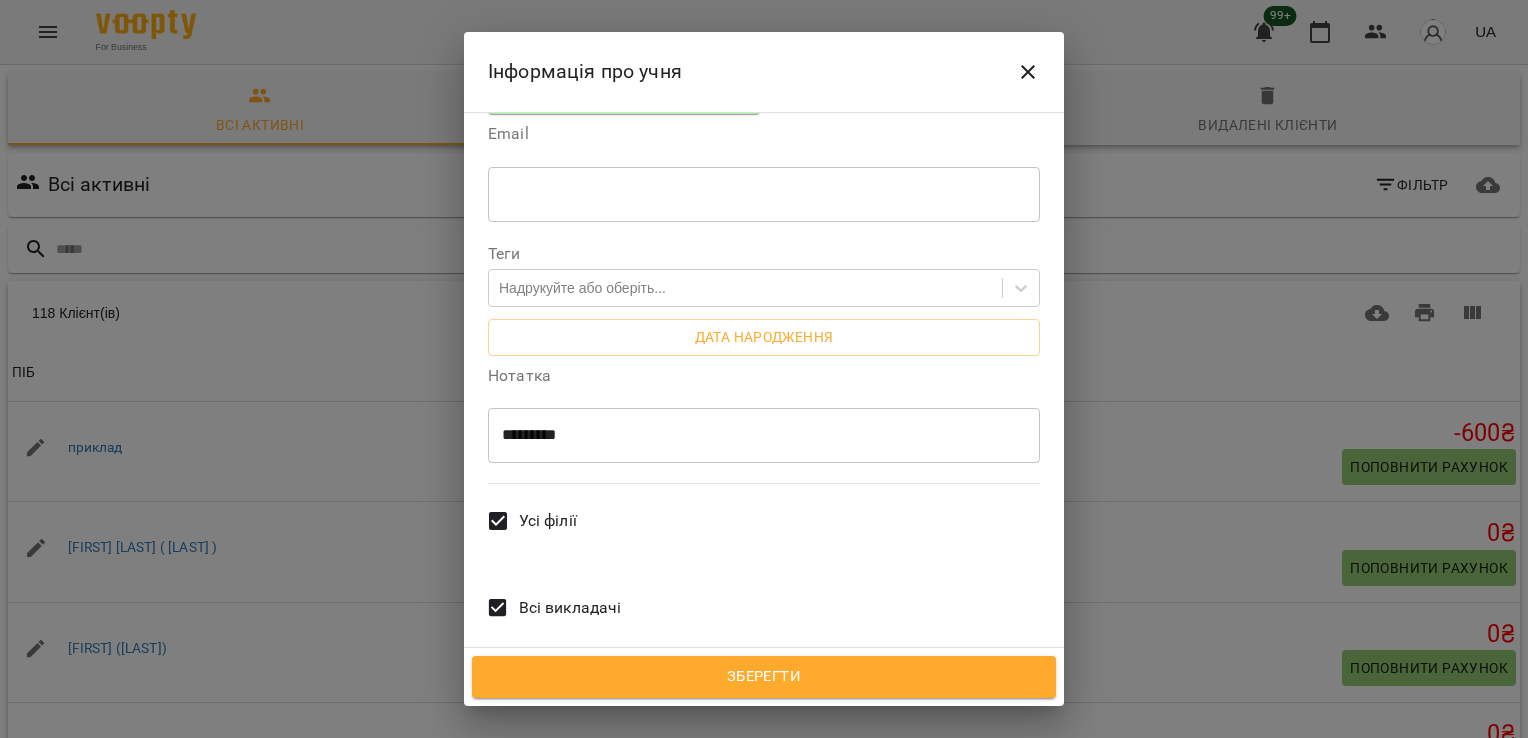 scroll, scrollTop: 472, scrollLeft: 0, axis: vertical 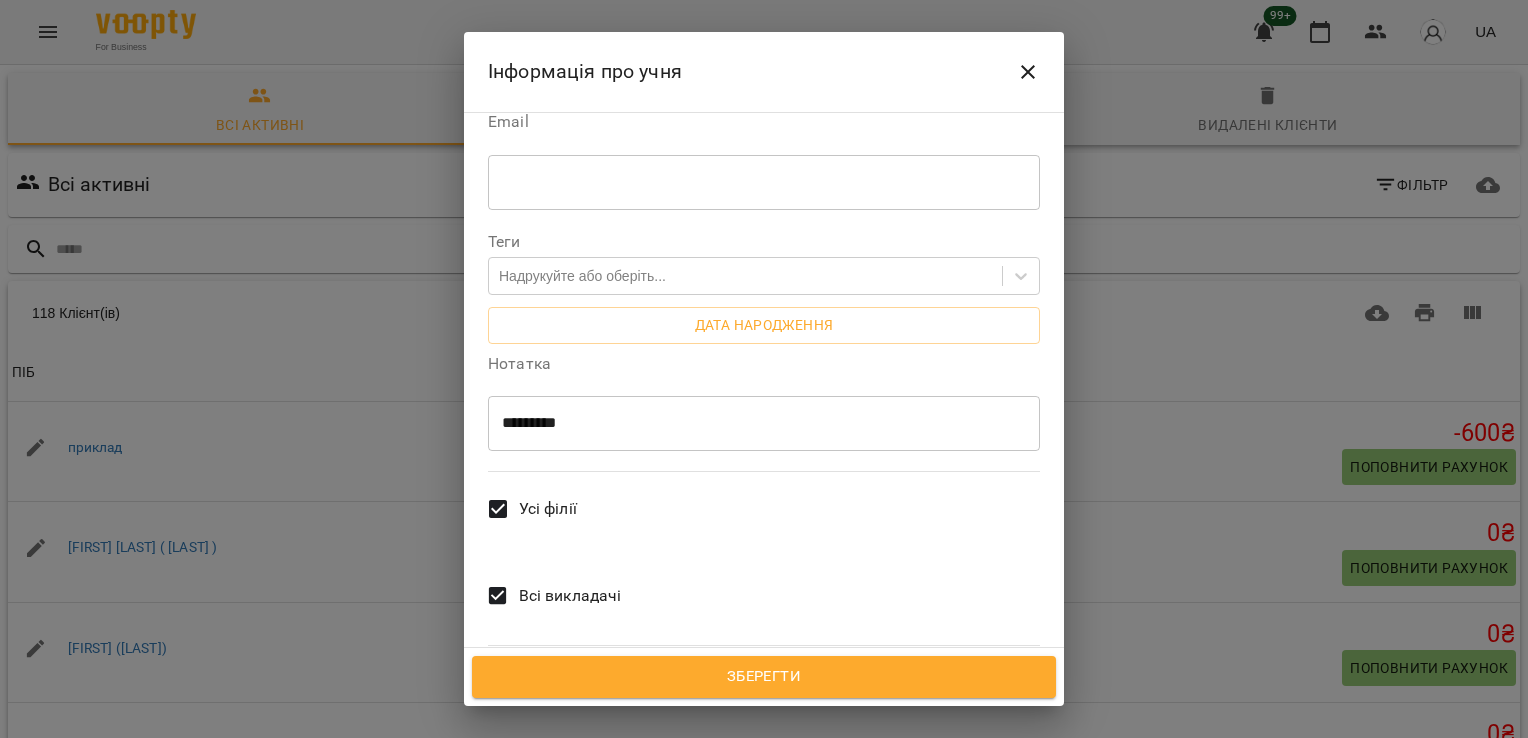 click on "Всі викладачі" at bounding box center [570, 596] 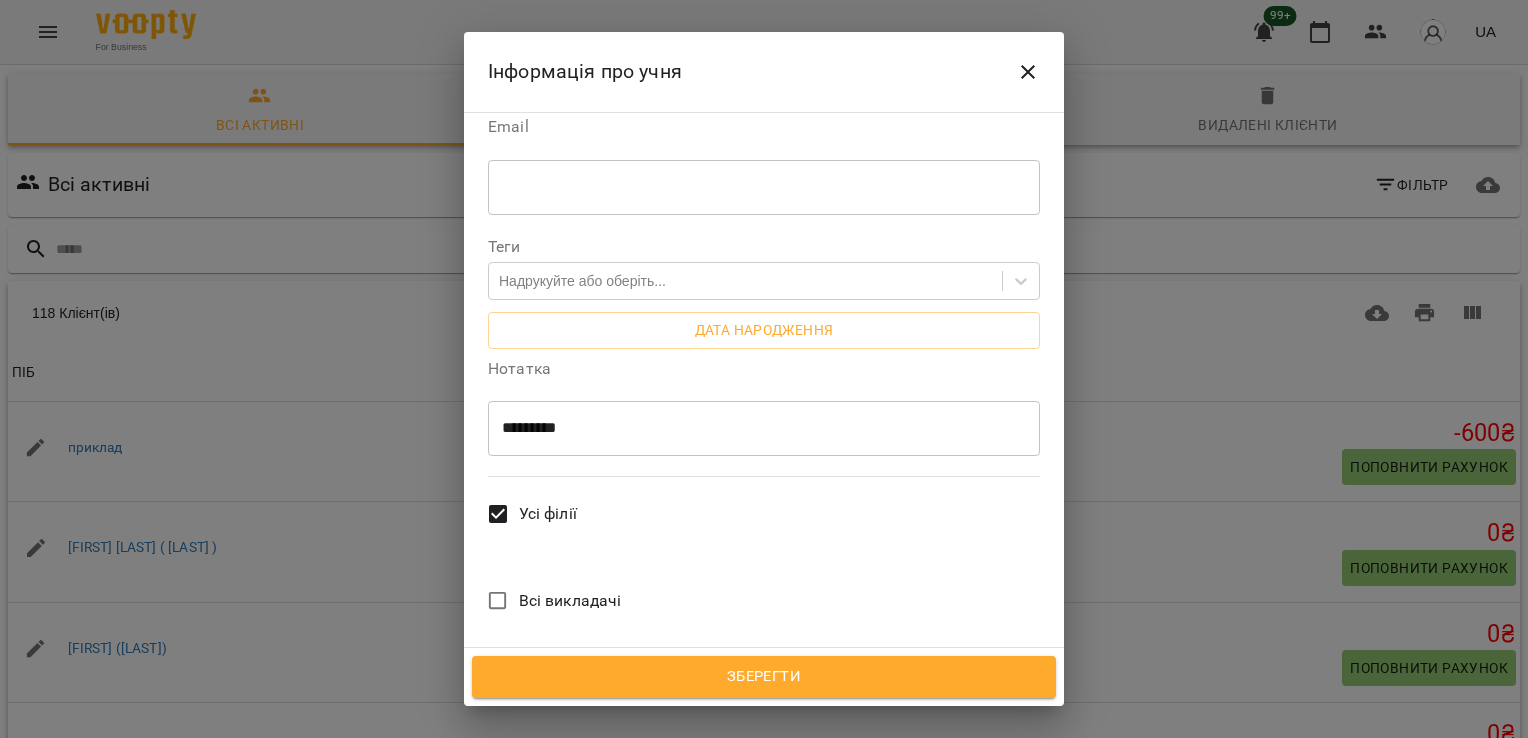 scroll, scrollTop: 1397, scrollLeft: 0, axis: vertical 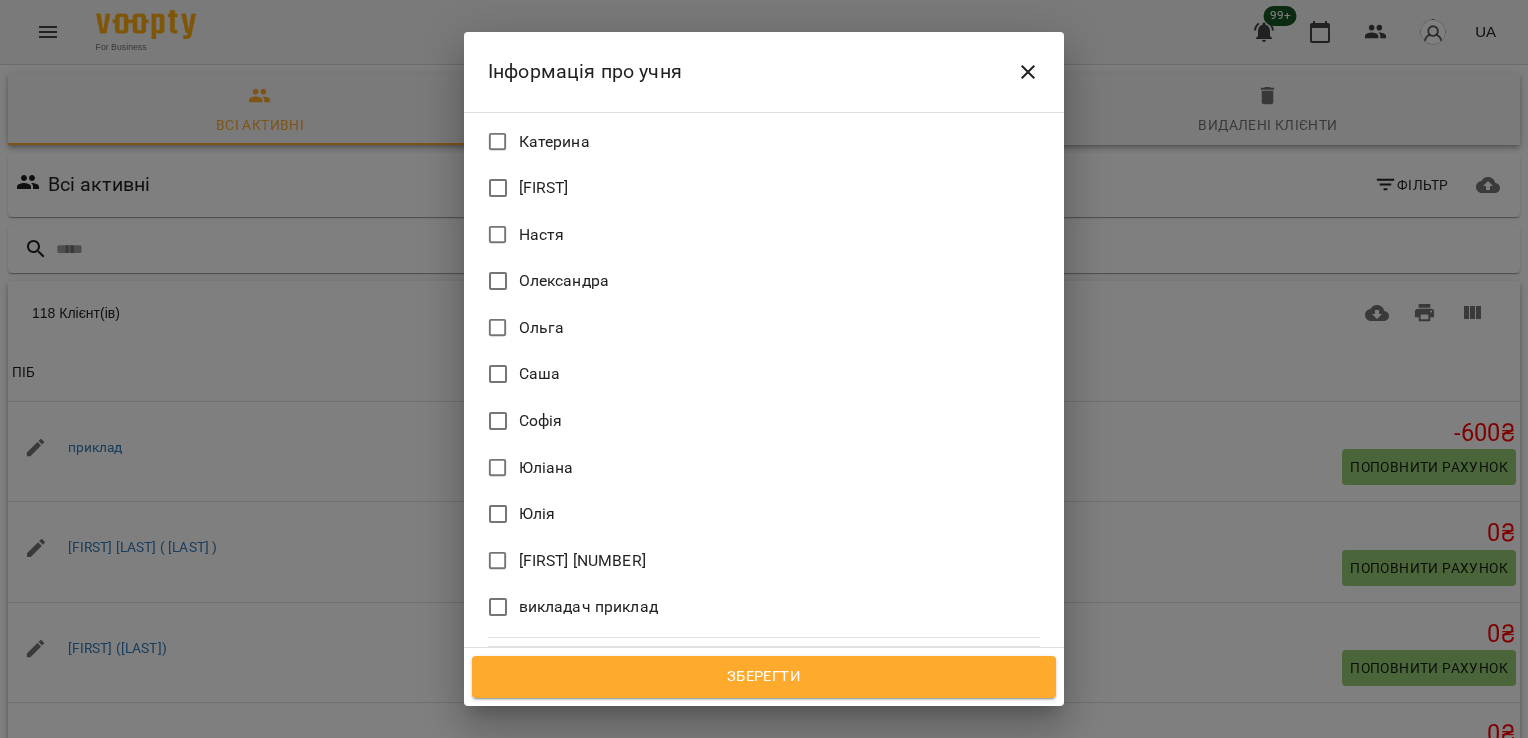 click on "Юлія" at bounding box center [537, 514] 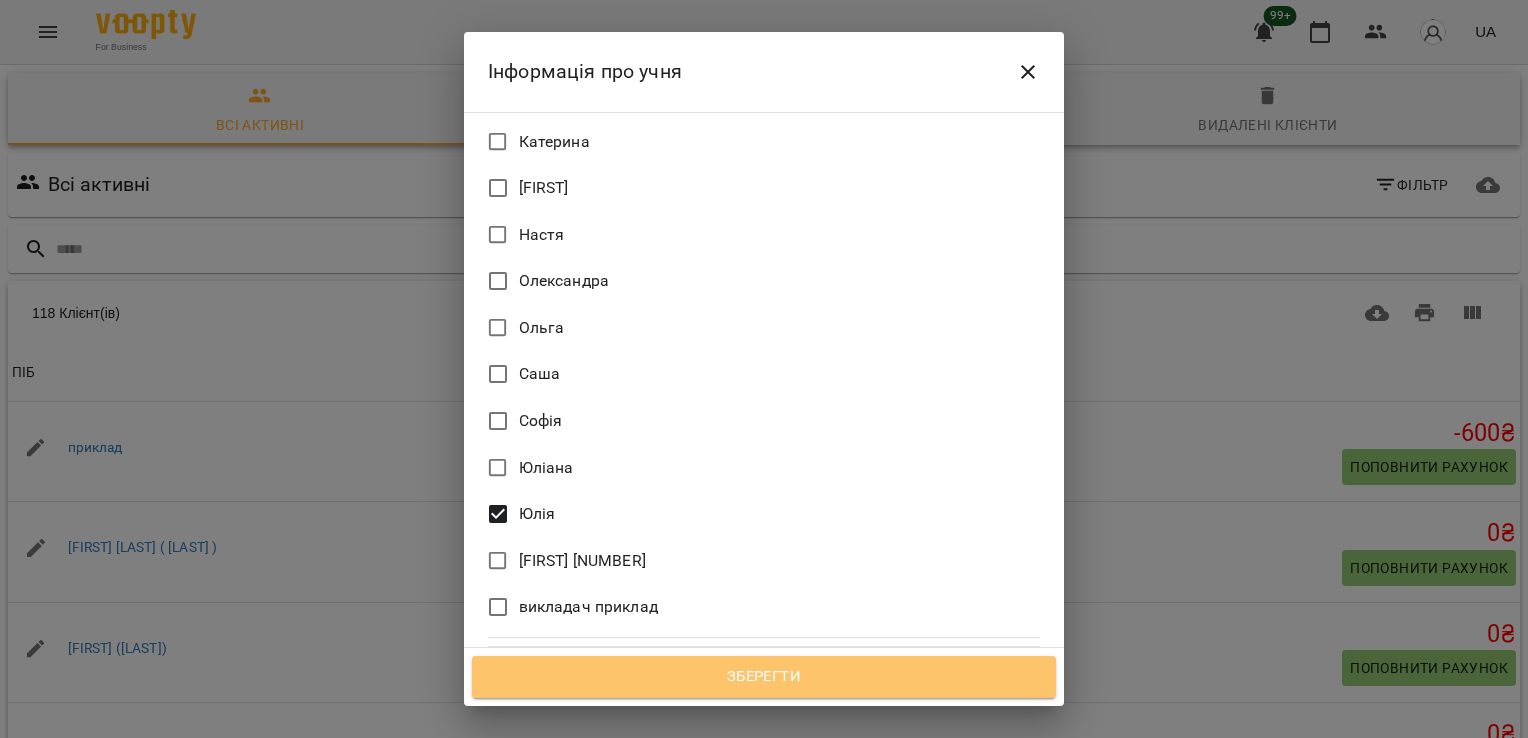 click on "Зберегти" at bounding box center (764, 677) 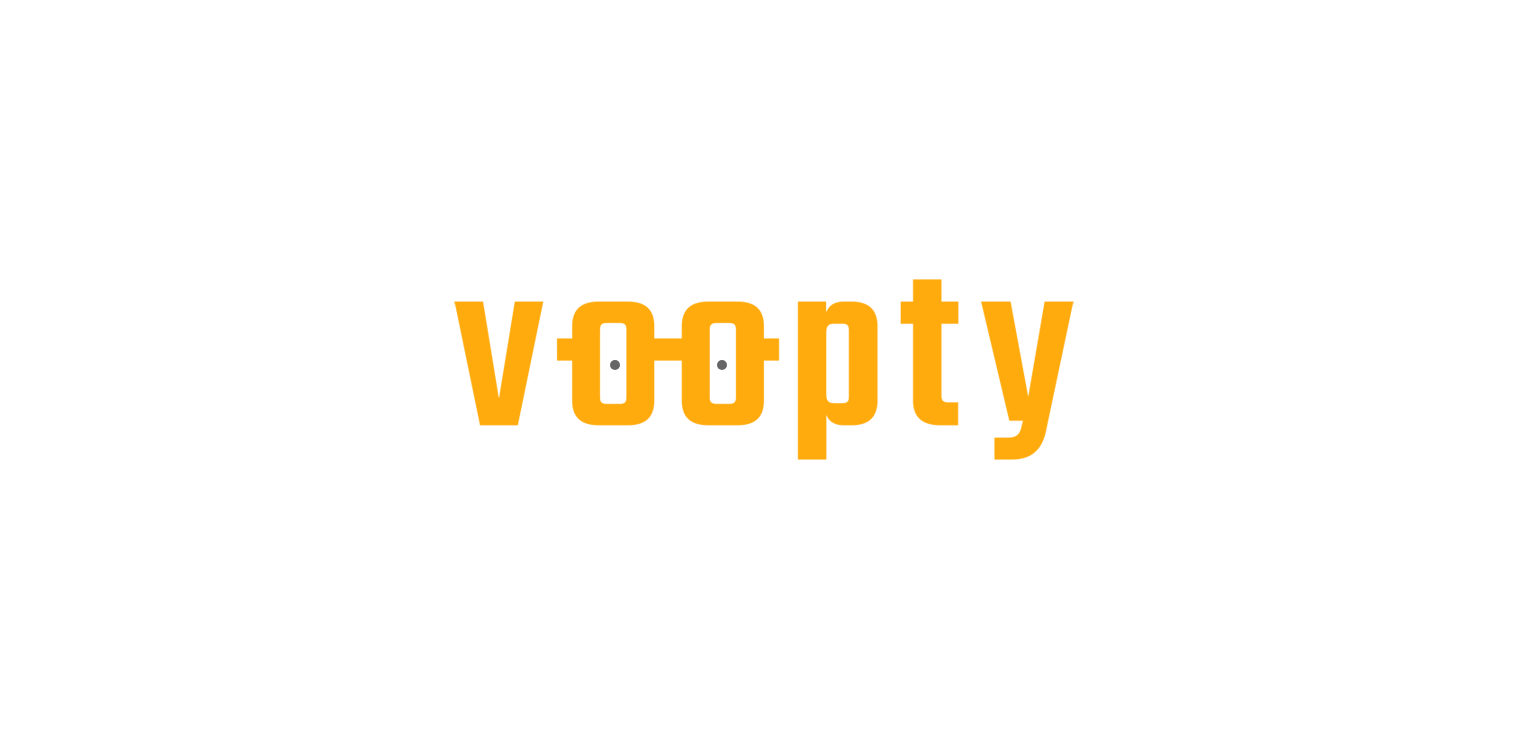 scroll, scrollTop: 0, scrollLeft: 0, axis: both 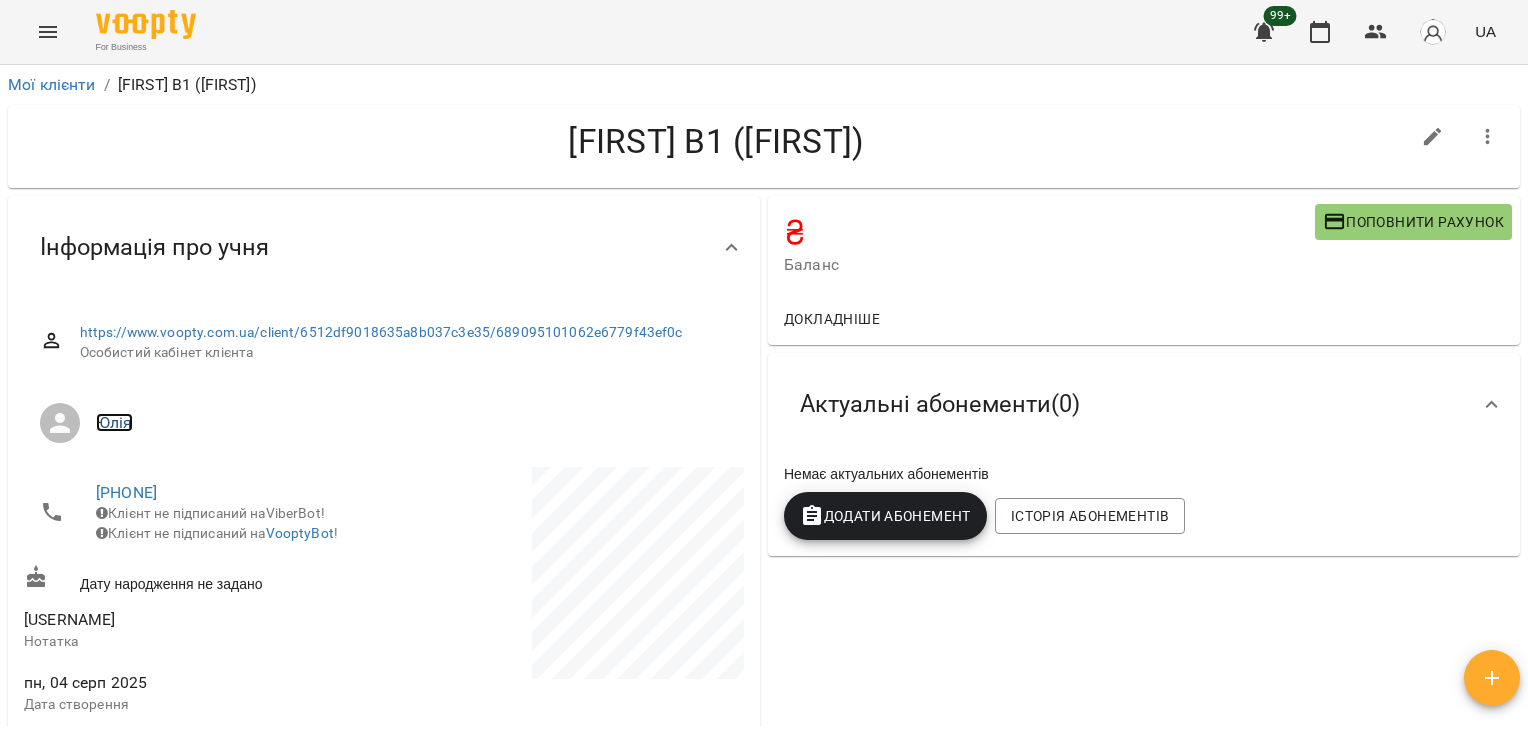 click on "Юлія" at bounding box center [114, 422] 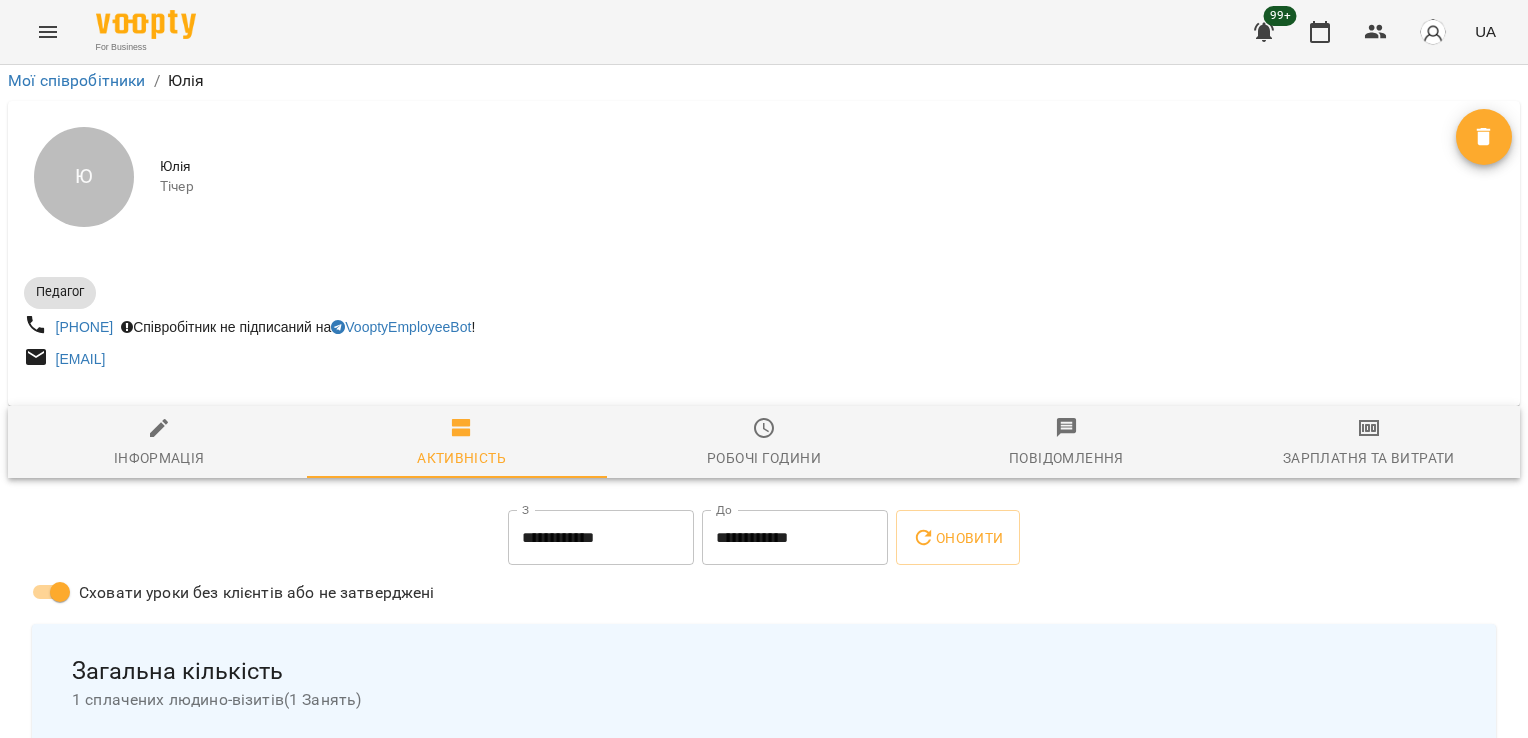 scroll, scrollTop: 0, scrollLeft: 0, axis: both 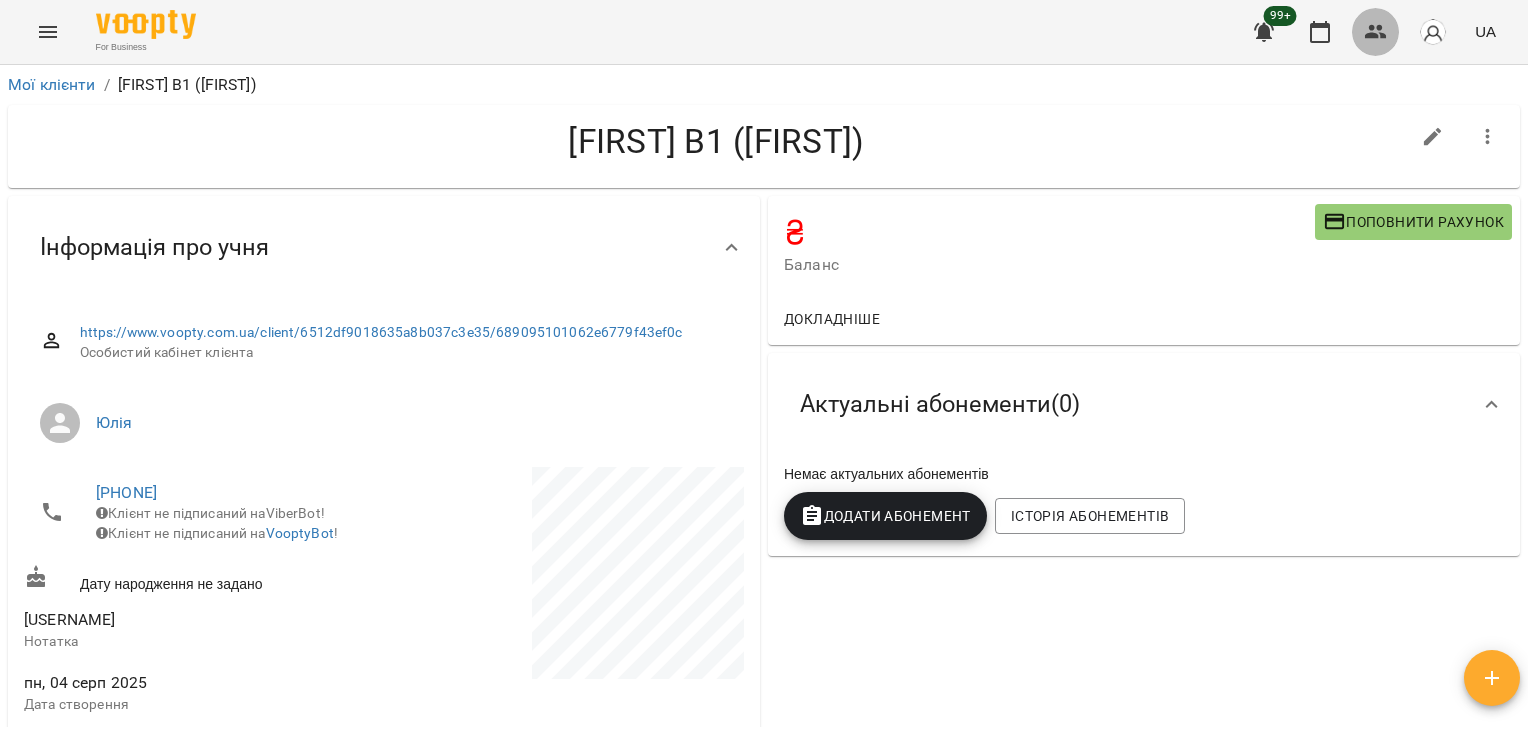 click 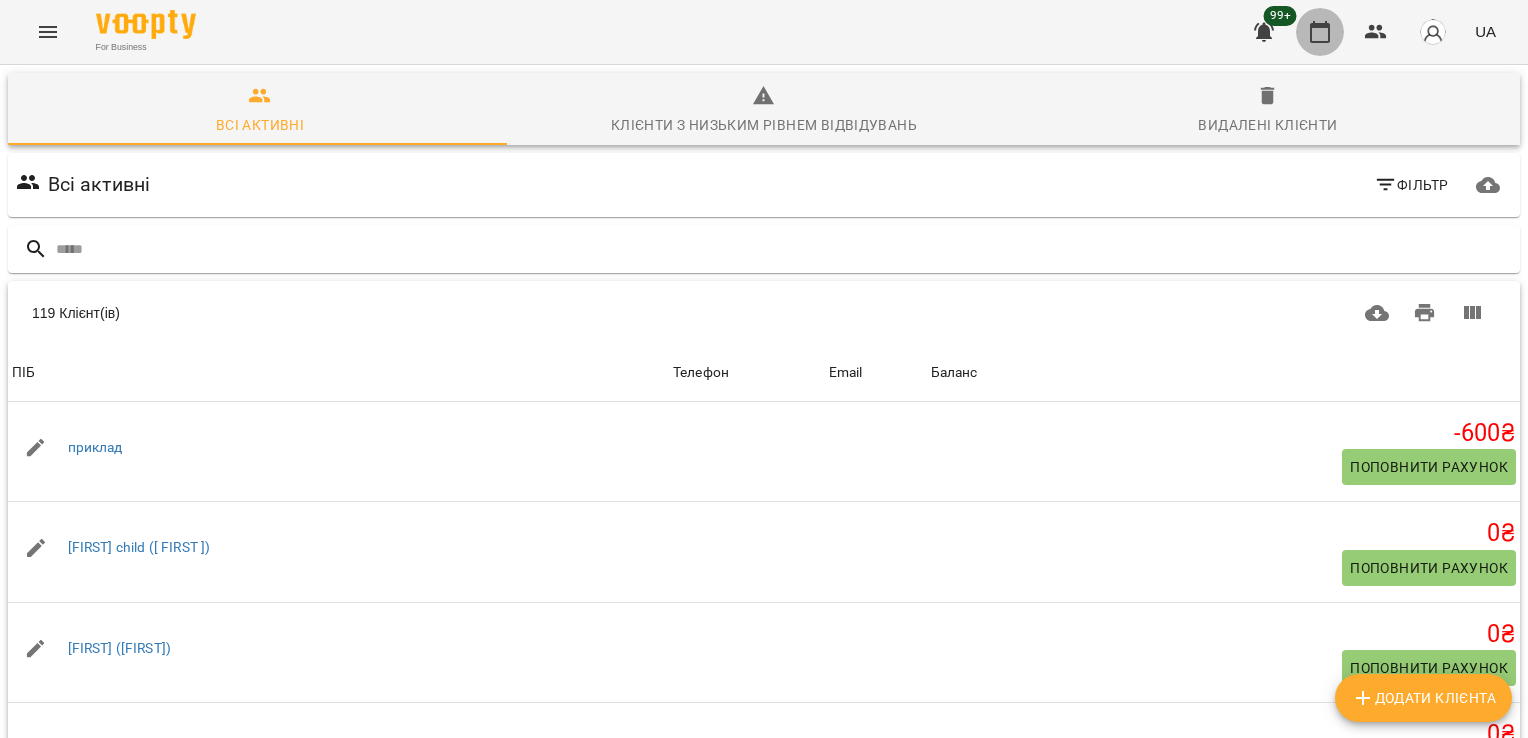 click 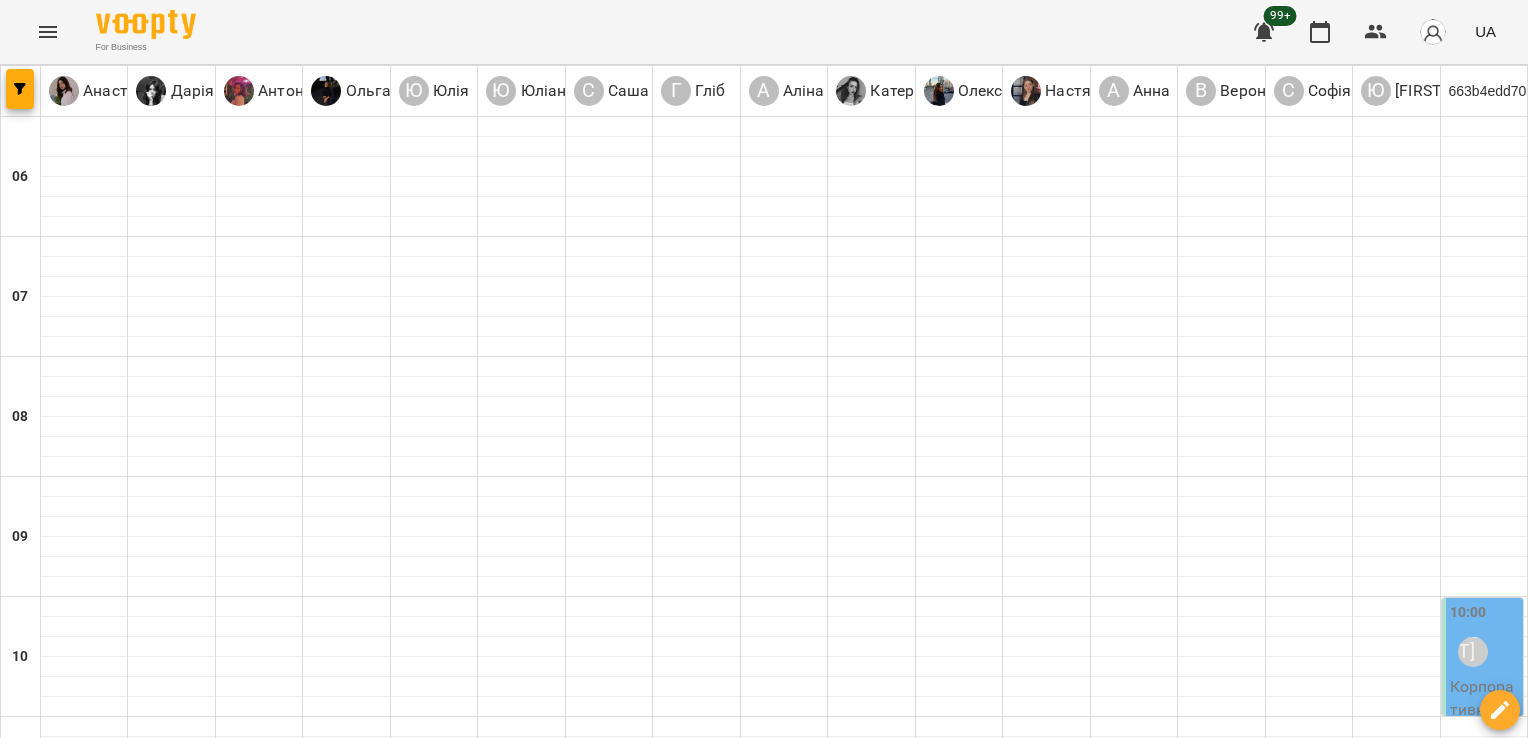 click at bounding box center [863, 2368] 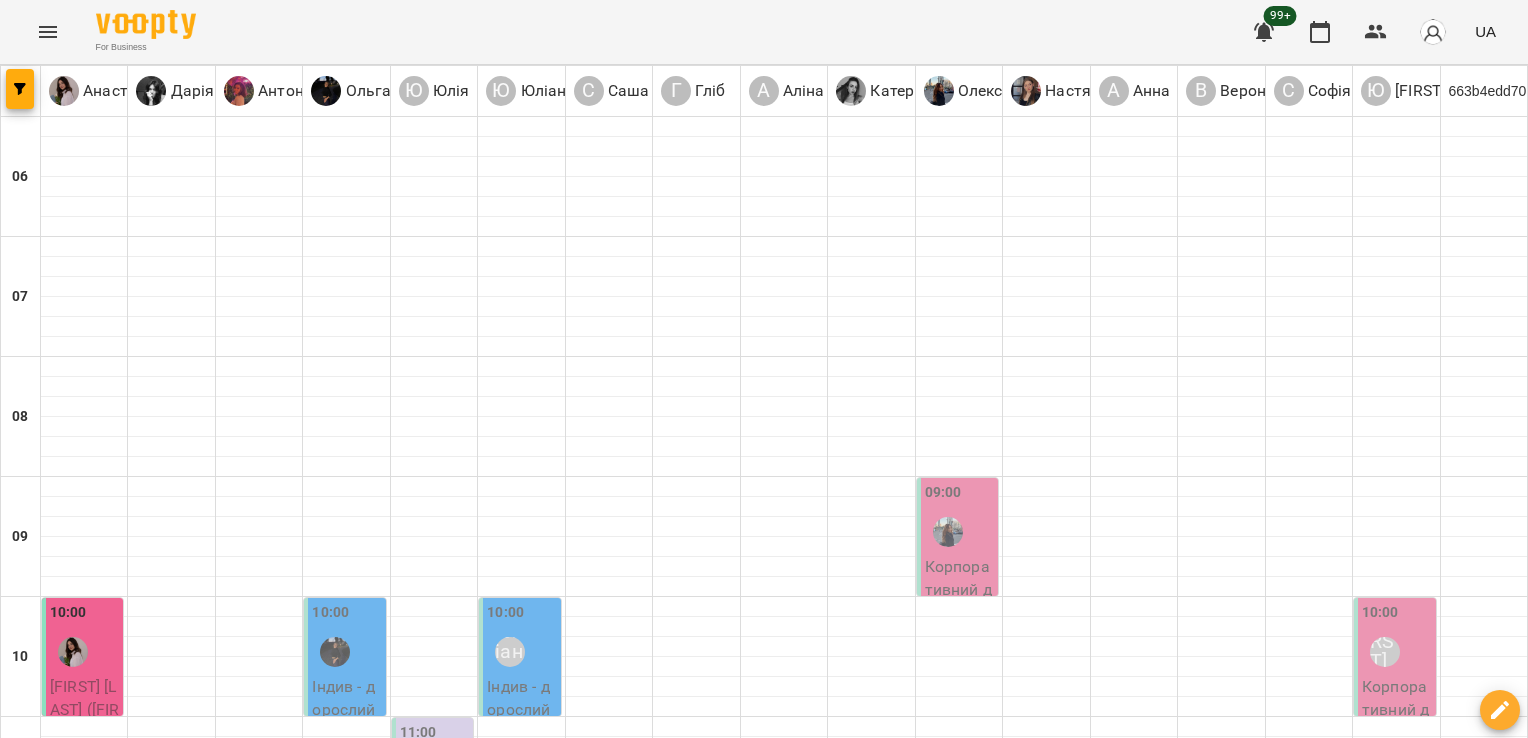 scroll, scrollTop: 309, scrollLeft: 0, axis: vertical 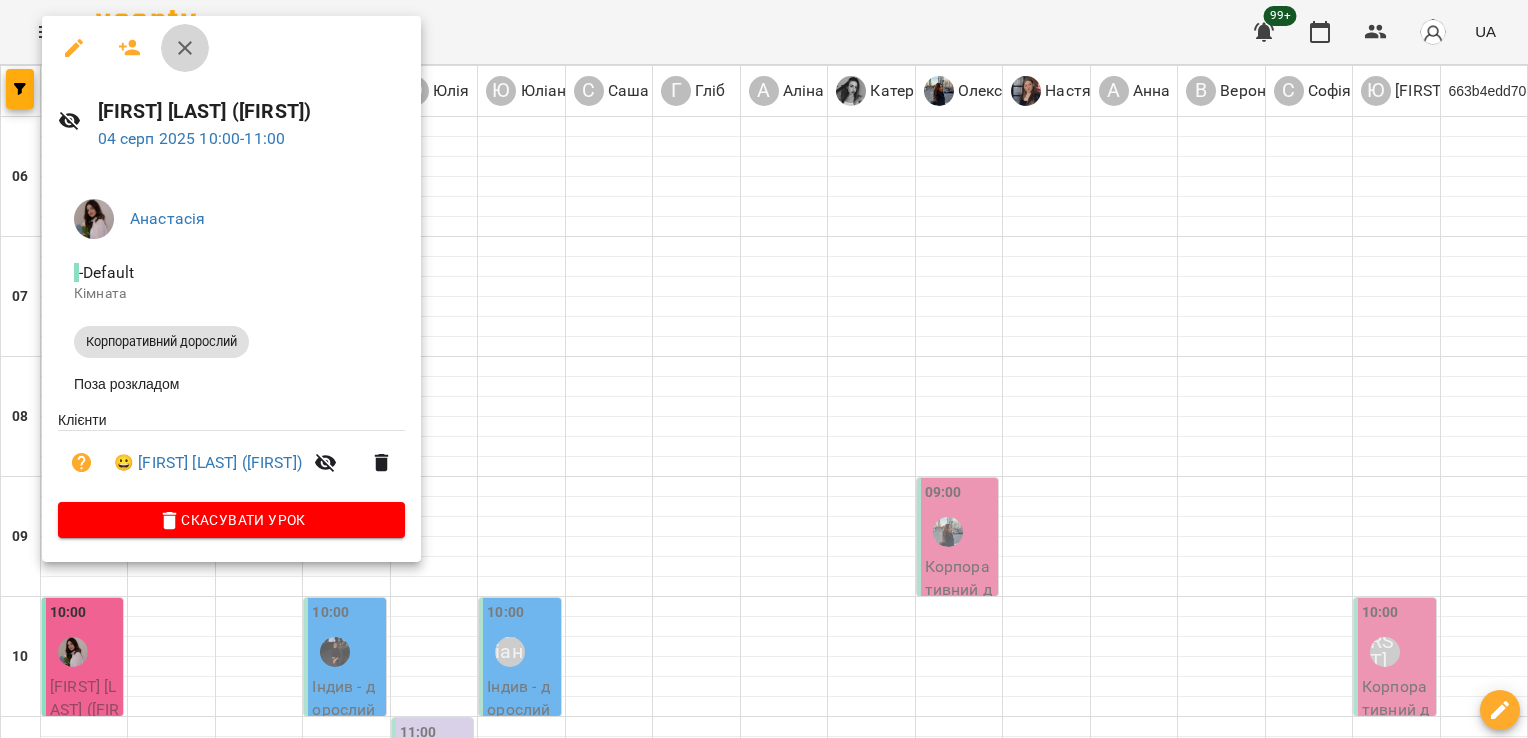 click 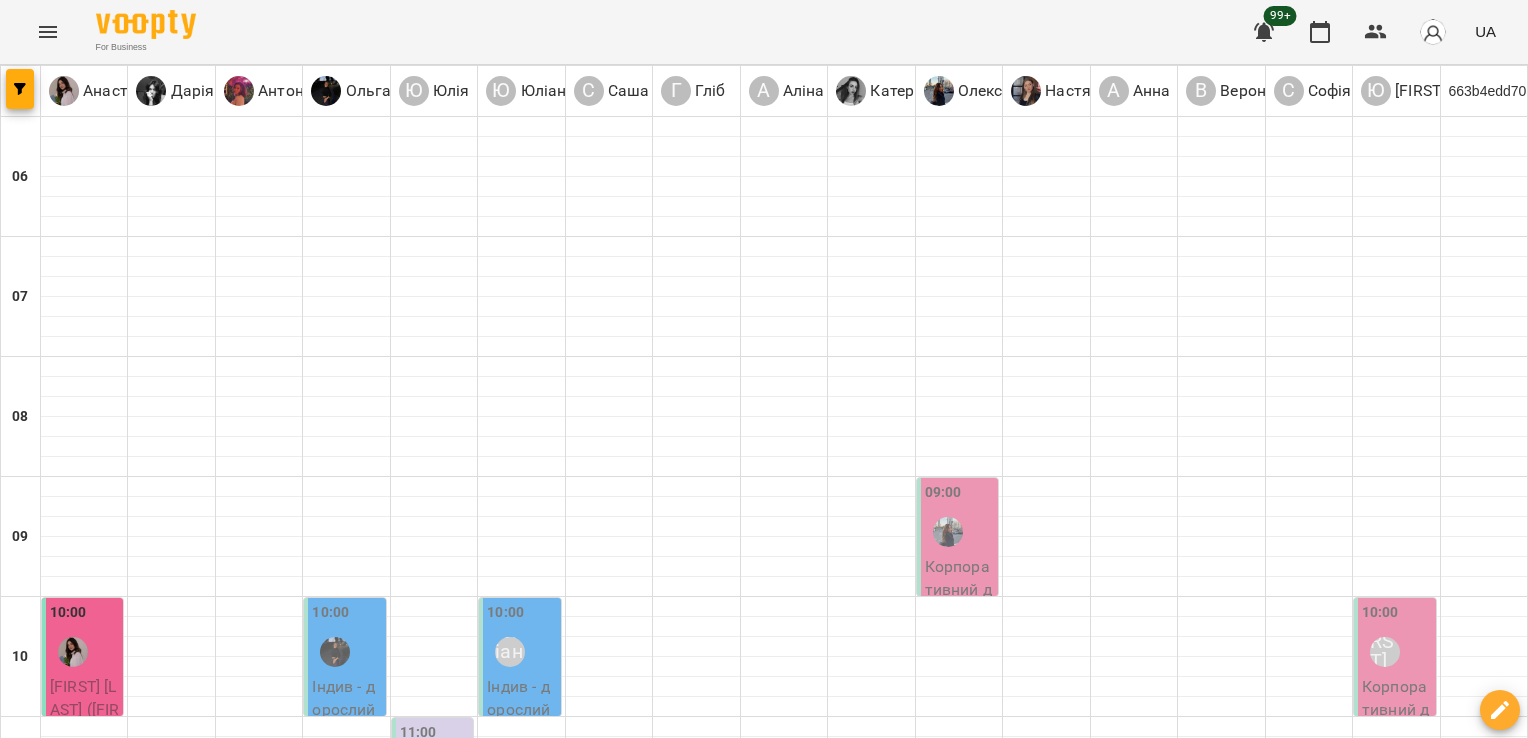 click at bounding box center (335, 652) 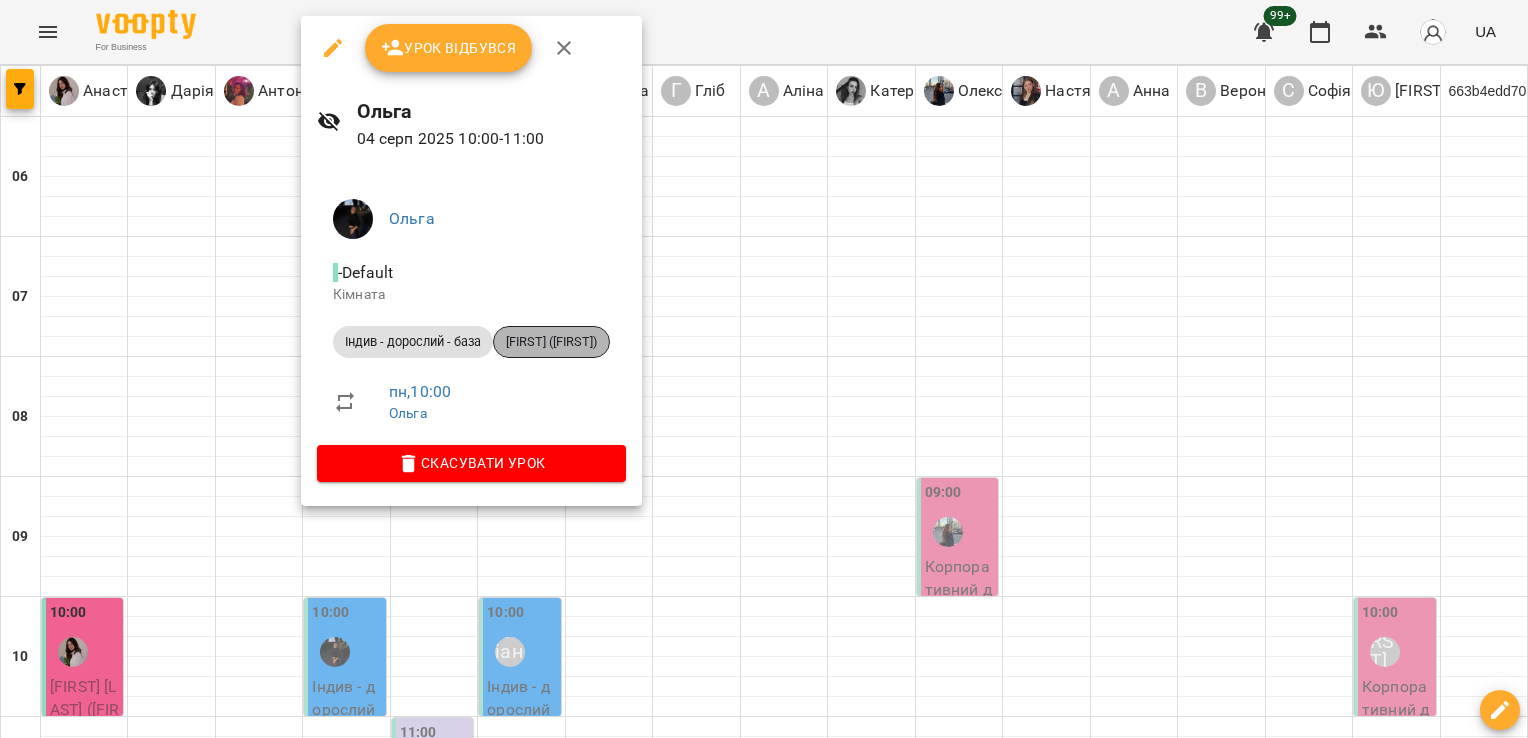 click on "[FIRST] ([FIRST])" at bounding box center [551, 342] 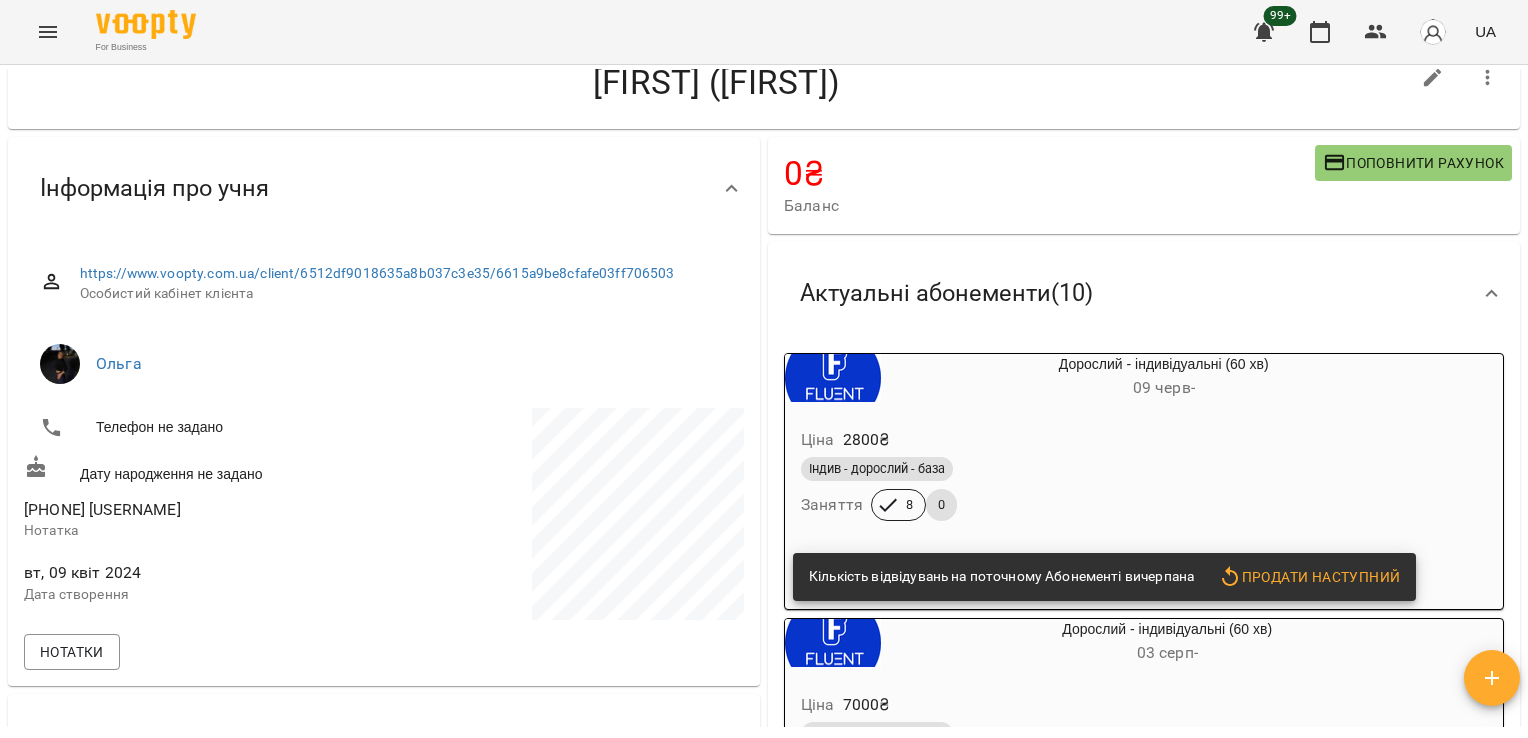 scroll, scrollTop: 0, scrollLeft: 0, axis: both 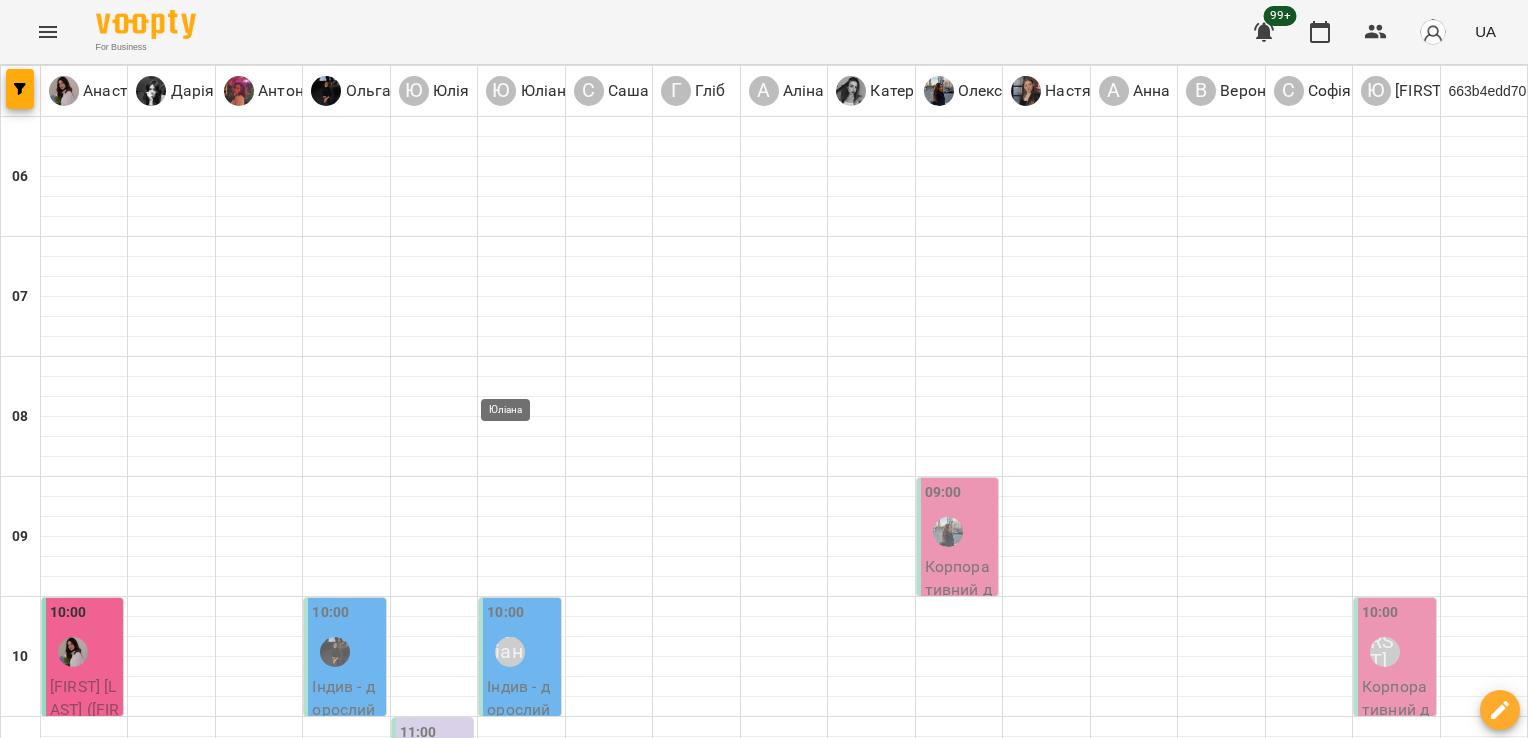 click on "Юліана" at bounding box center [510, 652] 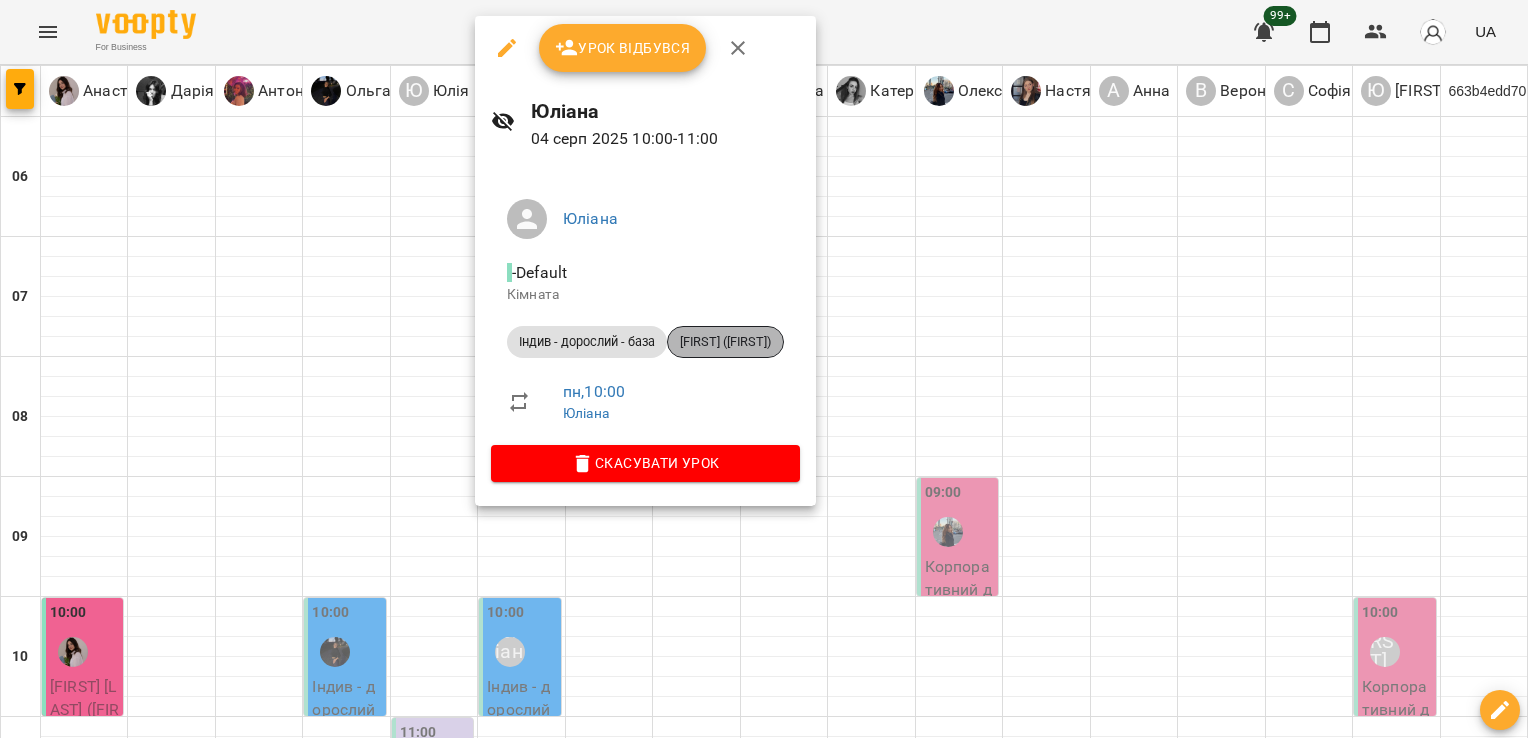 click on "[FIRST] ([FIRST])" at bounding box center [725, 342] 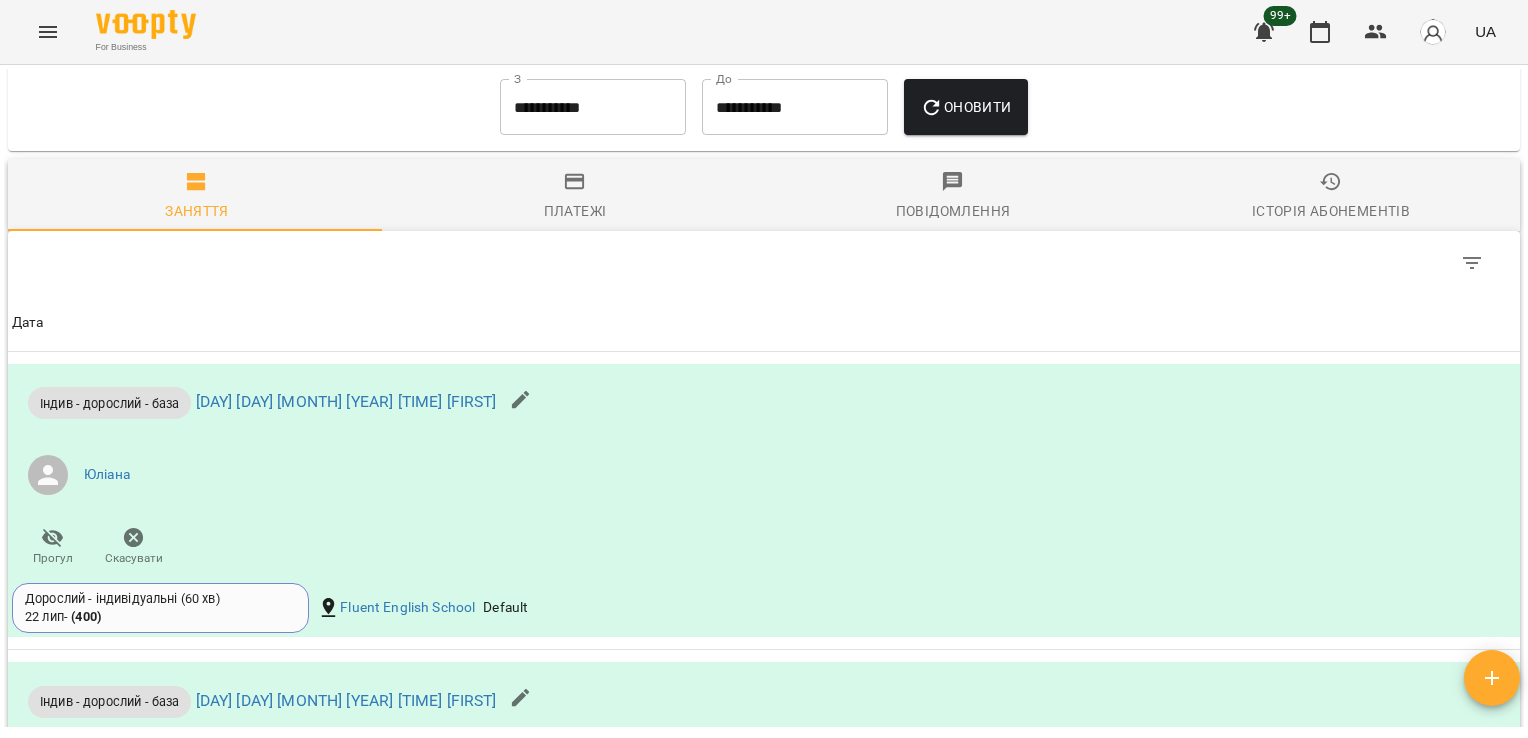 scroll, scrollTop: 6272, scrollLeft: 0, axis: vertical 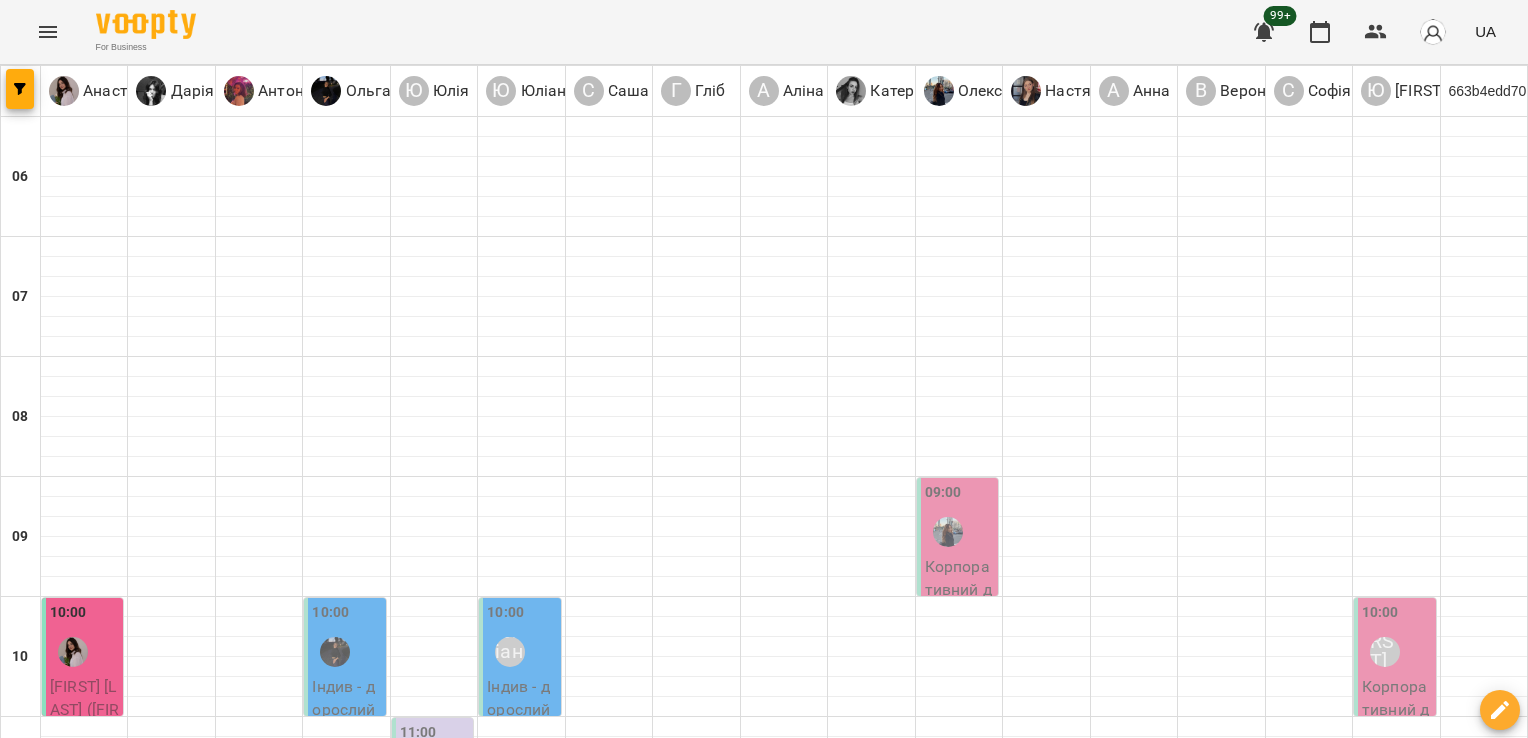 click on "[TIME] [FIRST]" at bounding box center (434, 758) 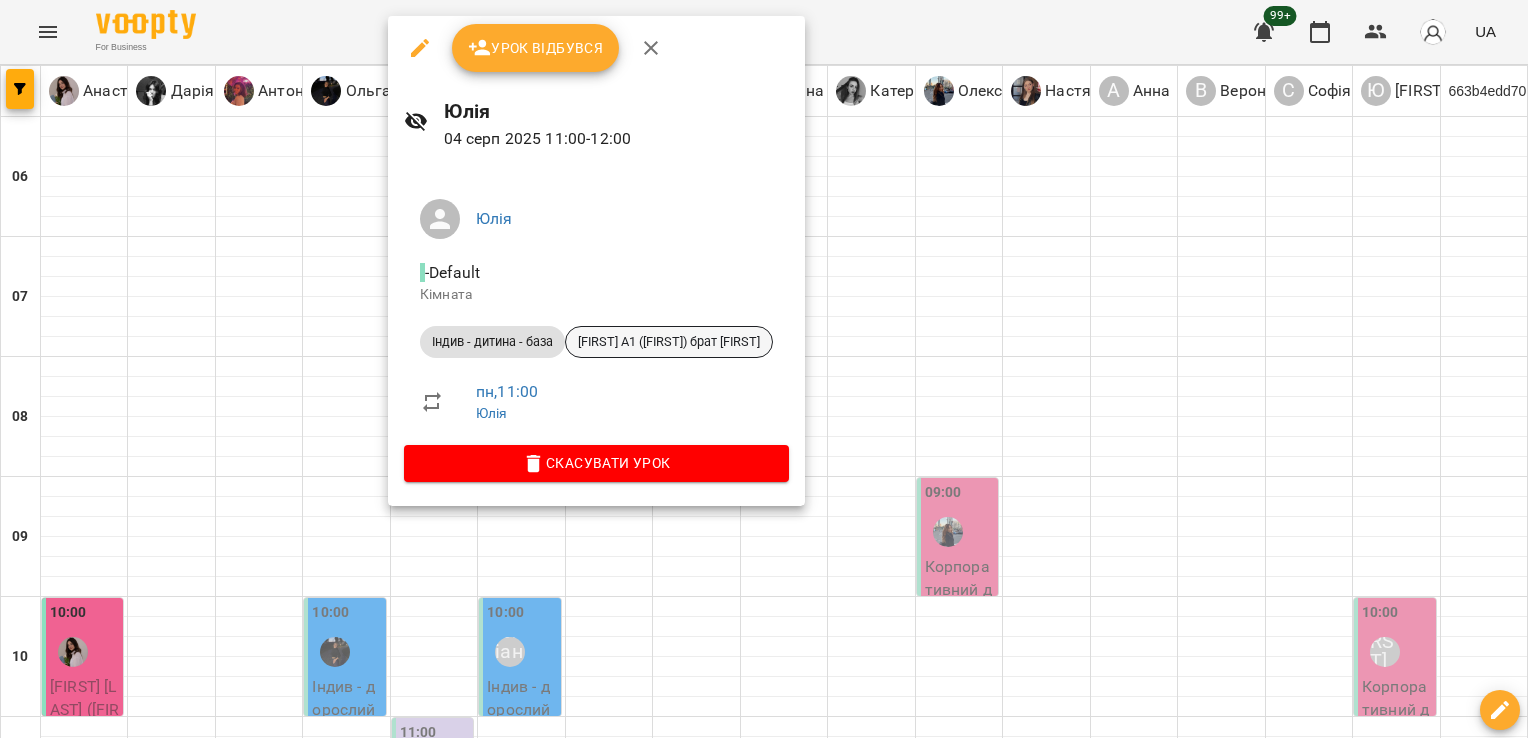click on "[FIRST] A1 ([FIRST]) брат [FIRST]" at bounding box center (669, 342) 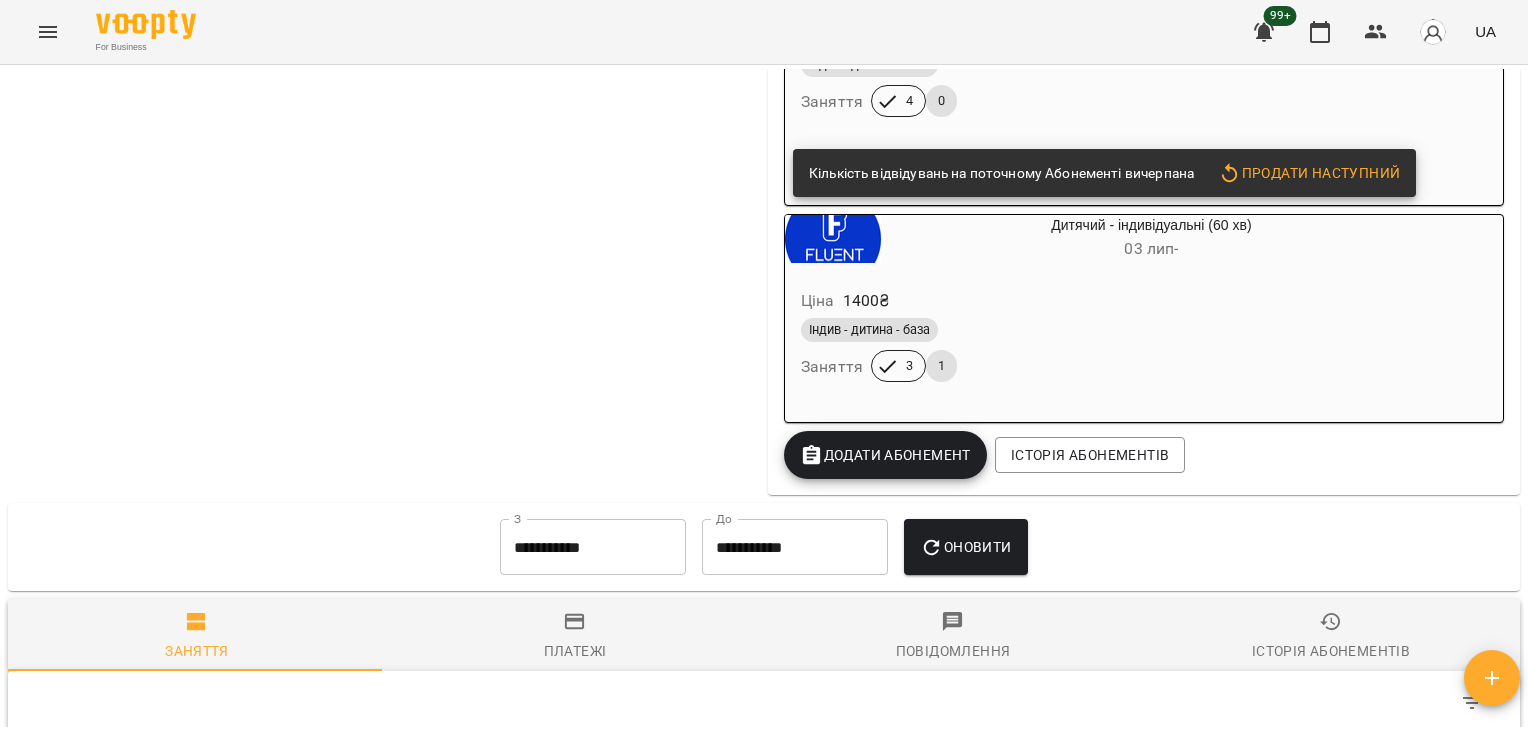 scroll, scrollTop: 6038, scrollLeft: 0, axis: vertical 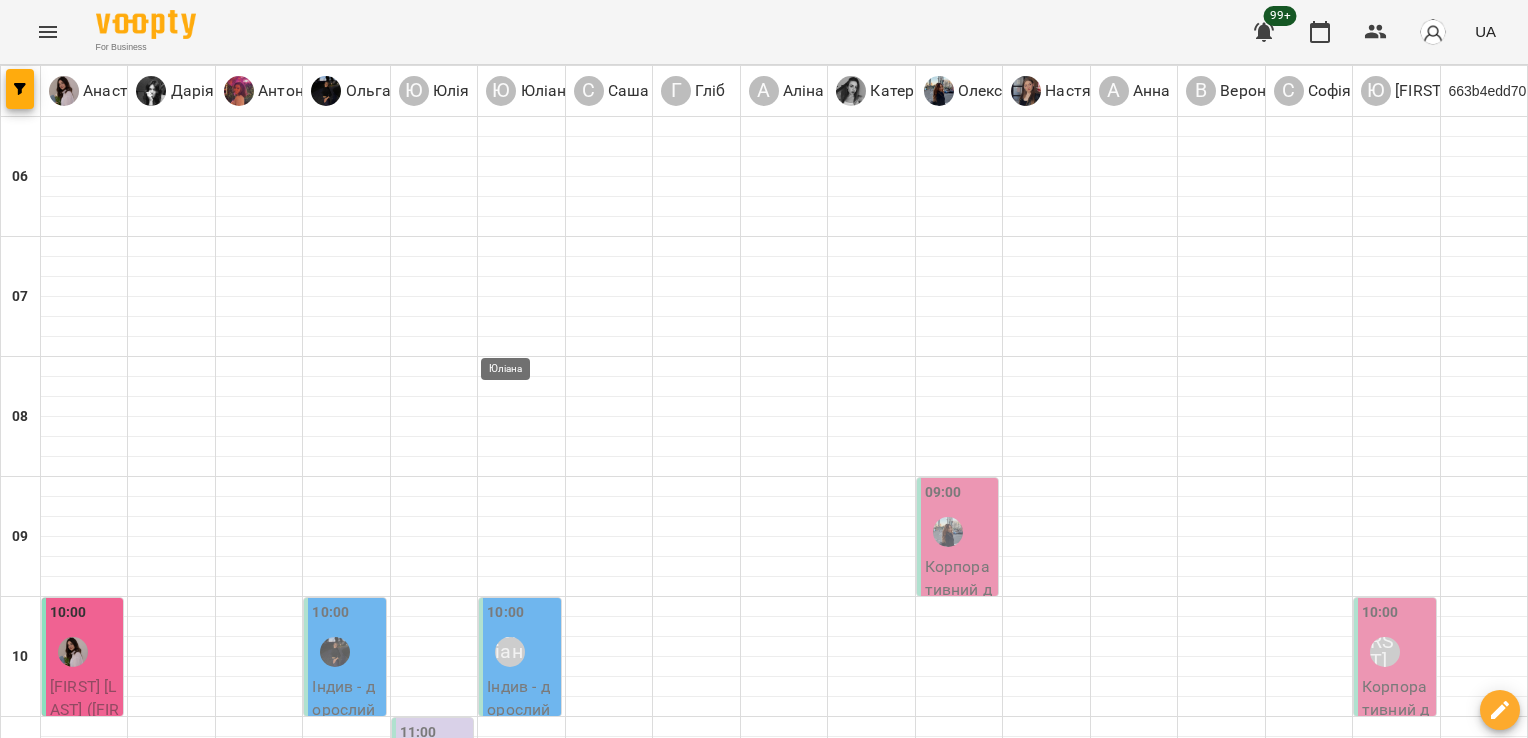 click on "Юліана" at bounding box center [510, 832] 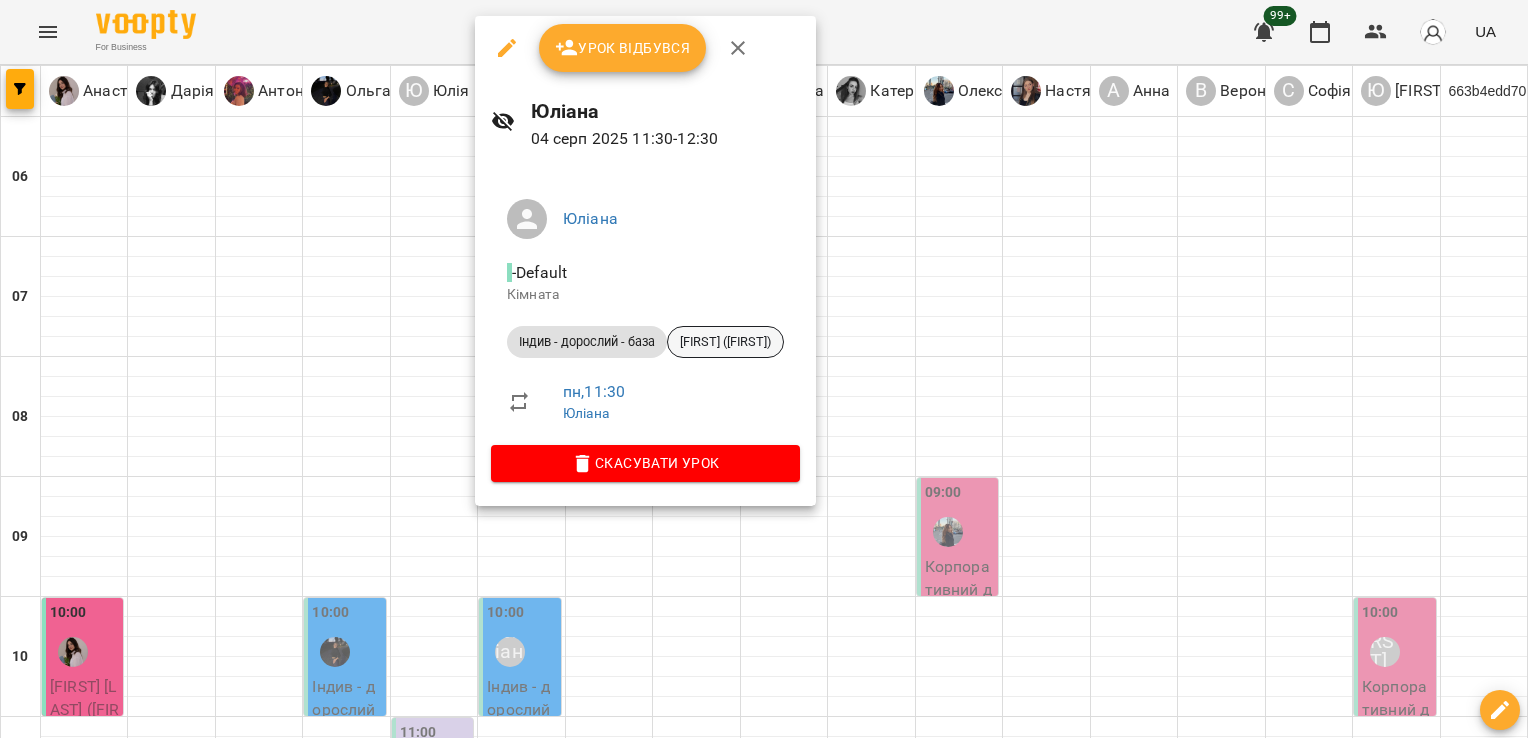 click on "[FIRST] ([FIRST])" at bounding box center [725, 342] 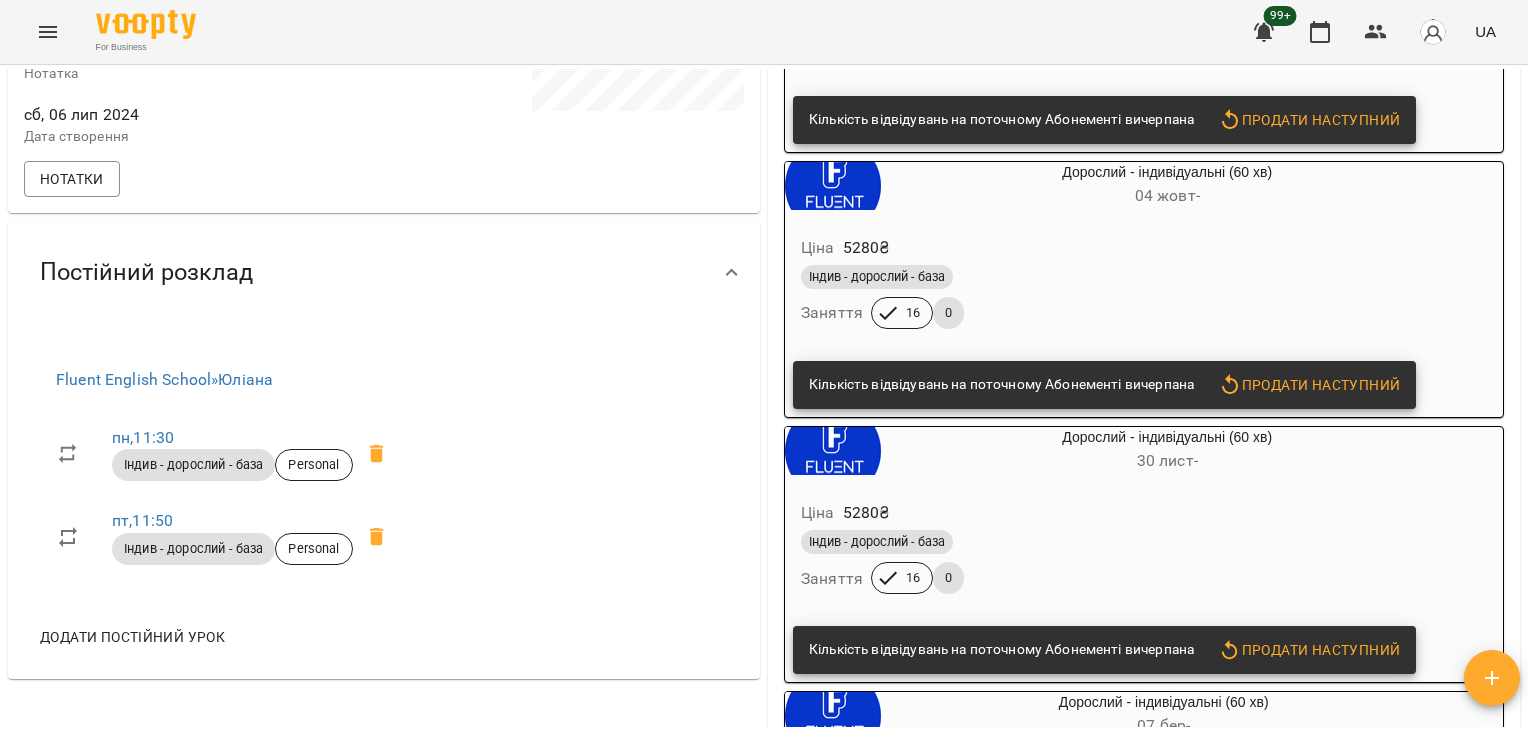 scroll, scrollTop: 0, scrollLeft: 0, axis: both 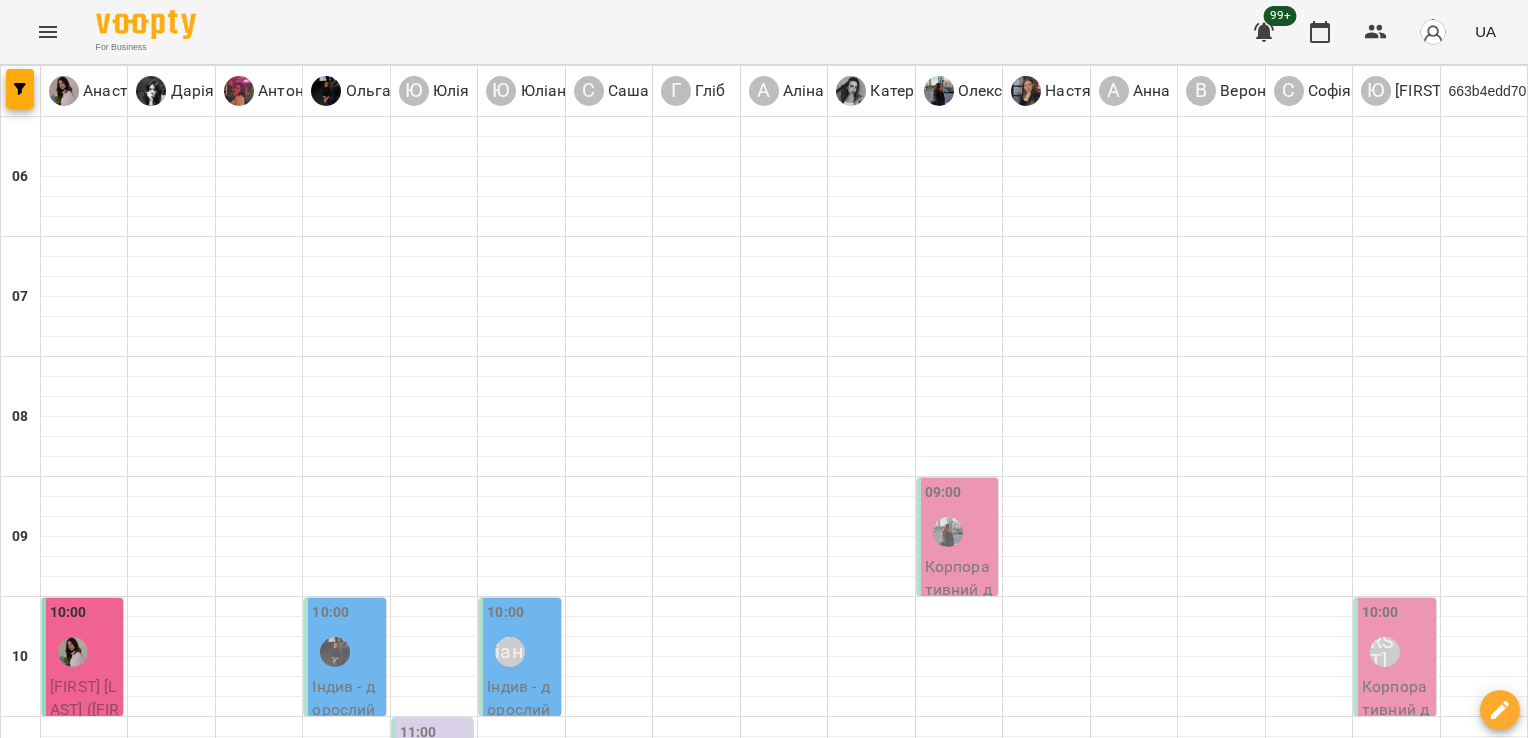 click on "Юліана" at bounding box center [510, 832] 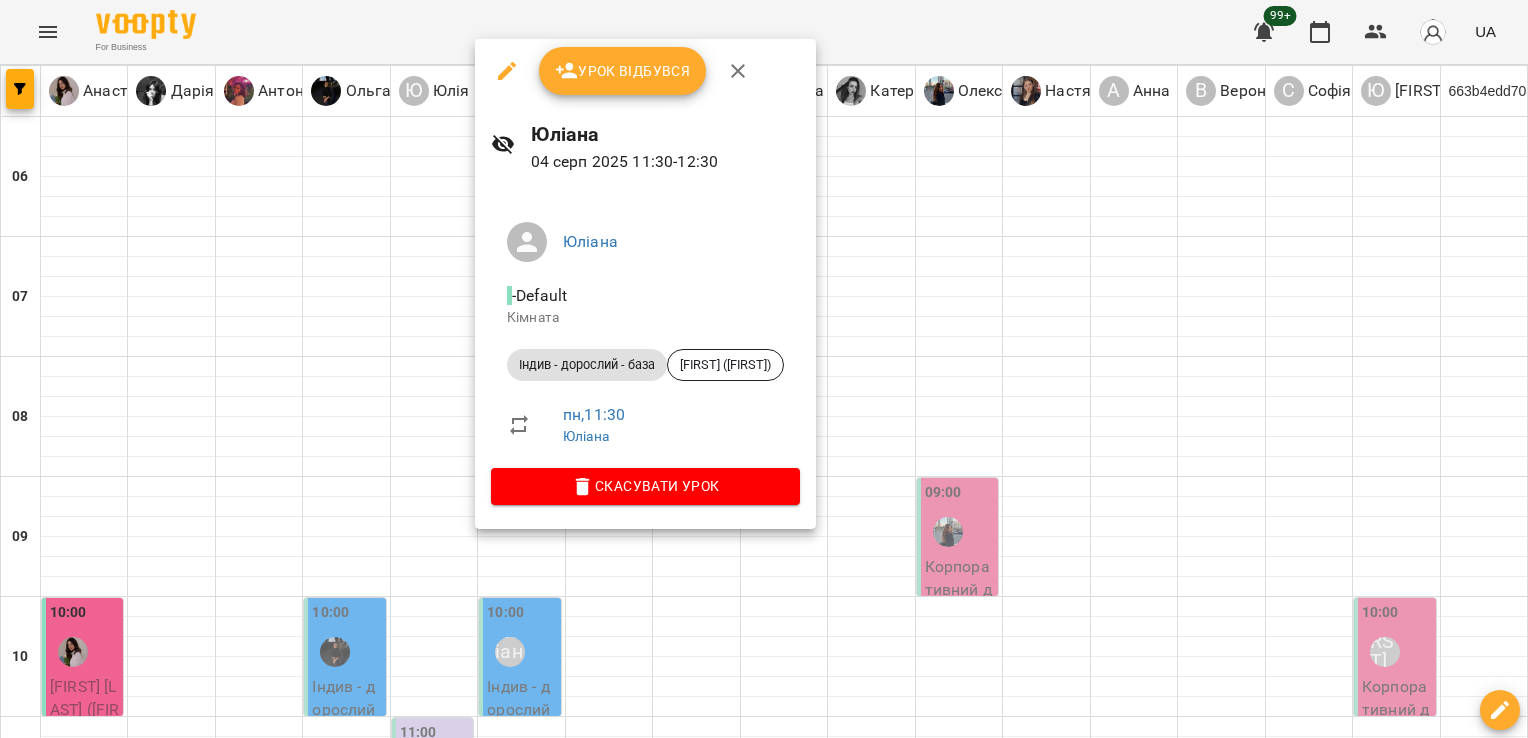 click on "Урок відбувся" at bounding box center (645, 71) 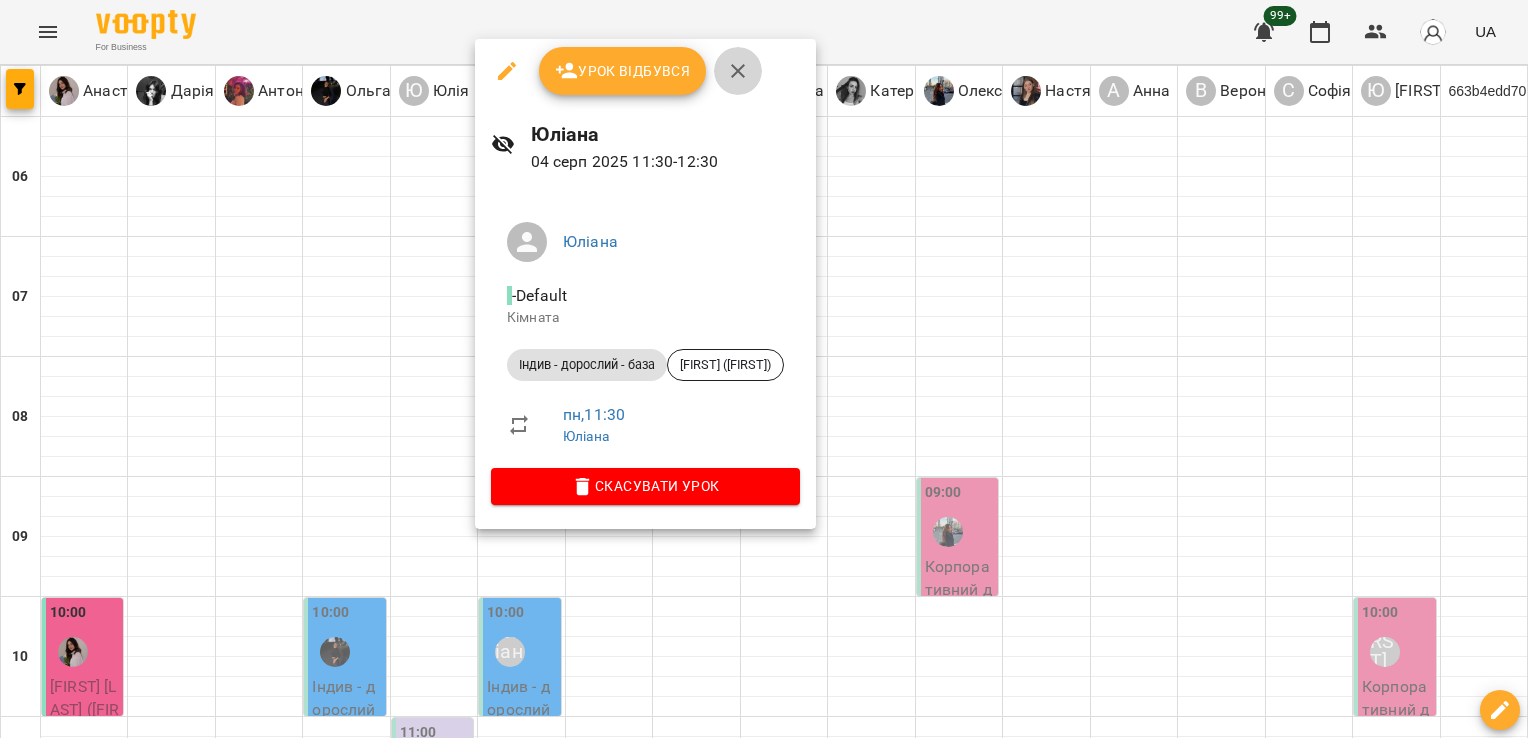 click 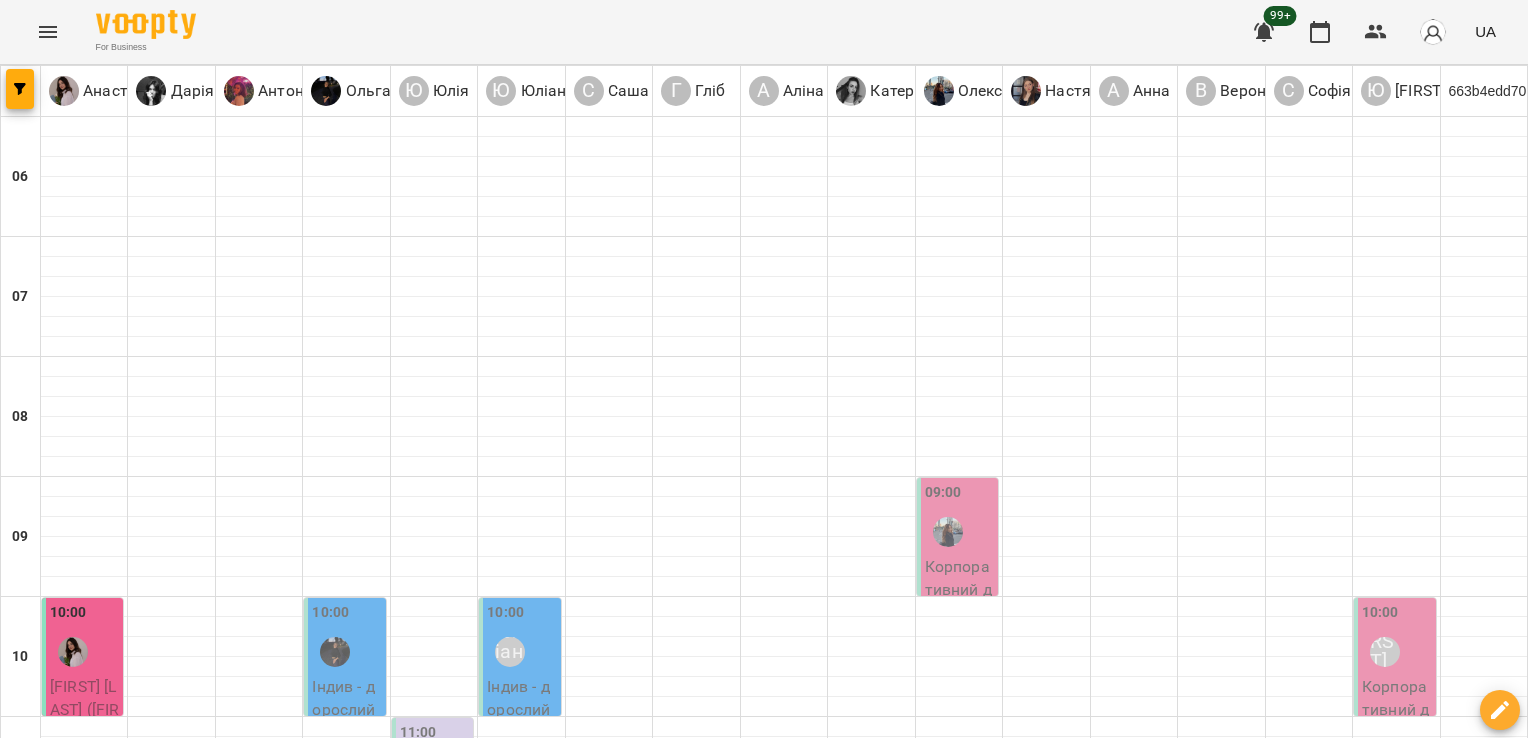 scroll, scrollTop: 694, scrollLeft: 0, axis: vertical 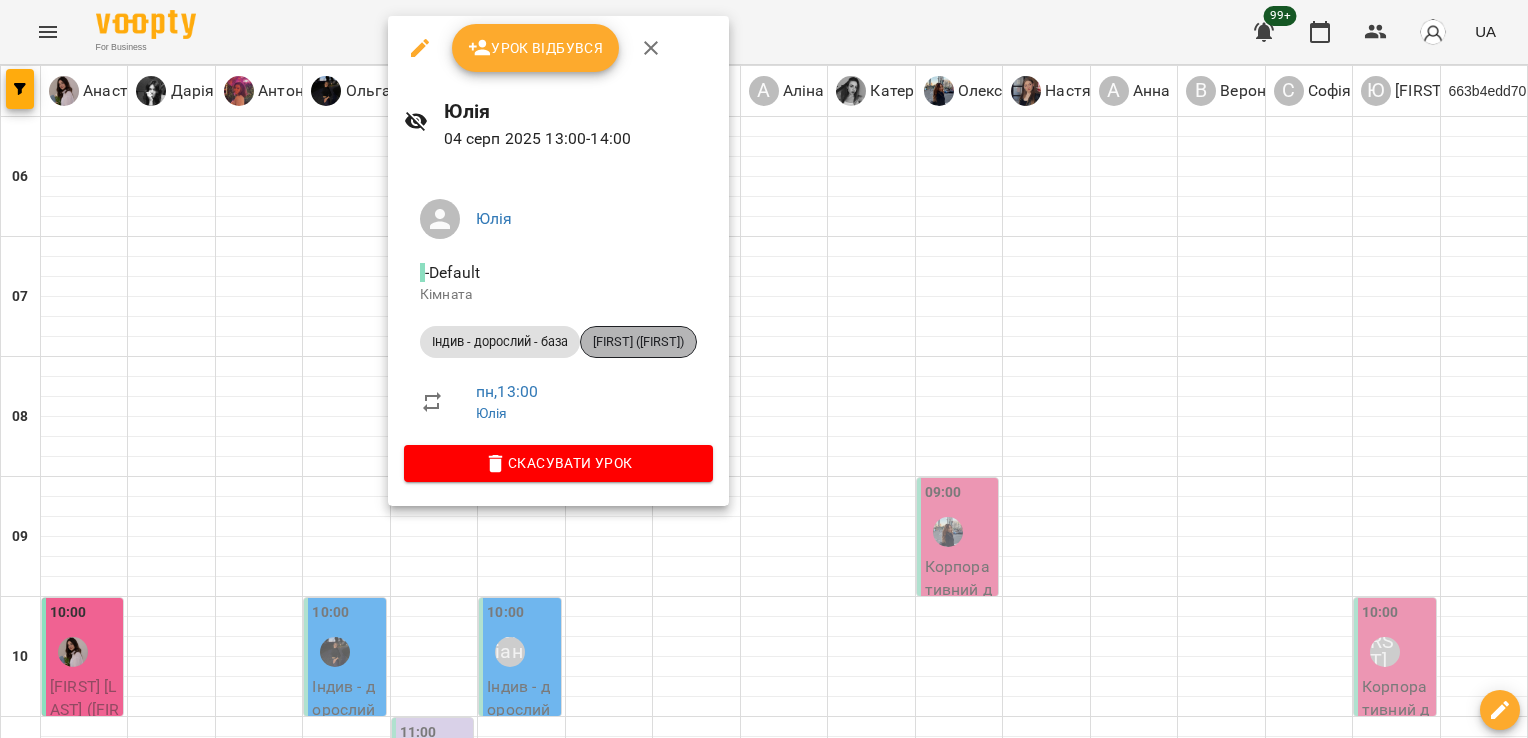 click on "[FIRST] ([FIRST])" at bounding box center [638, 342] 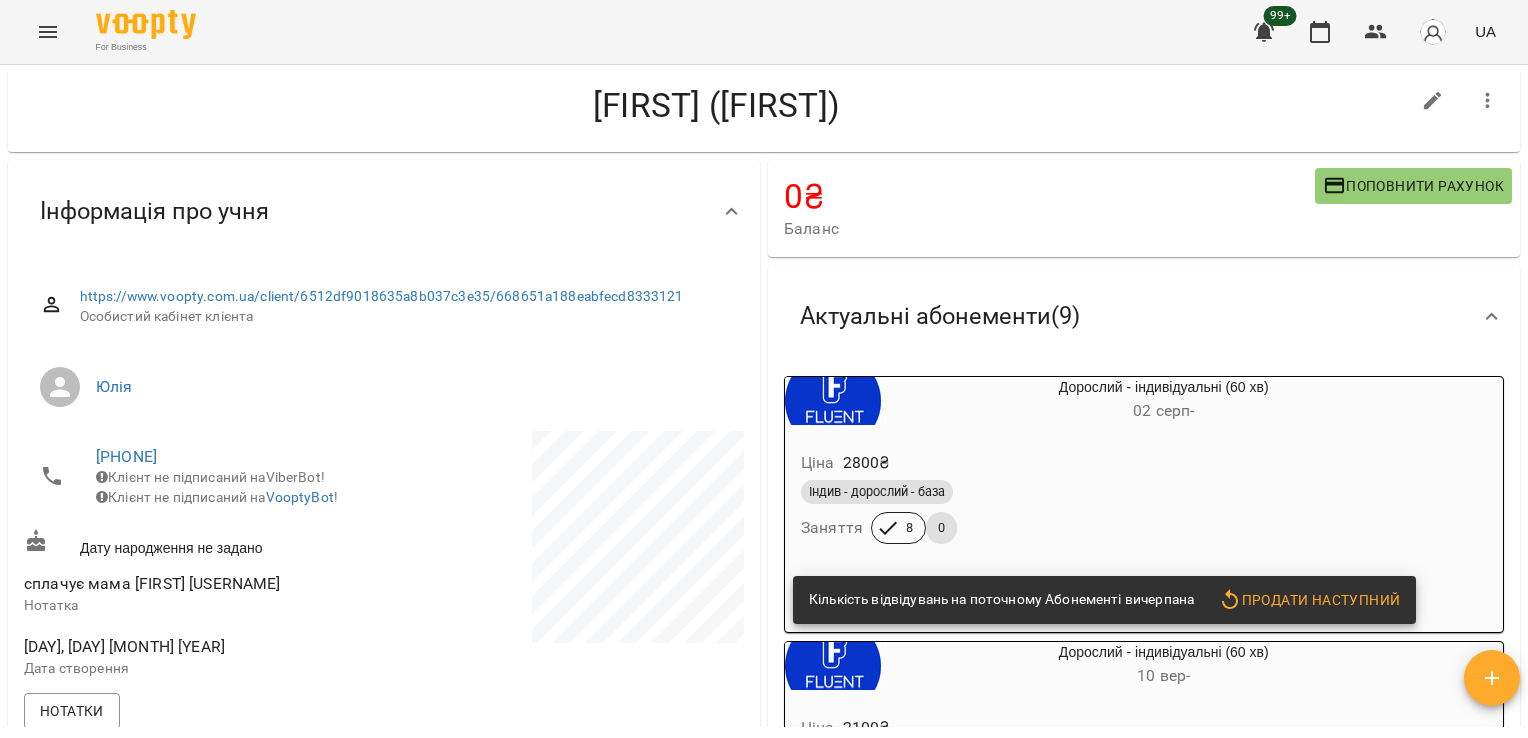 scroll, scrollTop: 0, scrollLeft: 0, axis: both 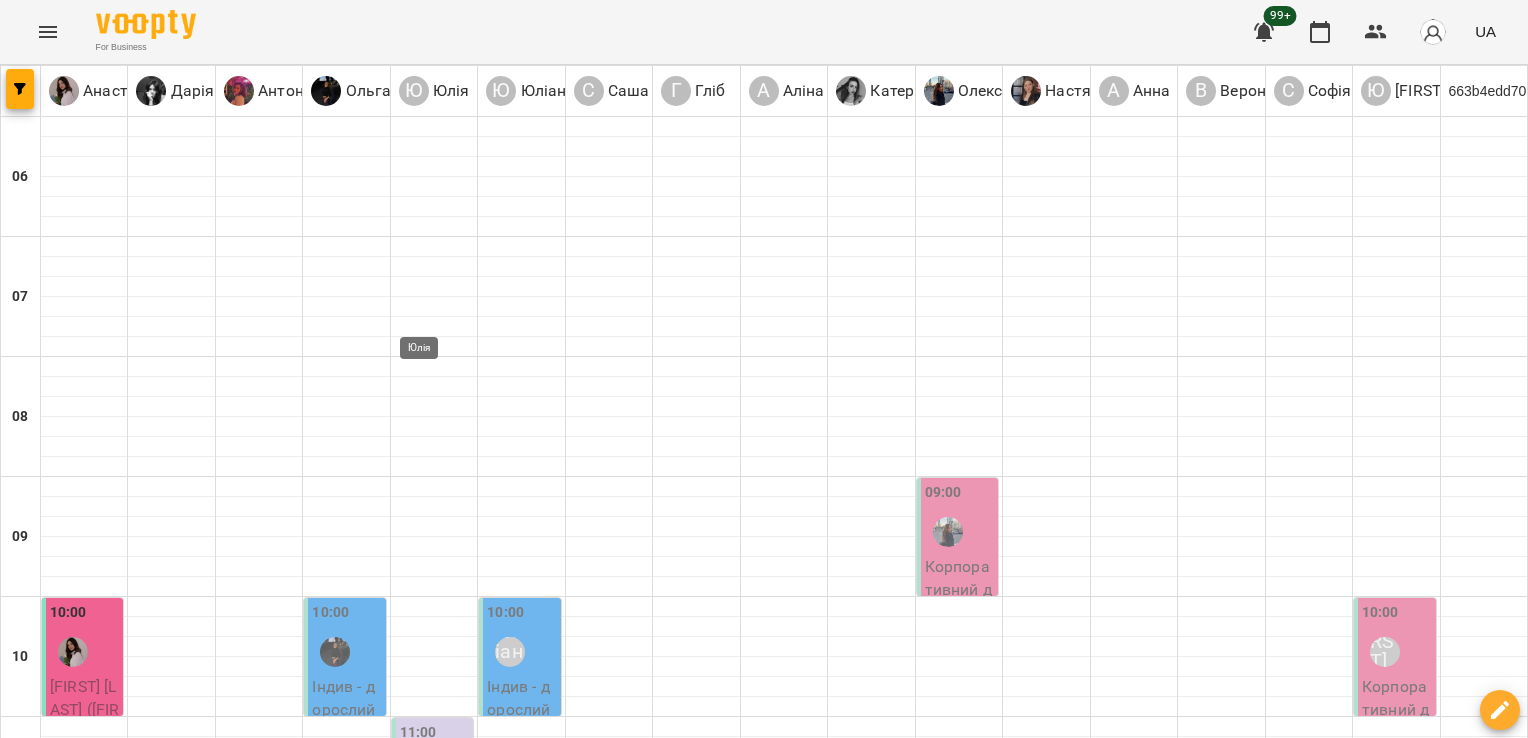 click on "Юлія" at bounding box center (423, 1012) 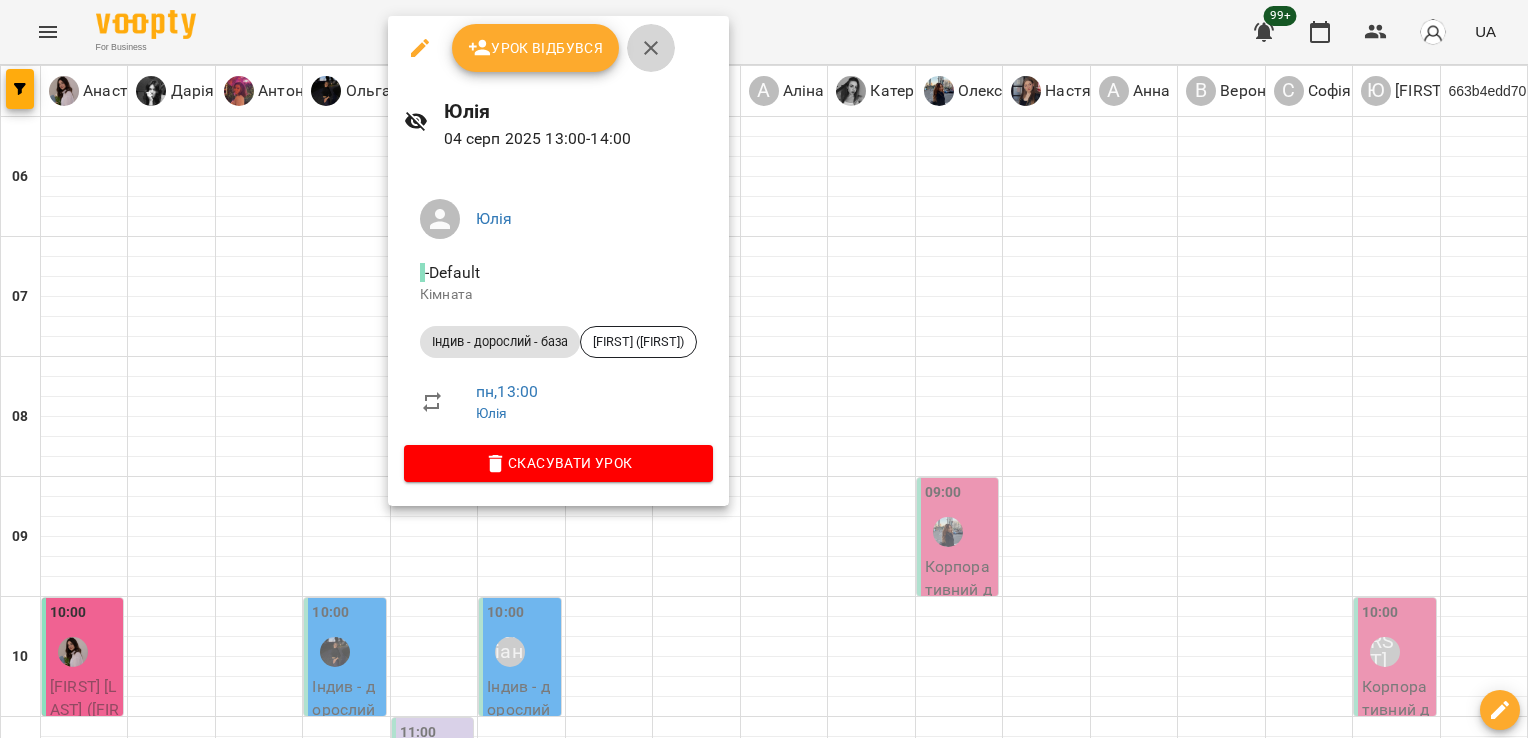 click at bounding box center (651, 48) 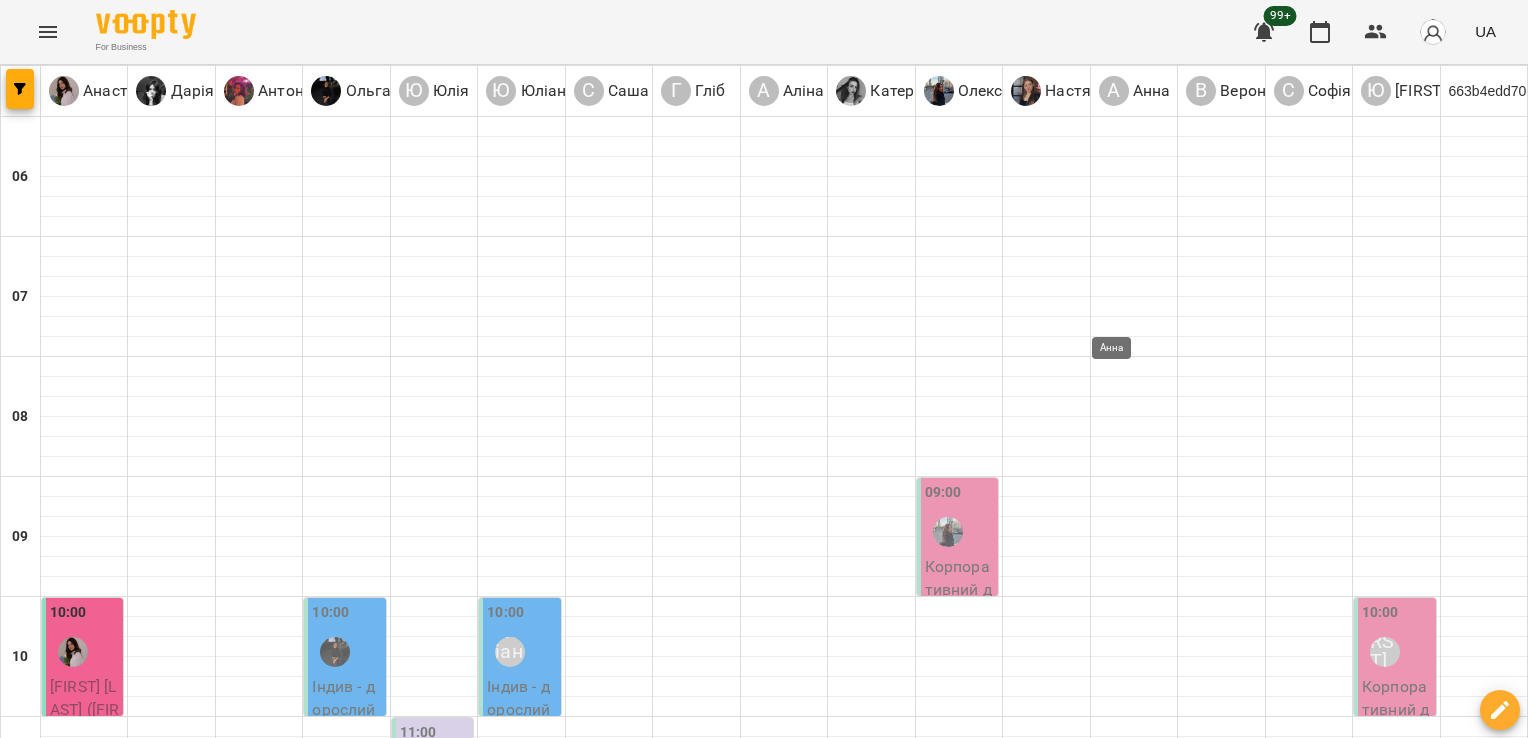 click on "Анна" at bounding box center [1123, 1012] 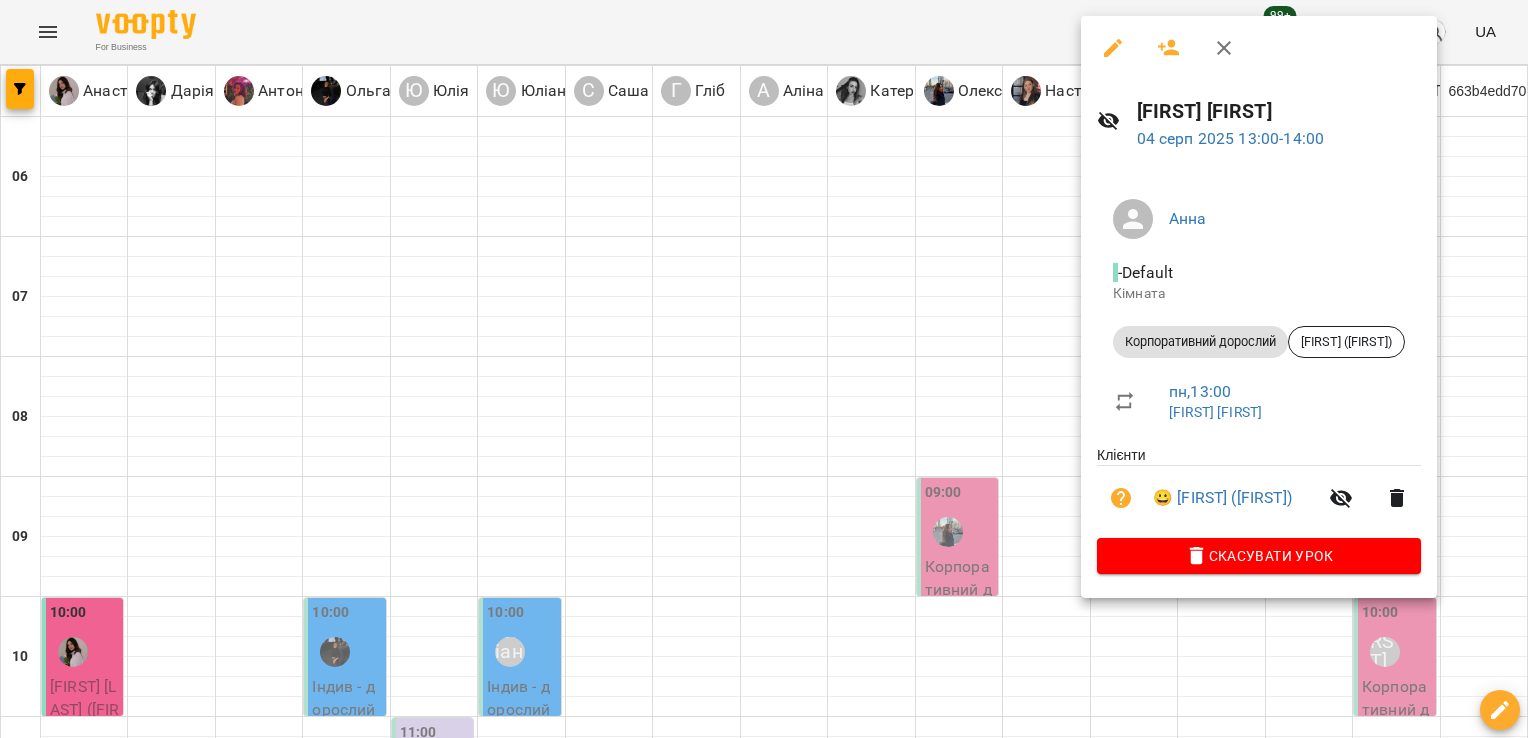click at bounding box center [764, 369] 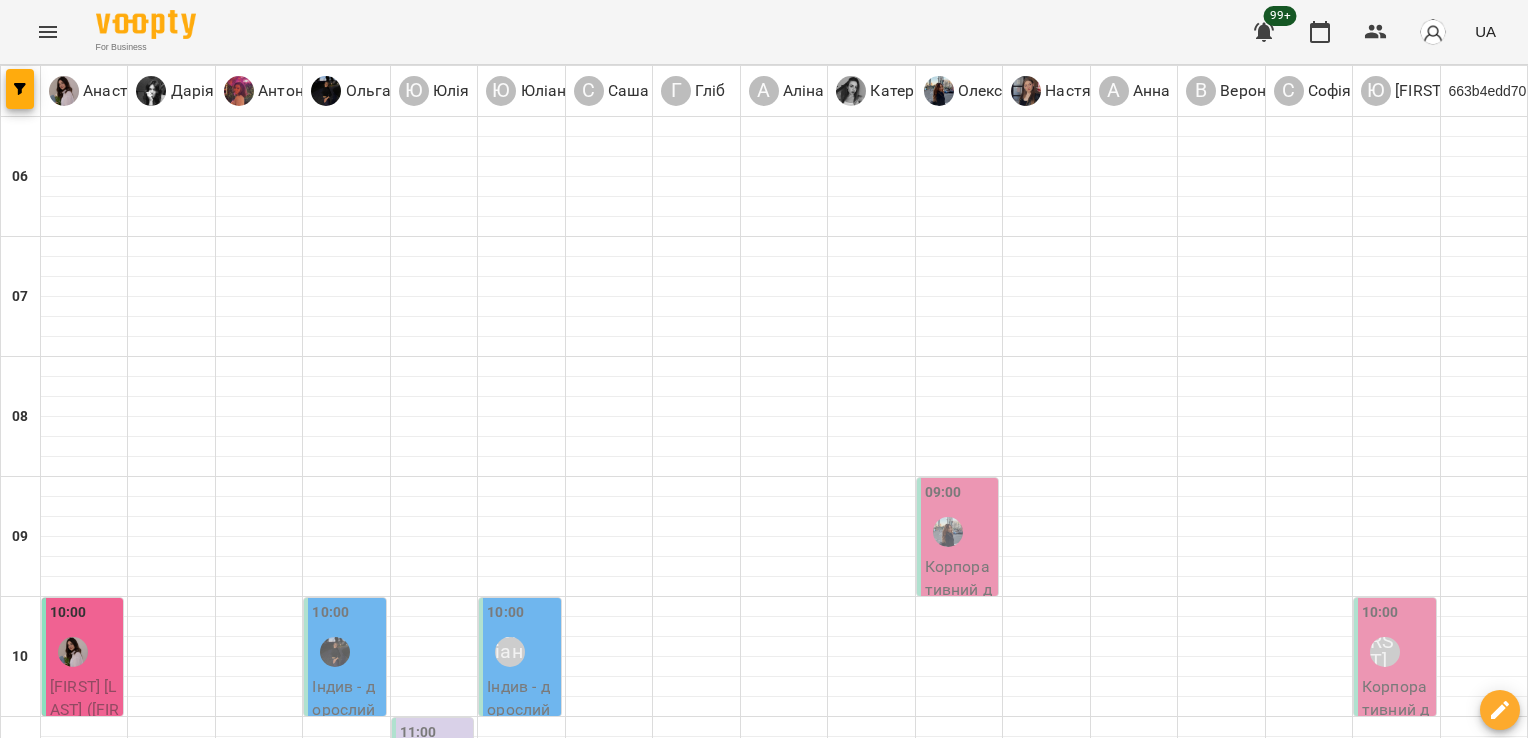 scroll, scrollTop: 905, scrollLeft: 0, axis: vertical 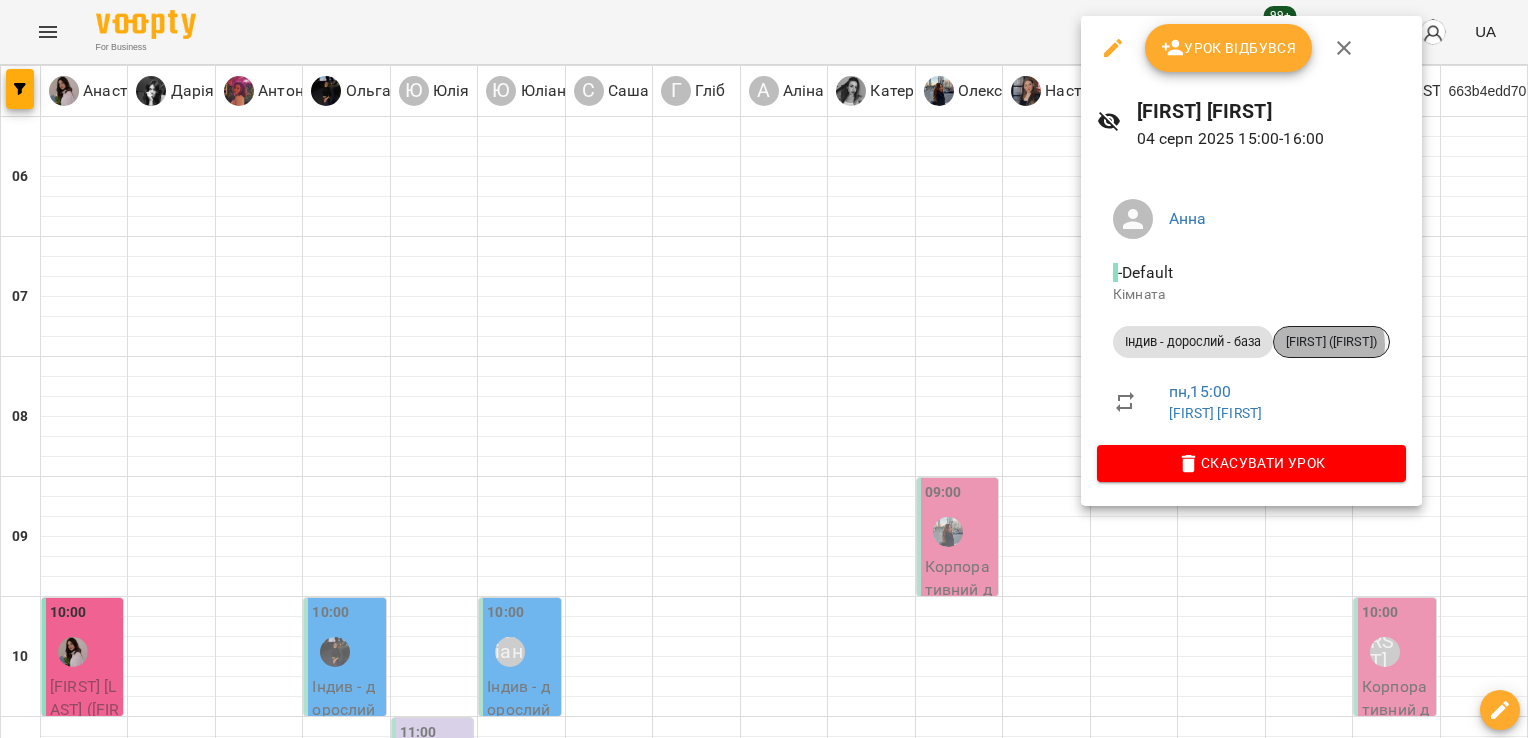 click on "[FIRST] ([FIRST])" at bounding box center (1331, 342) 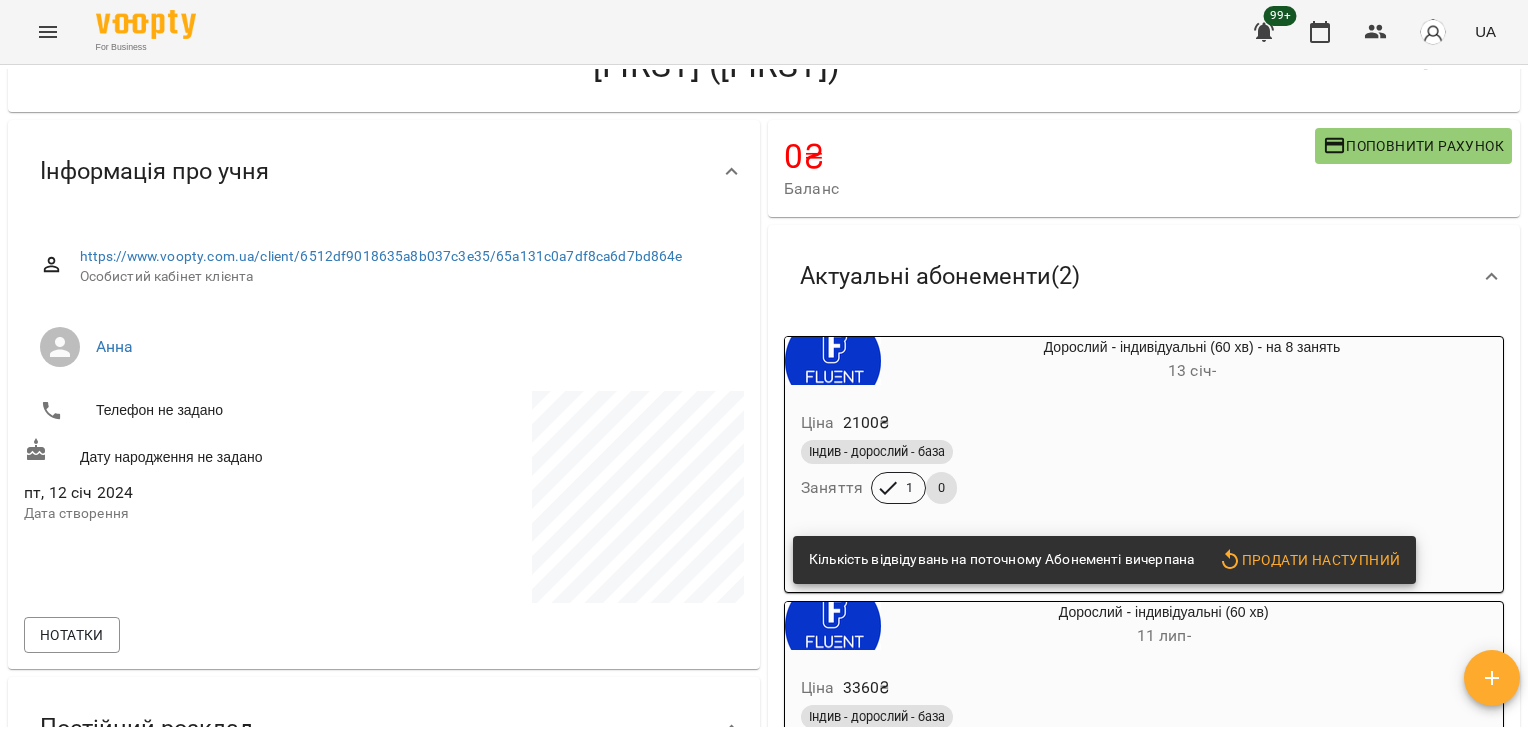 scroll, scrollTop: 0, scrollLeft: 0, axis: both 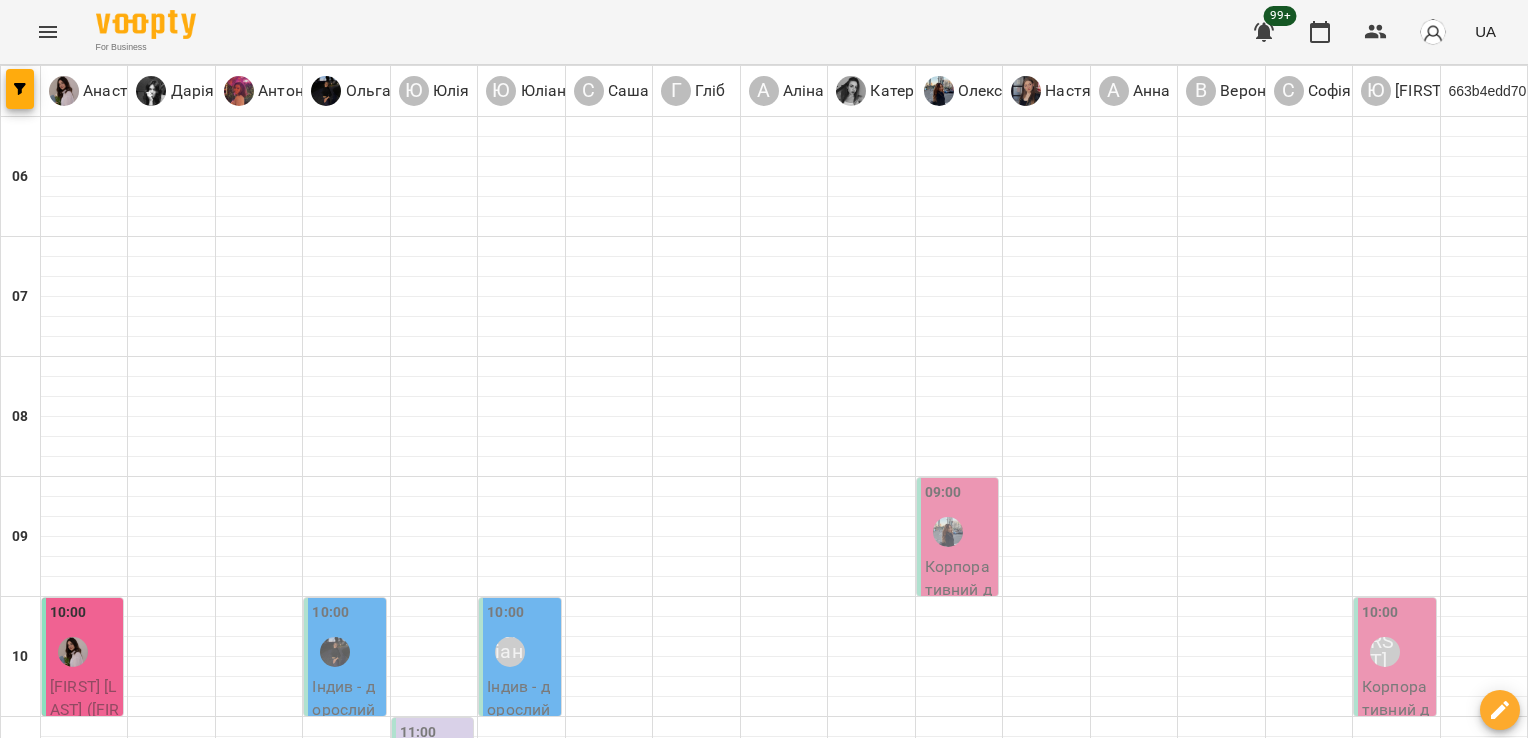 click on "Корпоративний дорослий - [FIRST] ([FIRST]) [FIRST]" at bounding box center [959, 1345] 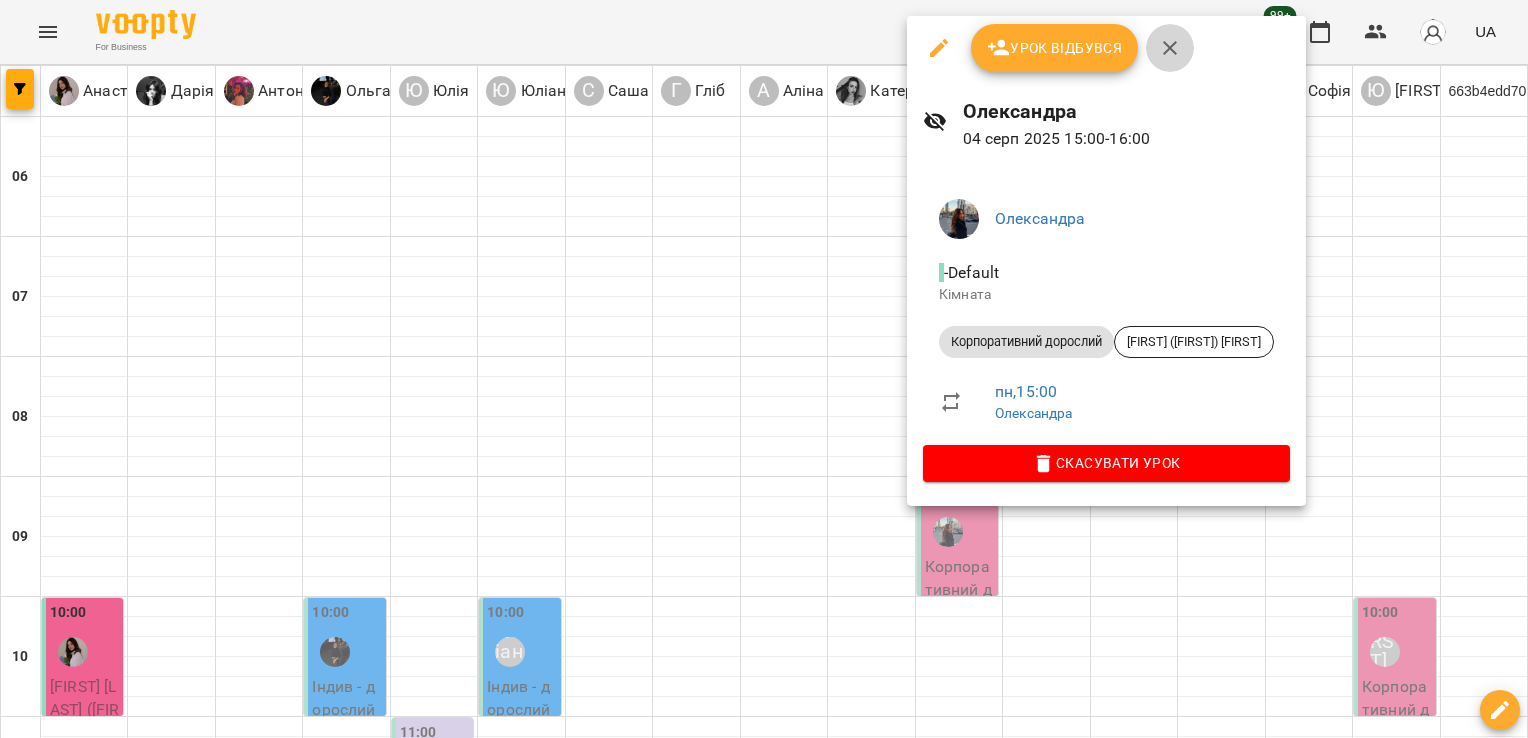 click 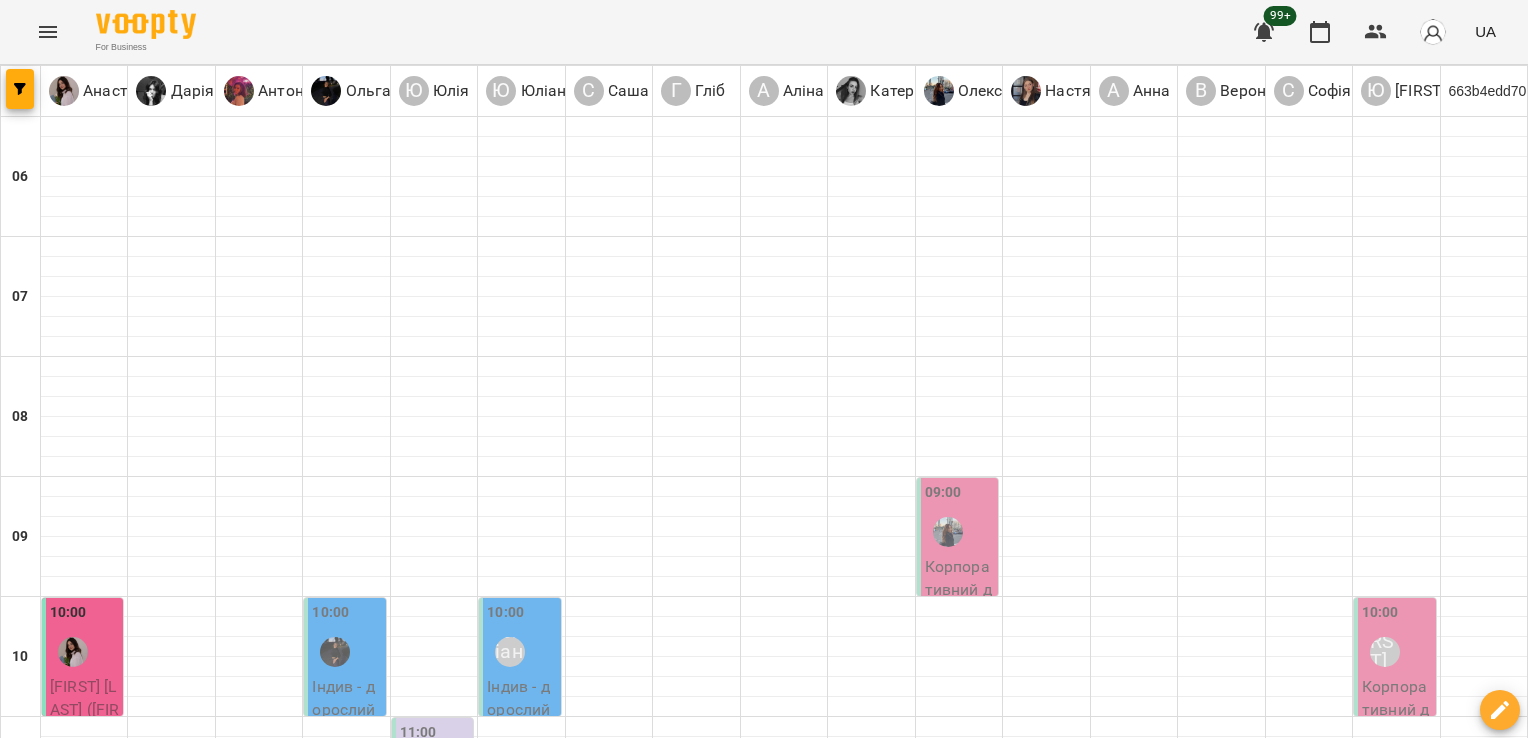 click on "Індив - дорослий - база - [FIRST] ([FIRST])" at bounding box center [1134, 1334] 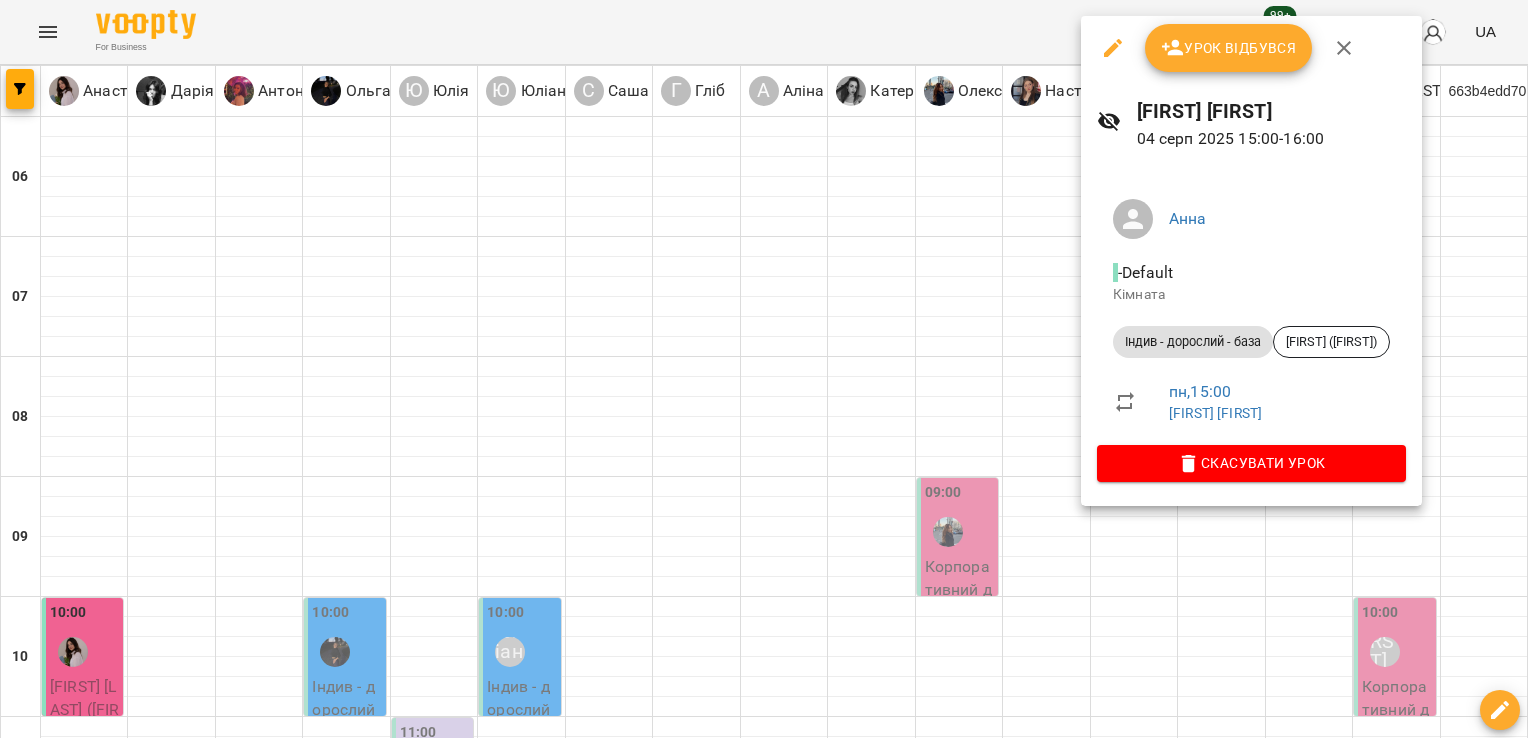 click on "Урок відбувся" at bounding box center [1251, 48] 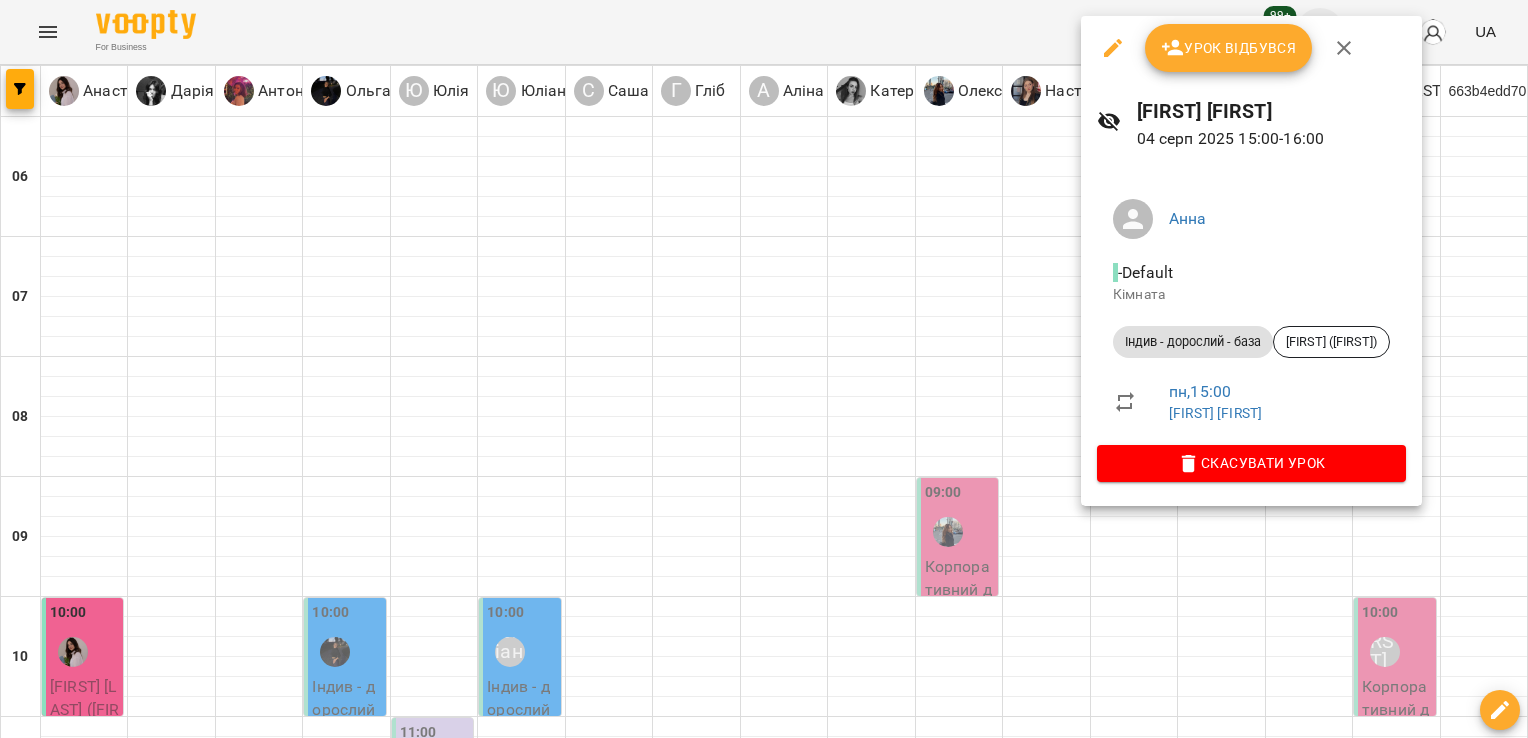 drag, startPoint x: 1344, startPoint y: 48, endPoint x: 1342, endPoint y: 38, distance: 10.198039 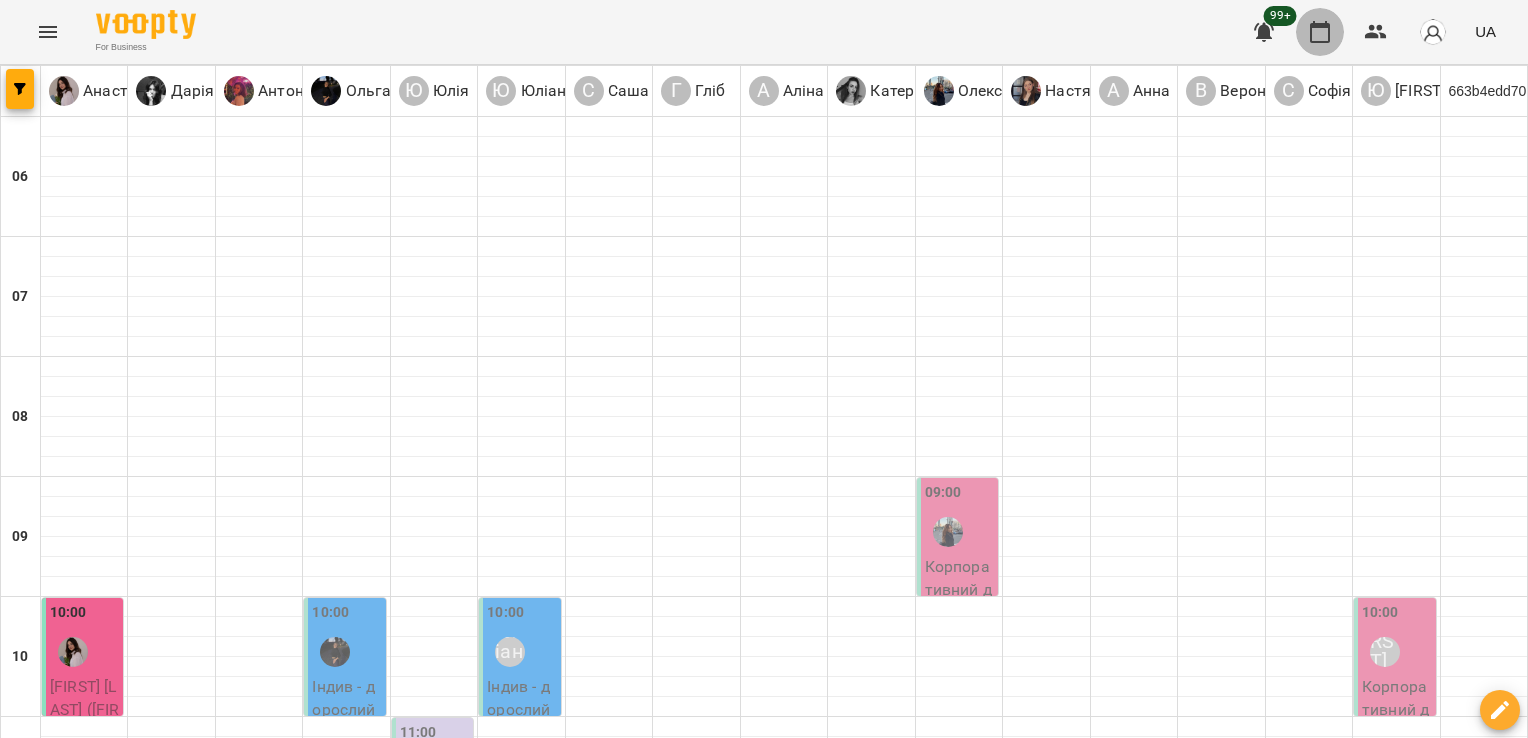 click at bounding box center [1320, 32] 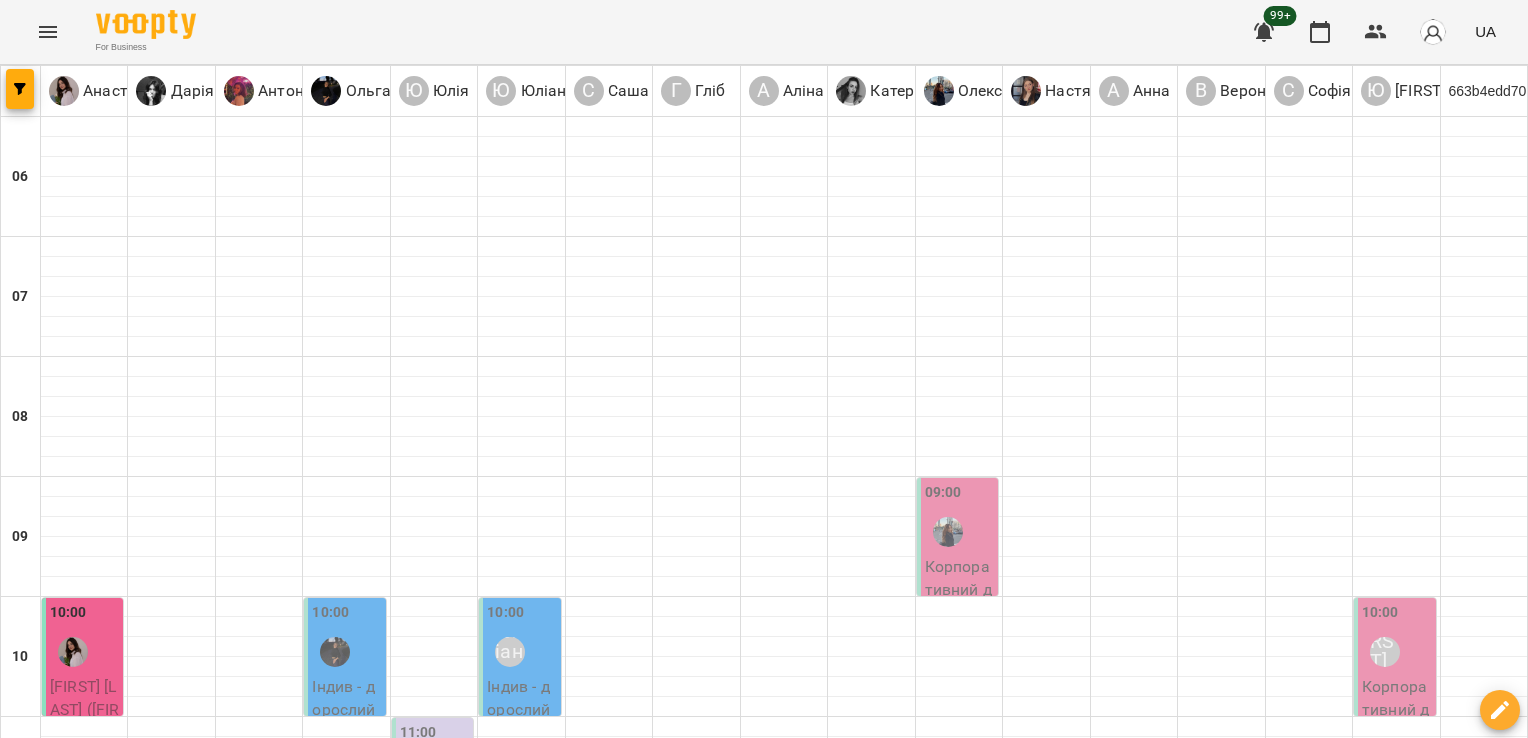 scroll, scrollTop: 936, scrollLeft: 0, axis: vertical 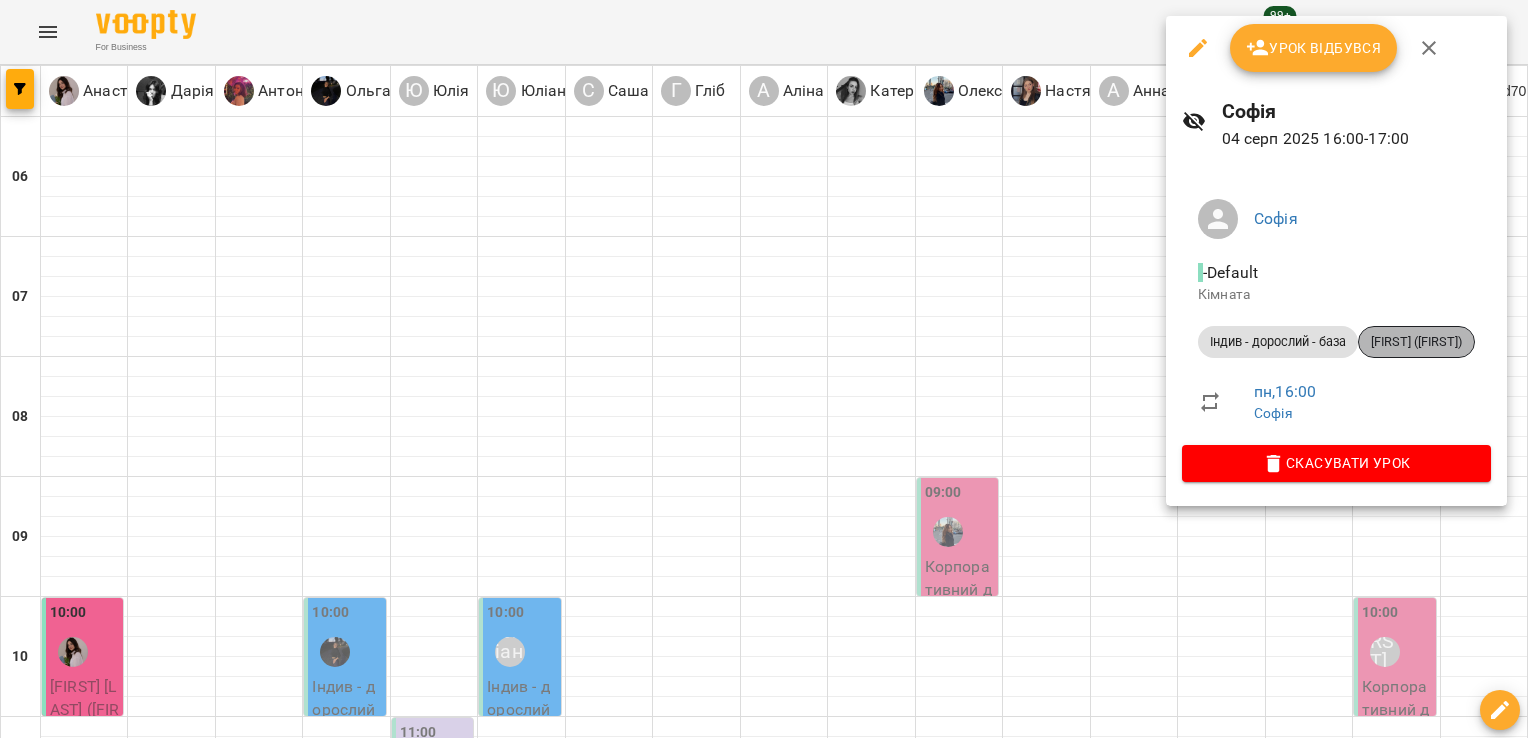 click on "[FIRST] ([FIRST])" at bounding box center (1416, 342) 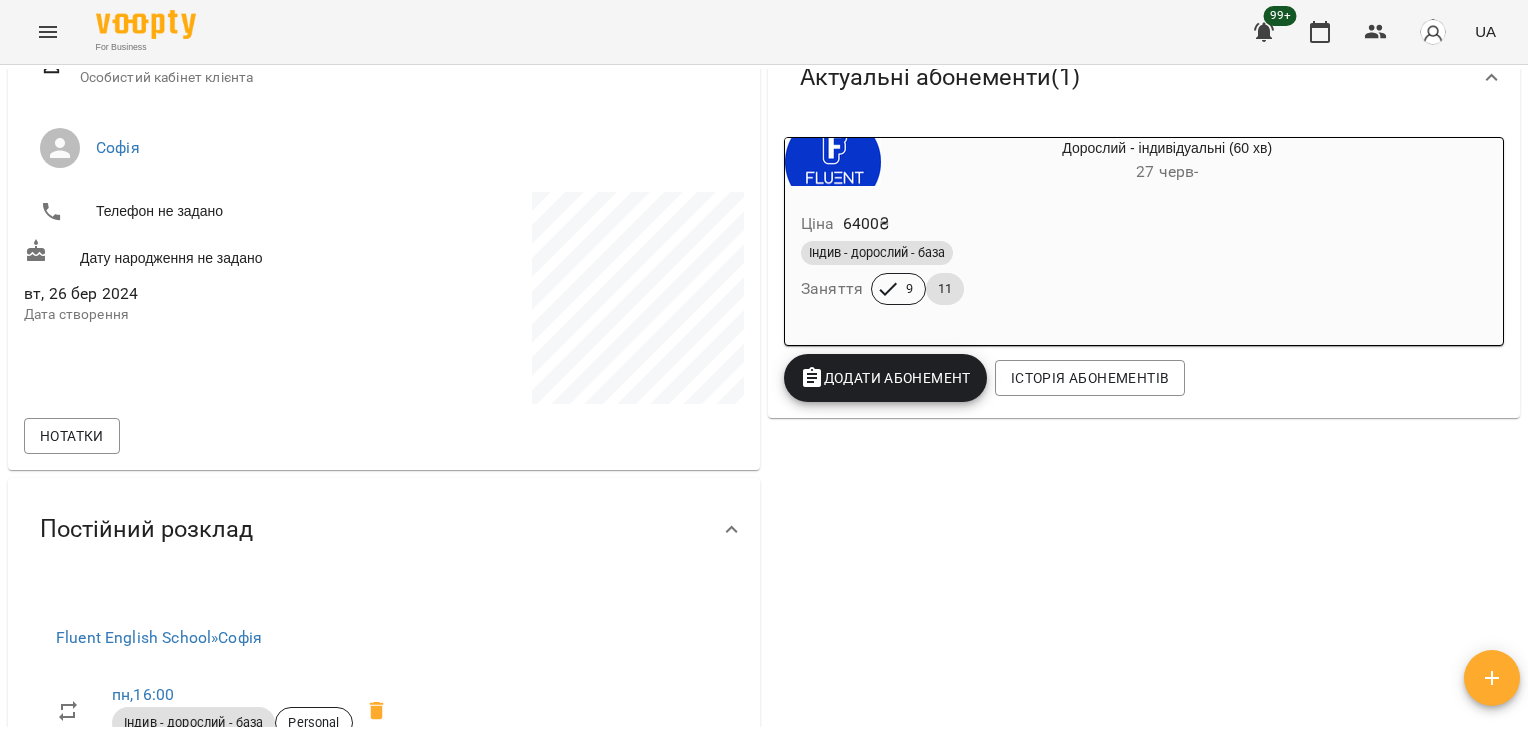 scroll, scrollTop: 0, scrollLeft: 0, axis: both 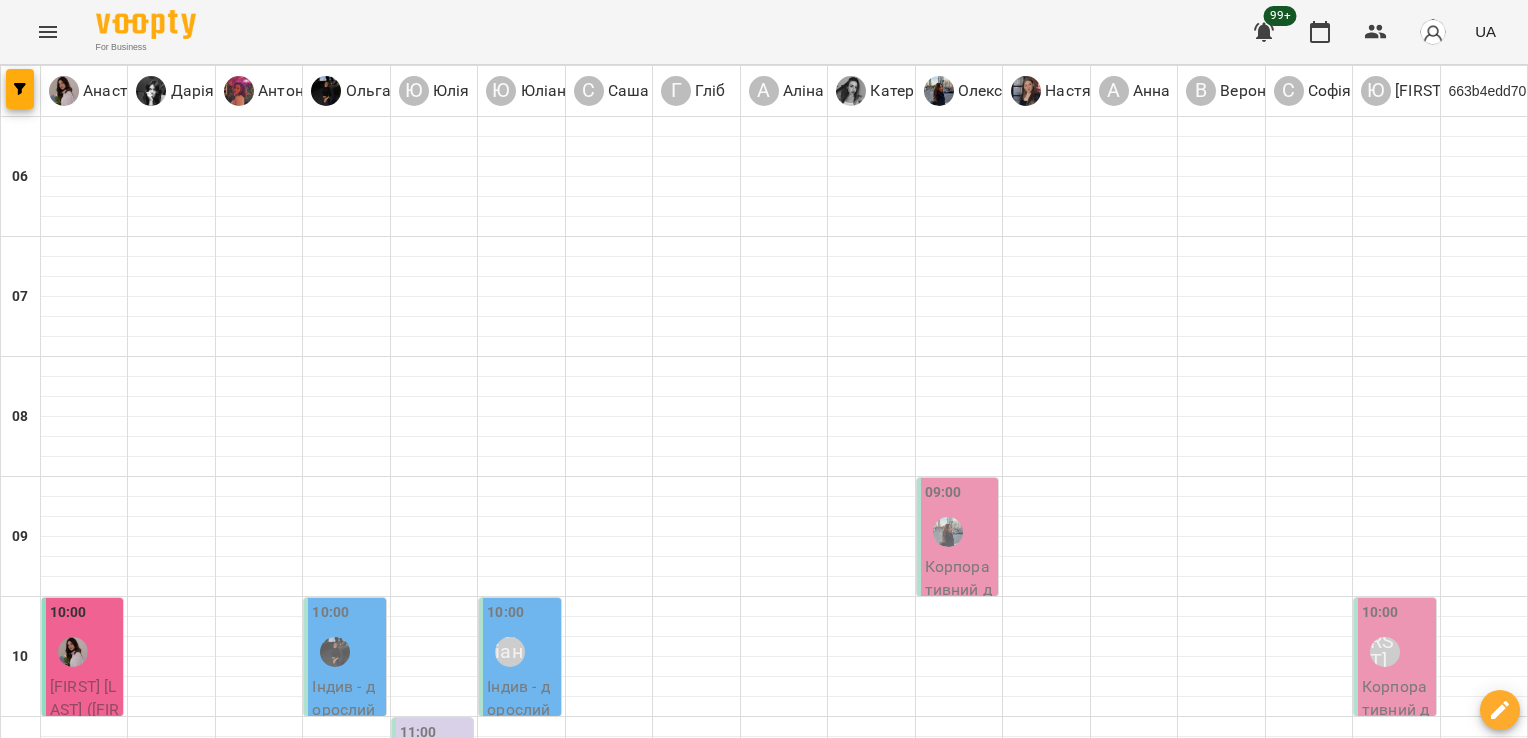 click on "Індив - дитина - база - [FIRST] ([ FIRST ])" at bounding box center (171, 1574) 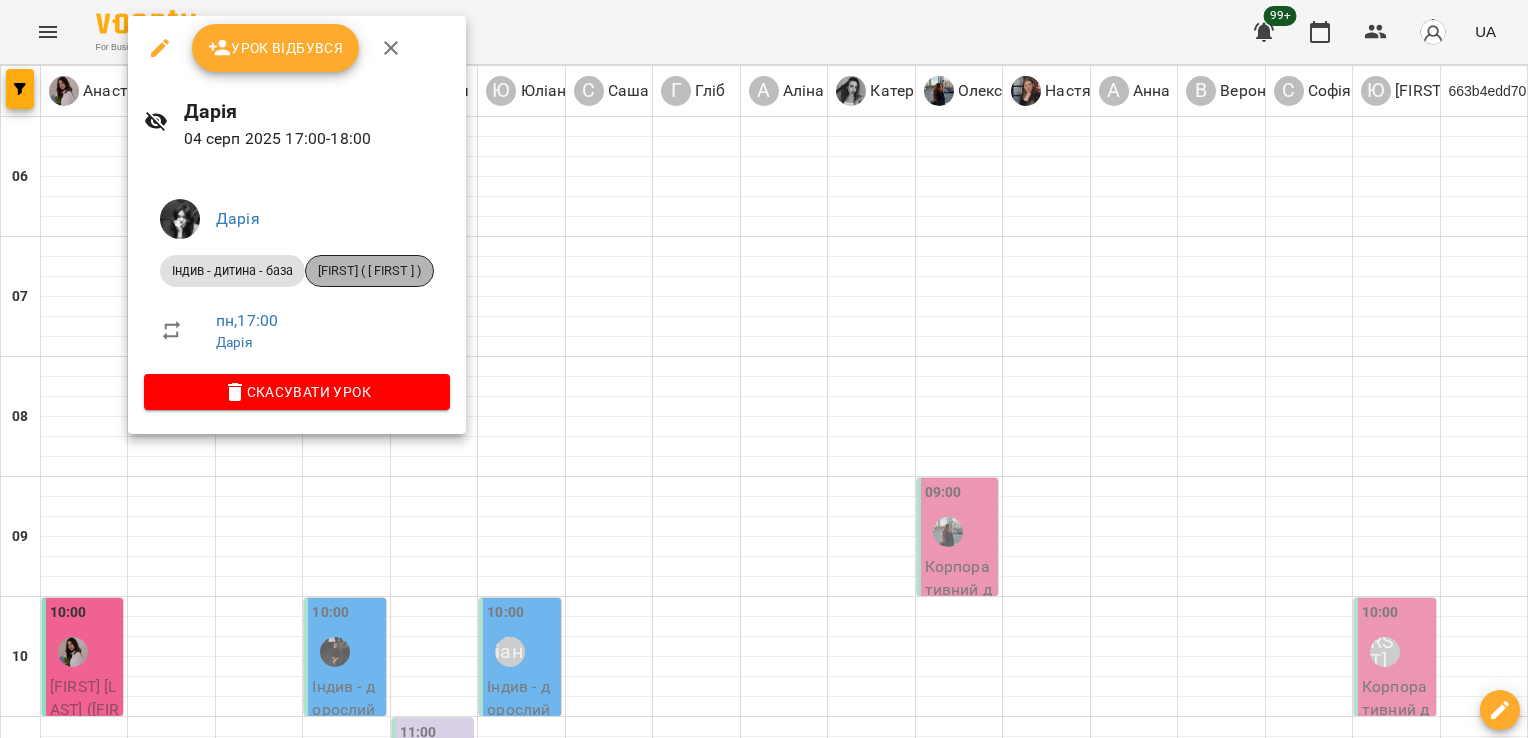 click on "[FIRST] ( [ FIRST ] )" at bounding box center (369, 271) 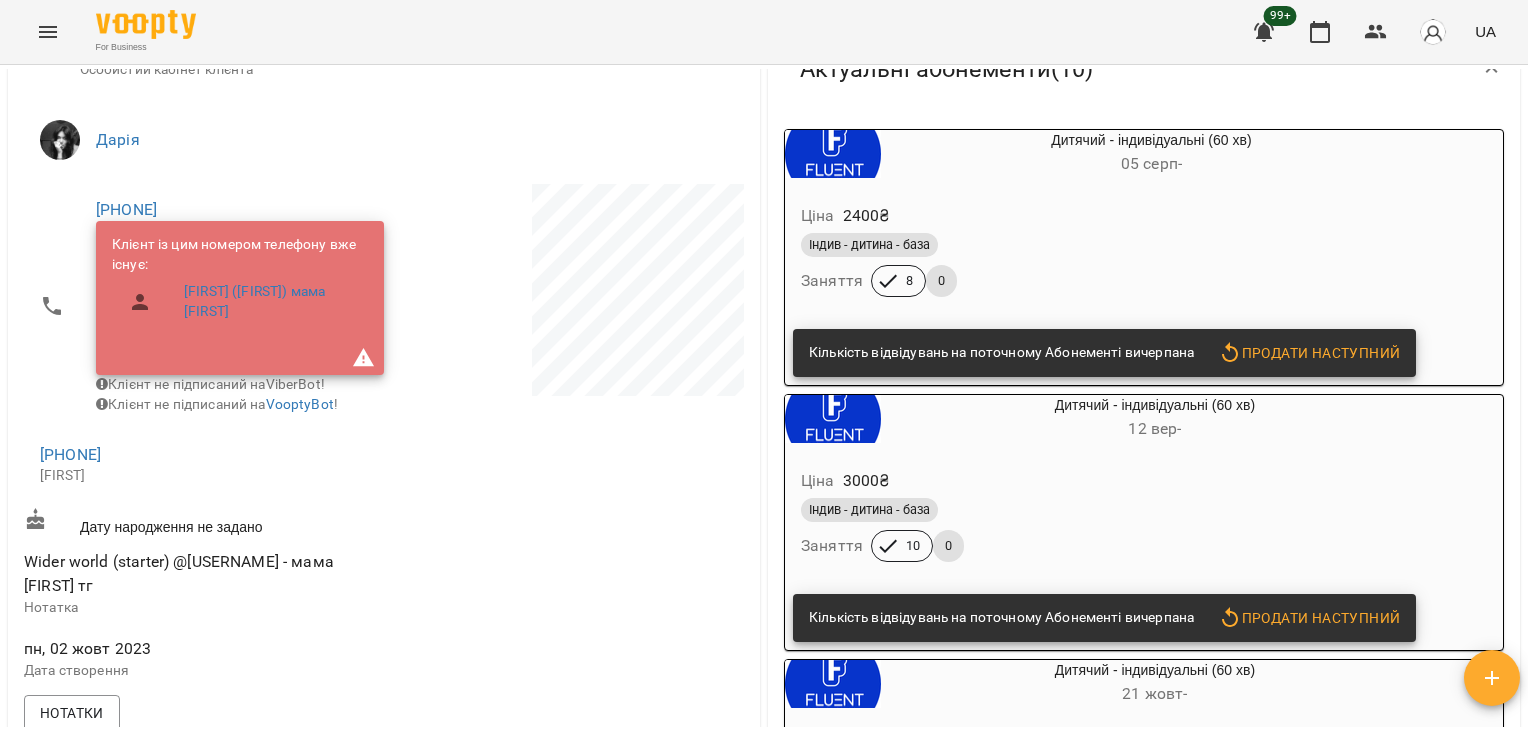 scroll, scrollTop: 288, scrollLeft: 0, axis: vertical 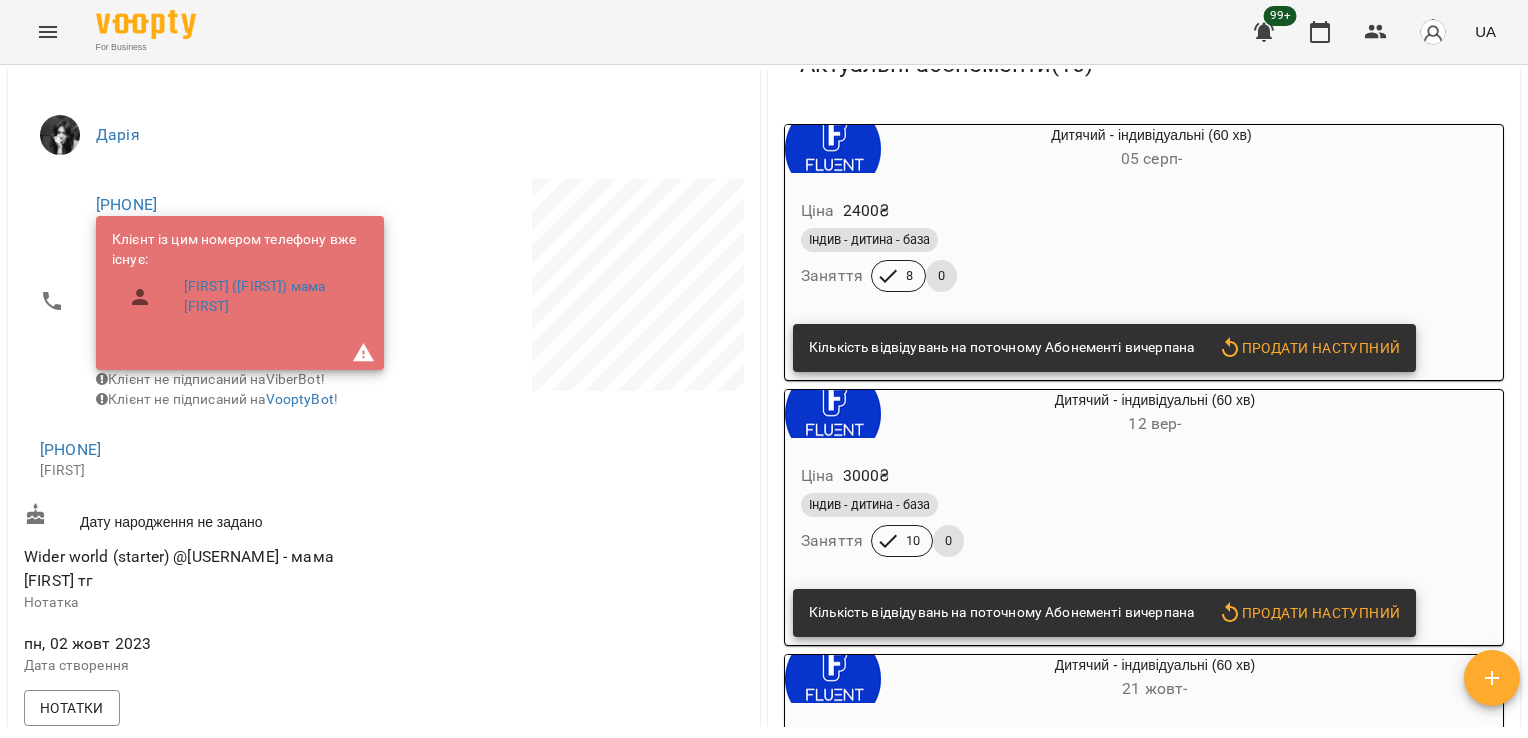 click at bounding box center [566, 430] 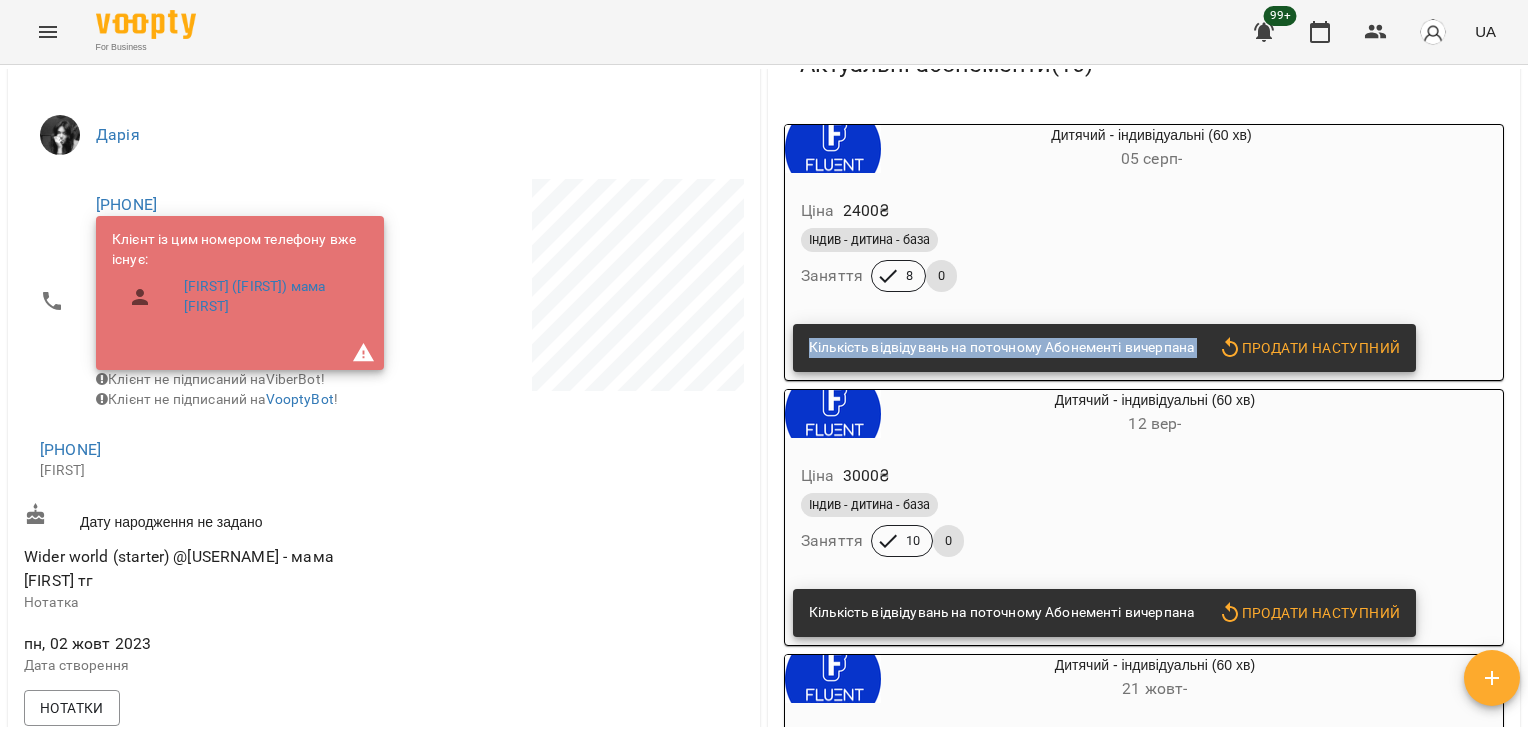 drag, startPoint x: 1508, startPoint y: 182, endPoint x: 1515, endPoint y: 336, distance: 154.15901 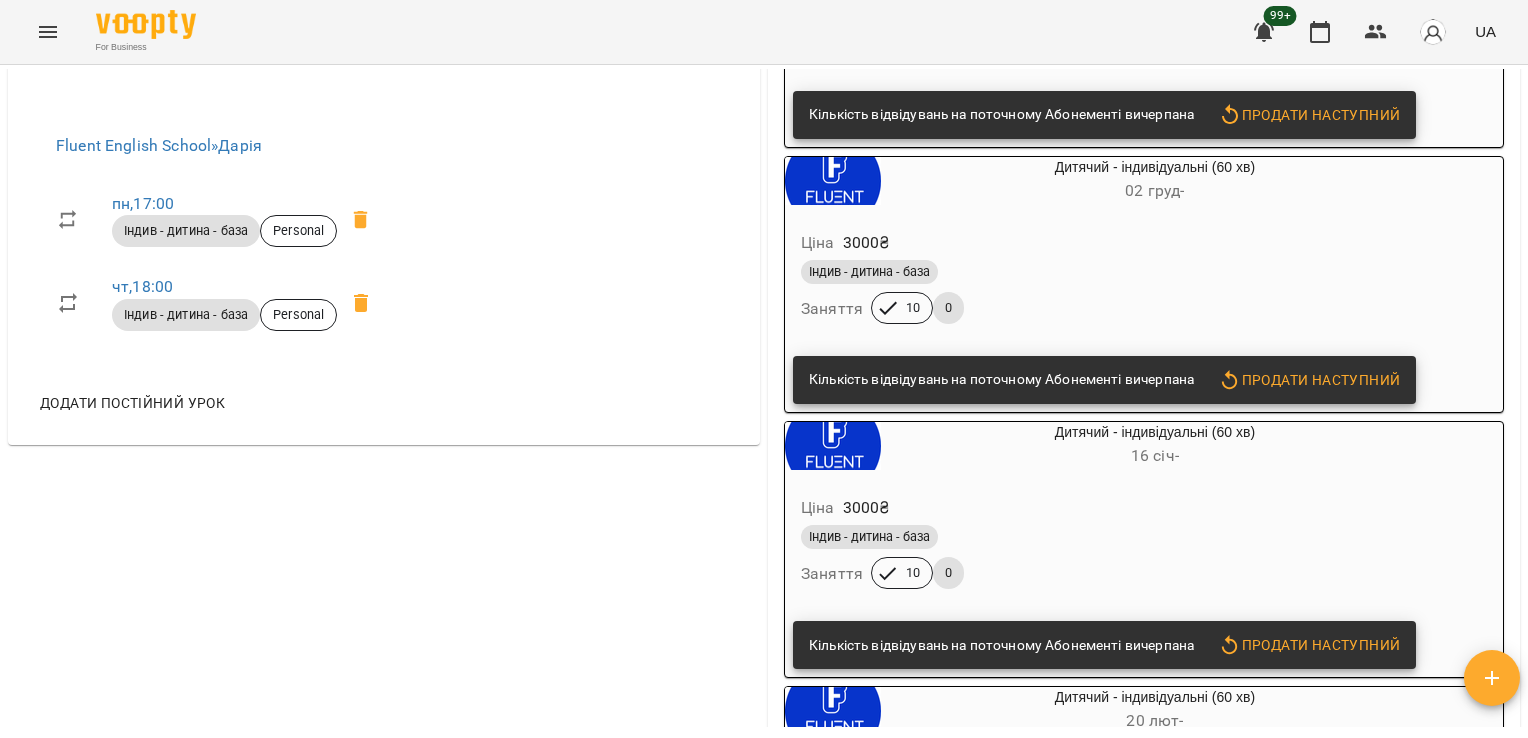 scroll, scrollTop: 1041, scrollLeft: 0, axis: vertical 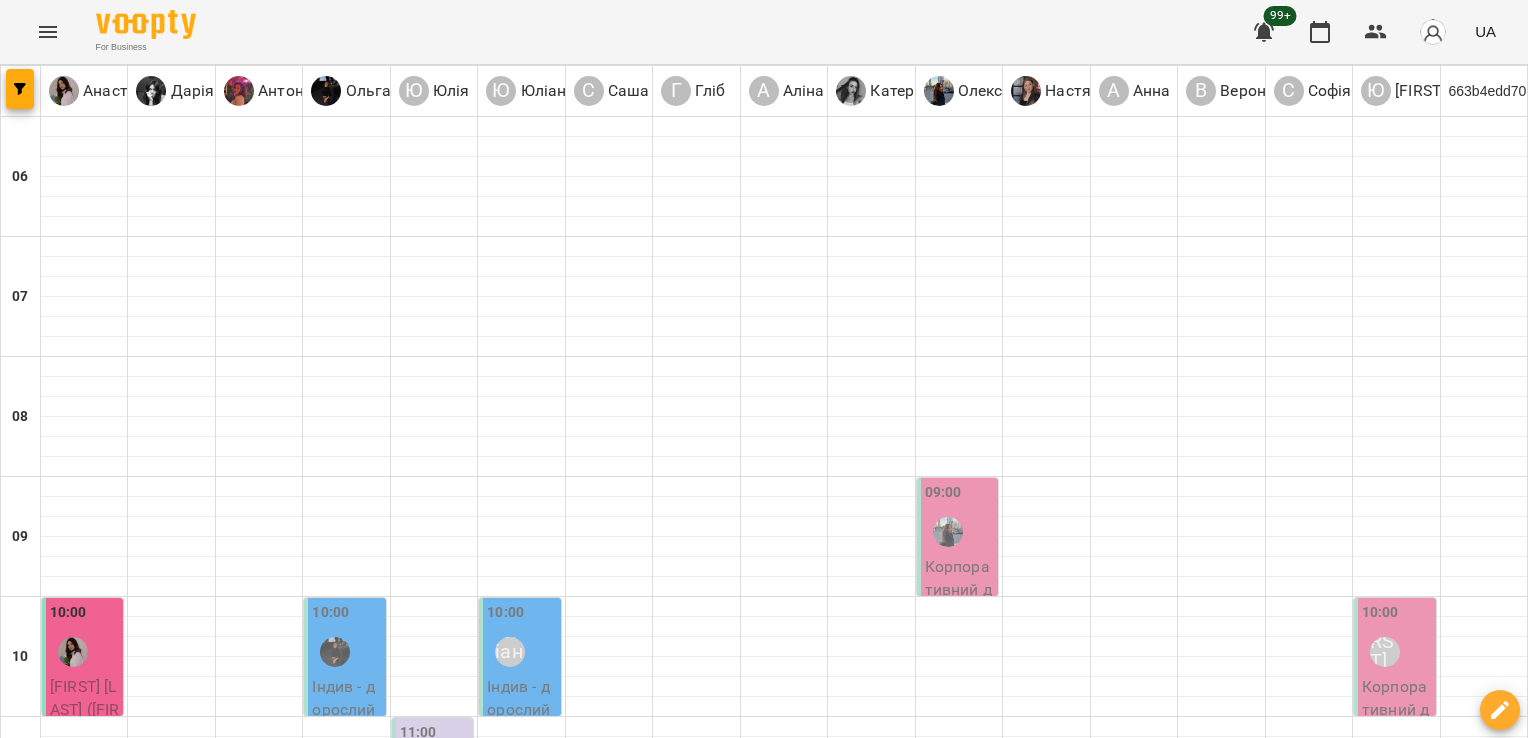 click on "Індив - дитина - база - [FIRST] ([ FIRST ])" at bounding box center (171, 1574) 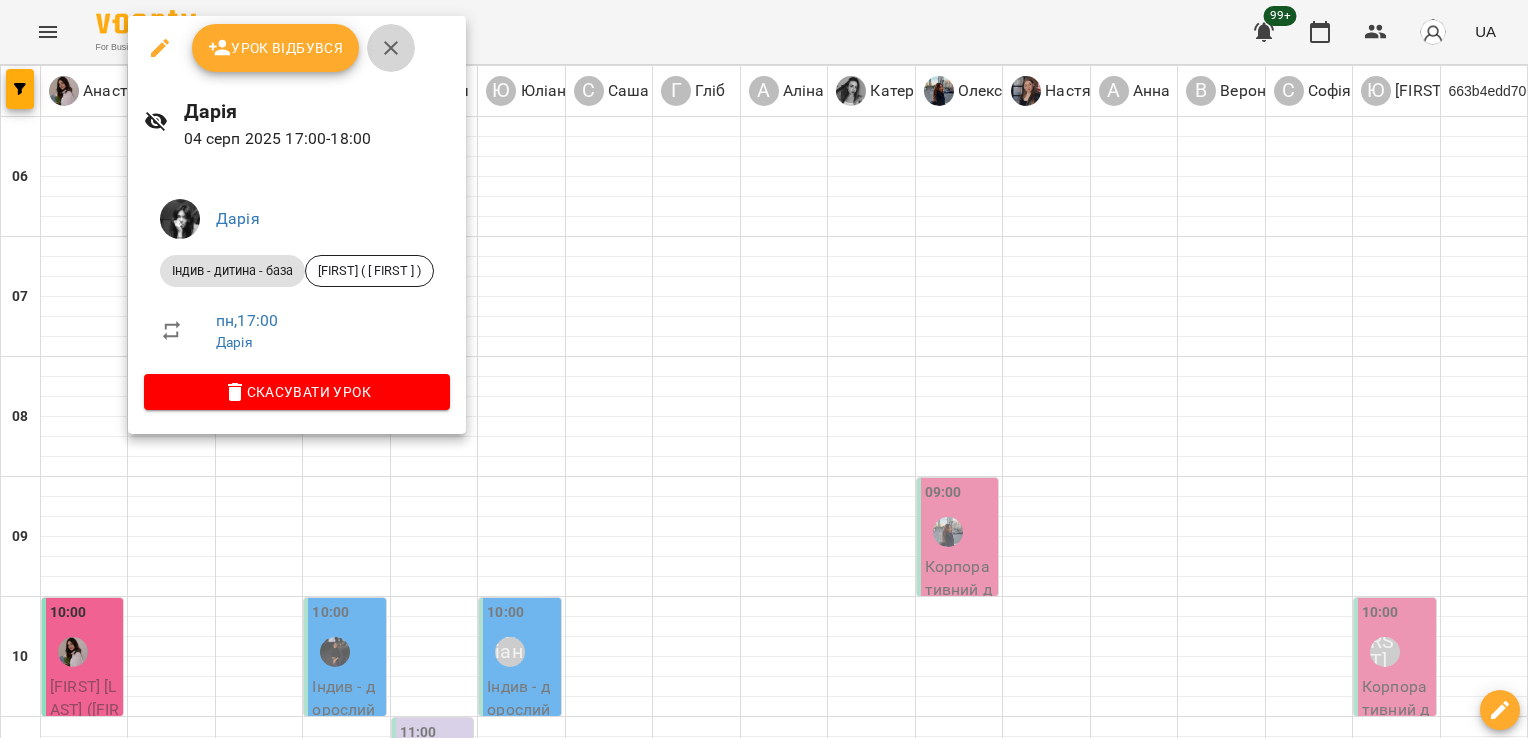 click 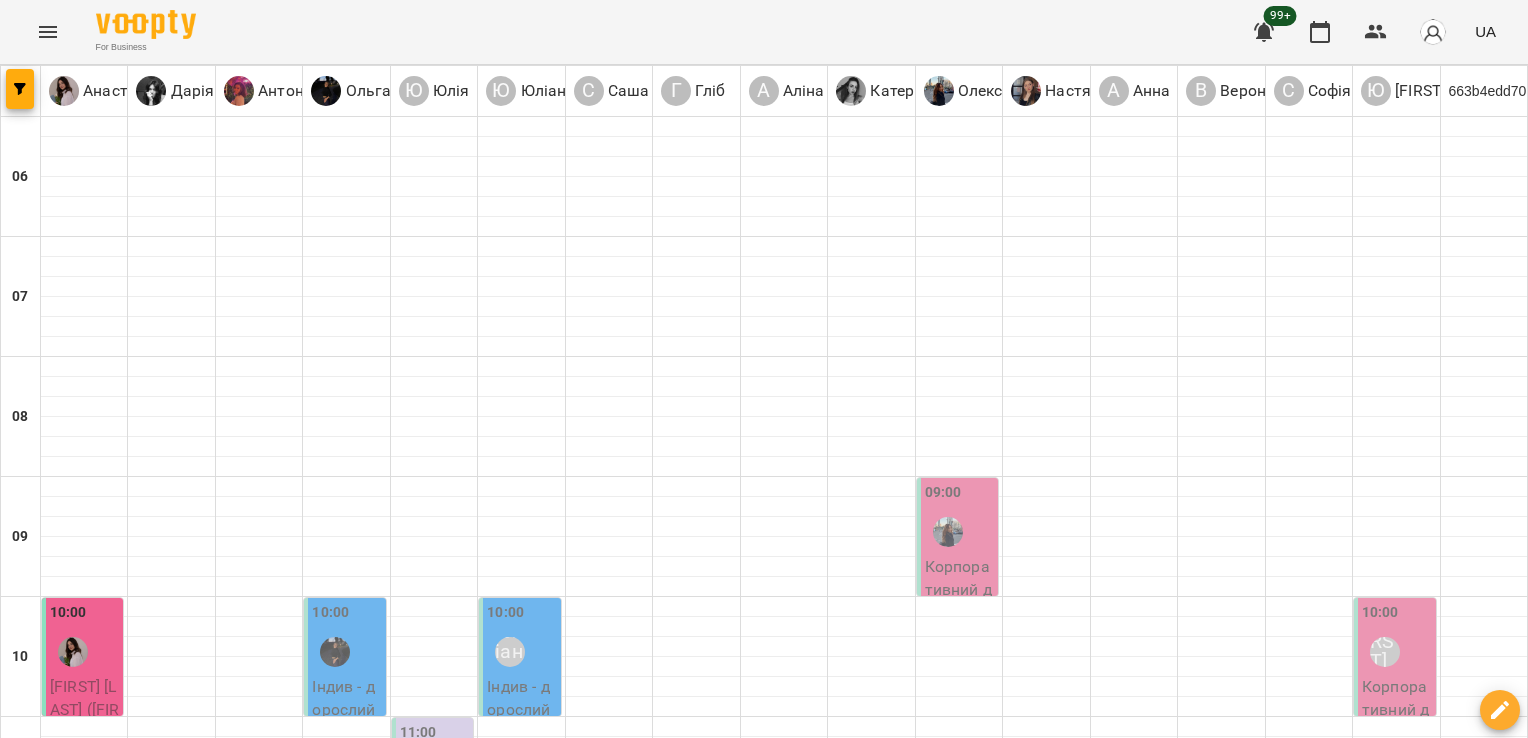 click on "Юлія" at bounding box center [423, 1492] 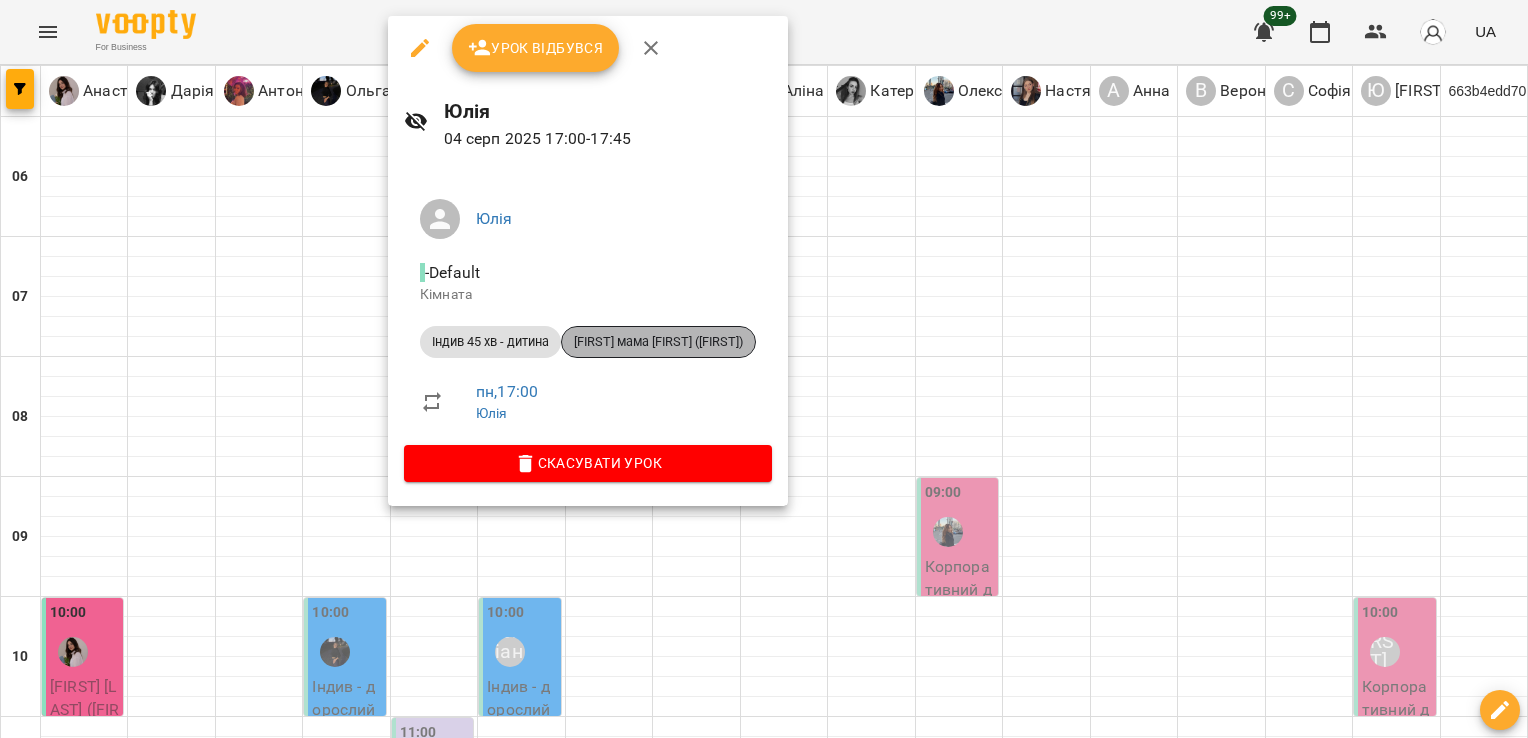 click on "[FIRST] мама [FIRST] ([FIRST])" at bounding box center (658, 342) 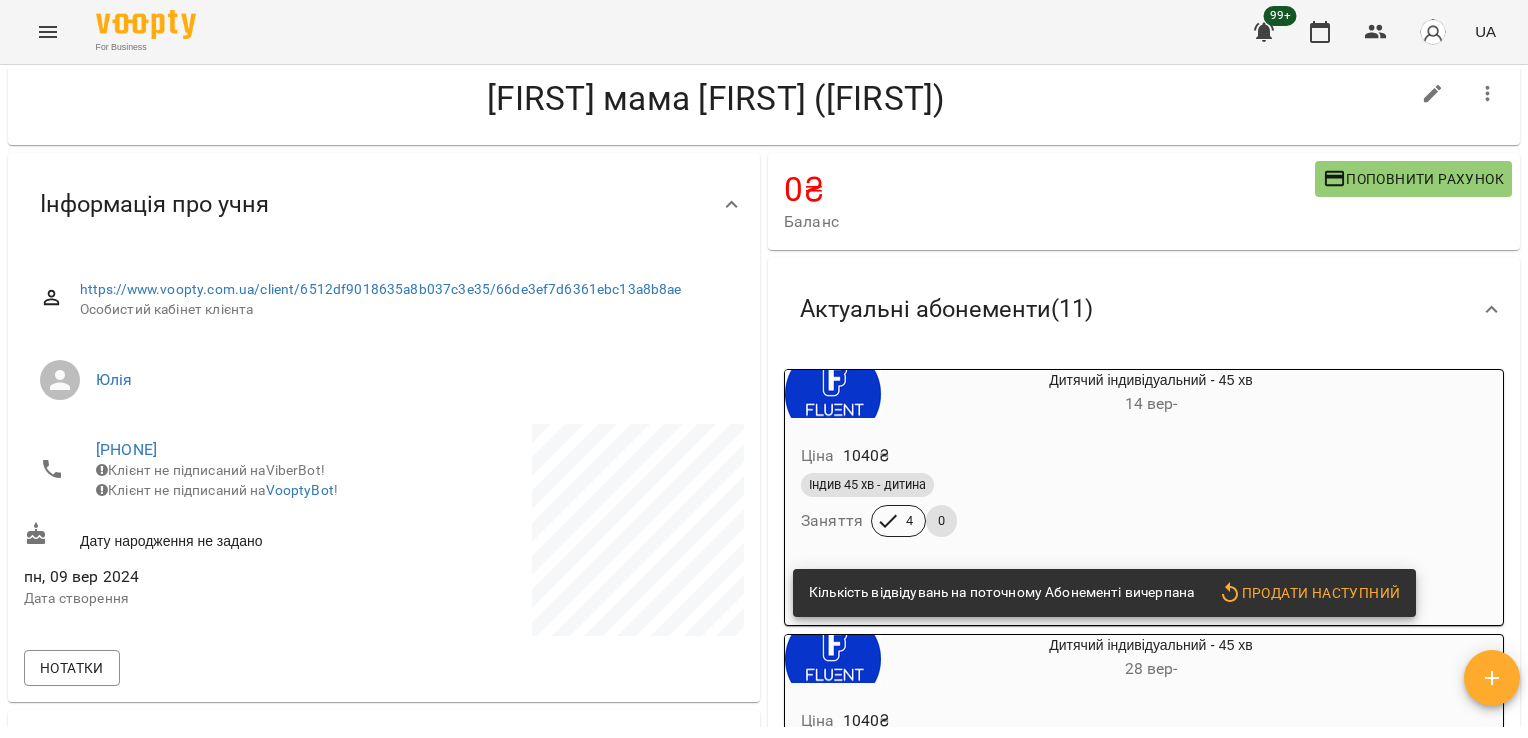 scroll, scrollTop: 0, scrollLeft: 0, axis: both 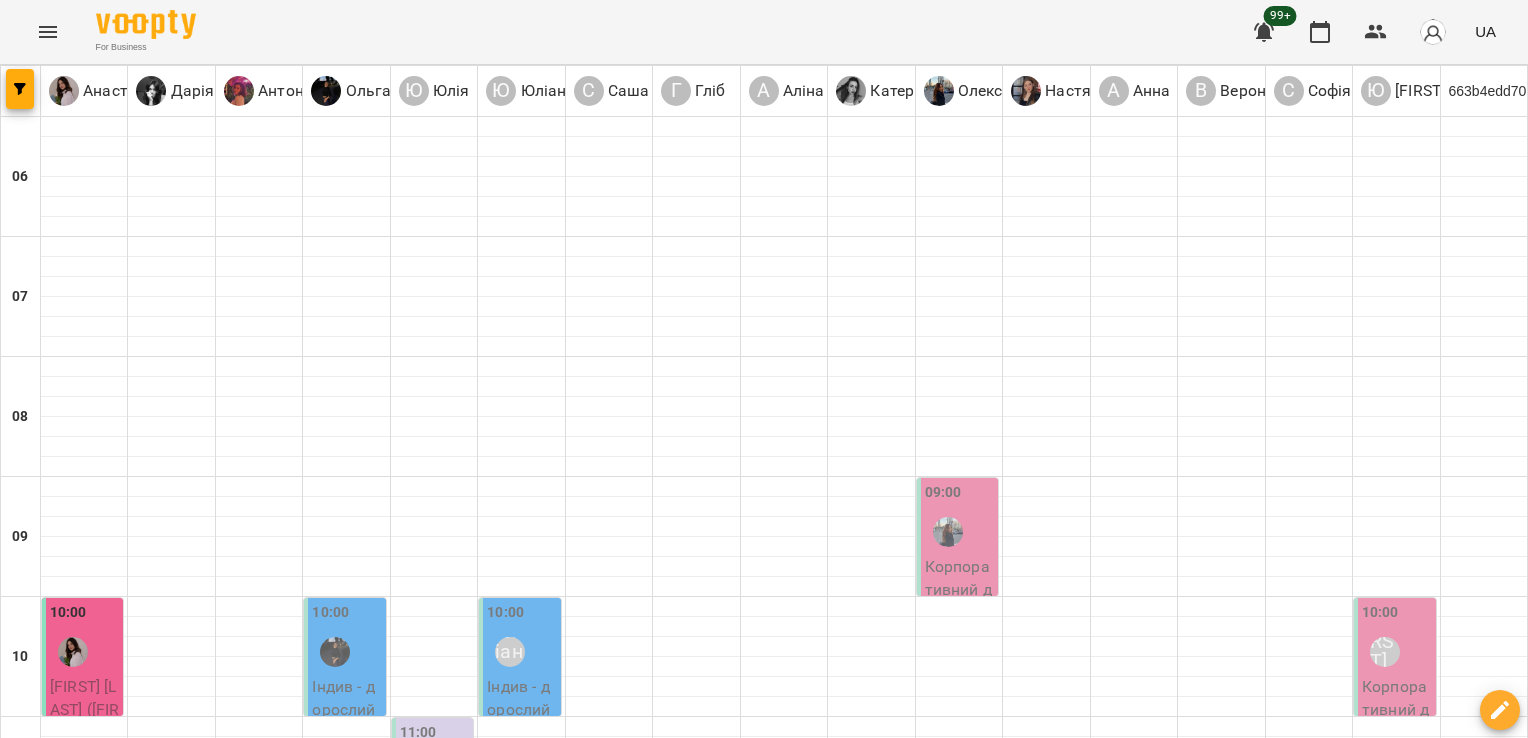 click on "Юлія" at bounding box center [423, 1492] 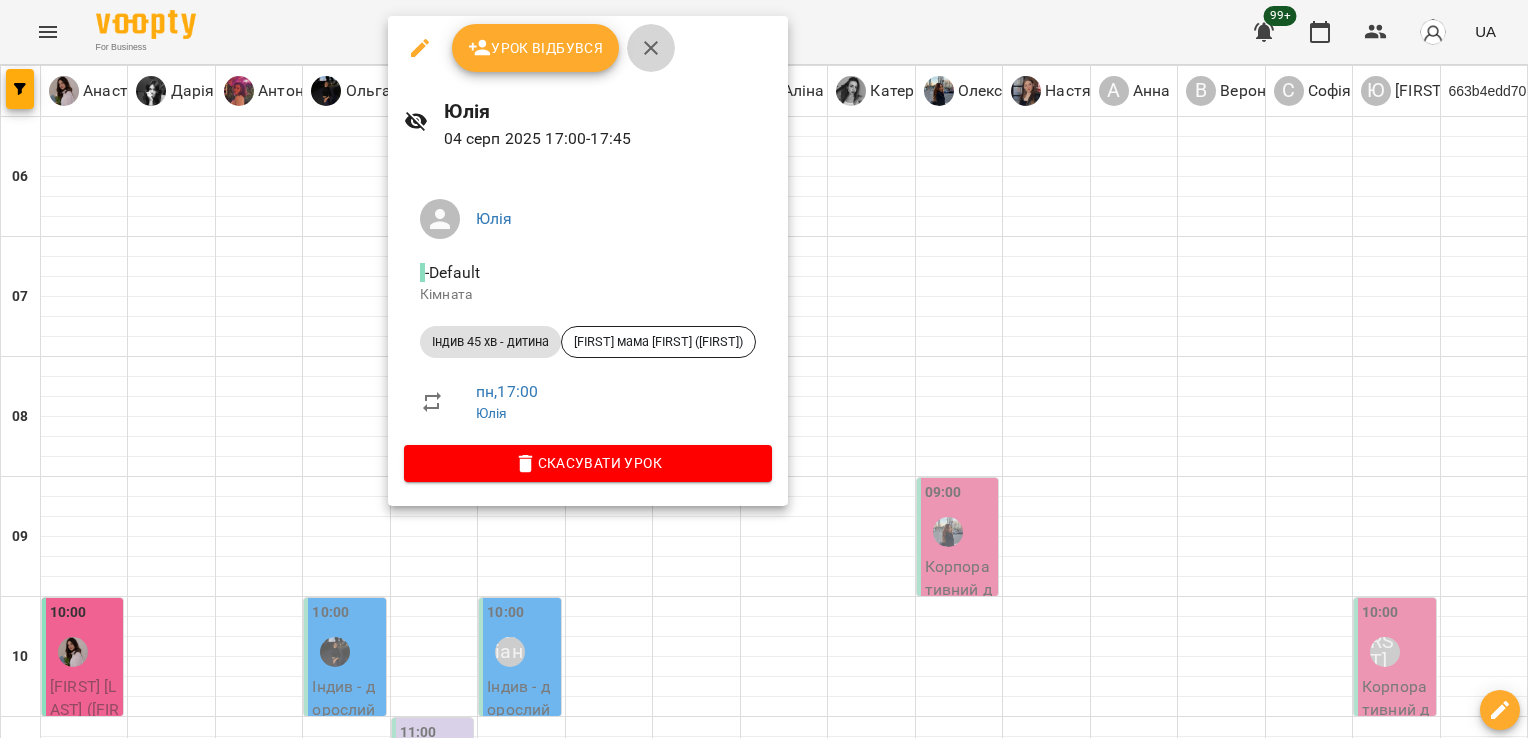 click 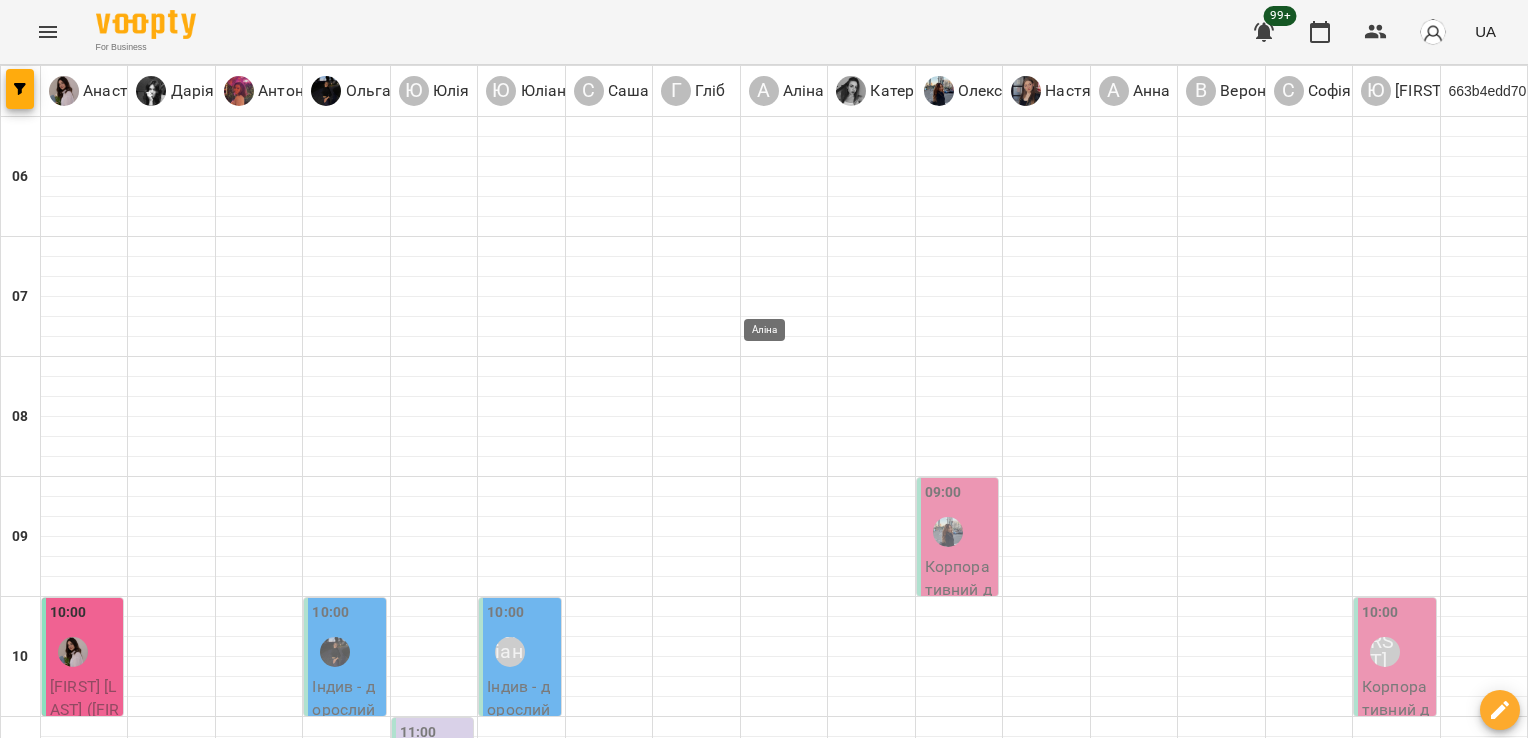 click on "Аліна" at bounding box center (773, 1492) 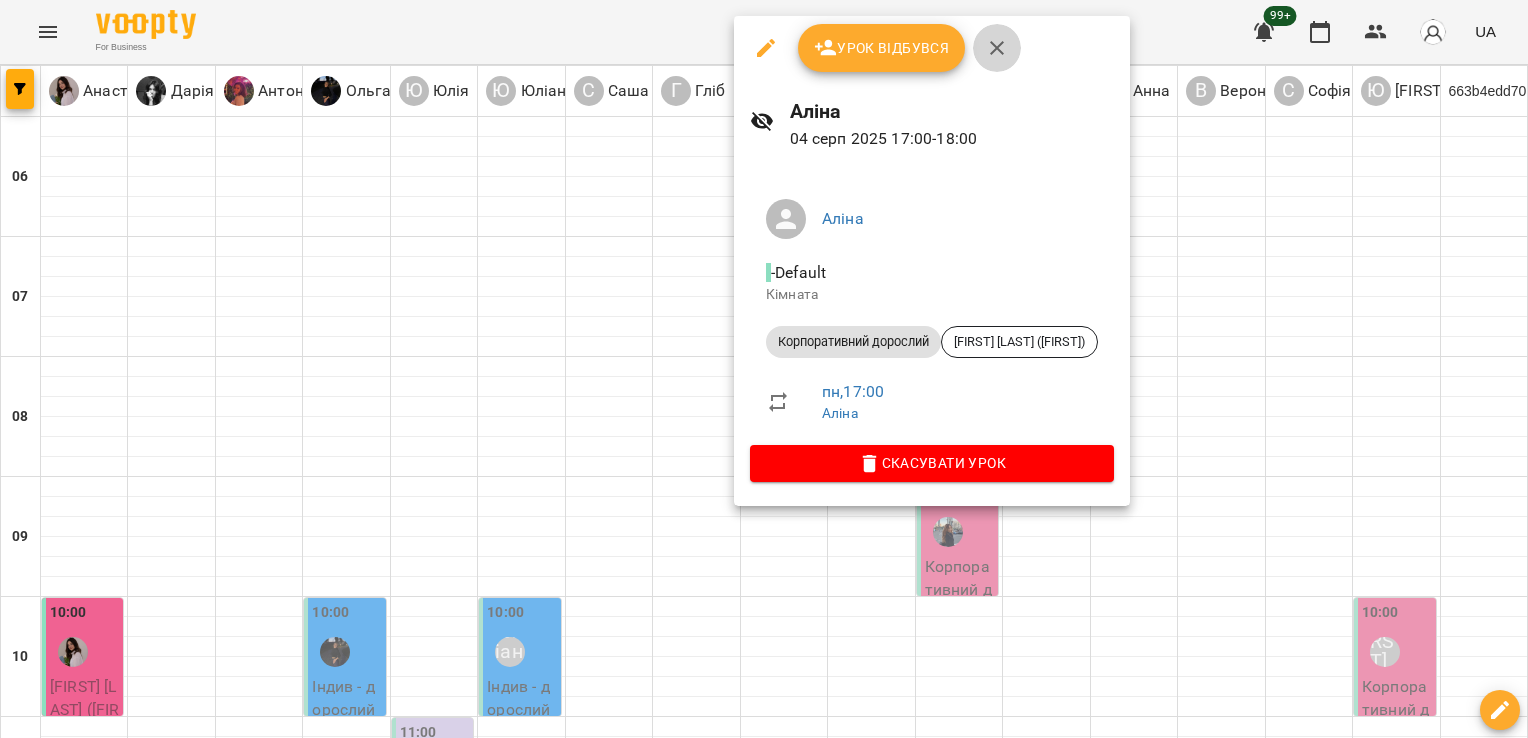 click at bounding box center [997, 48] 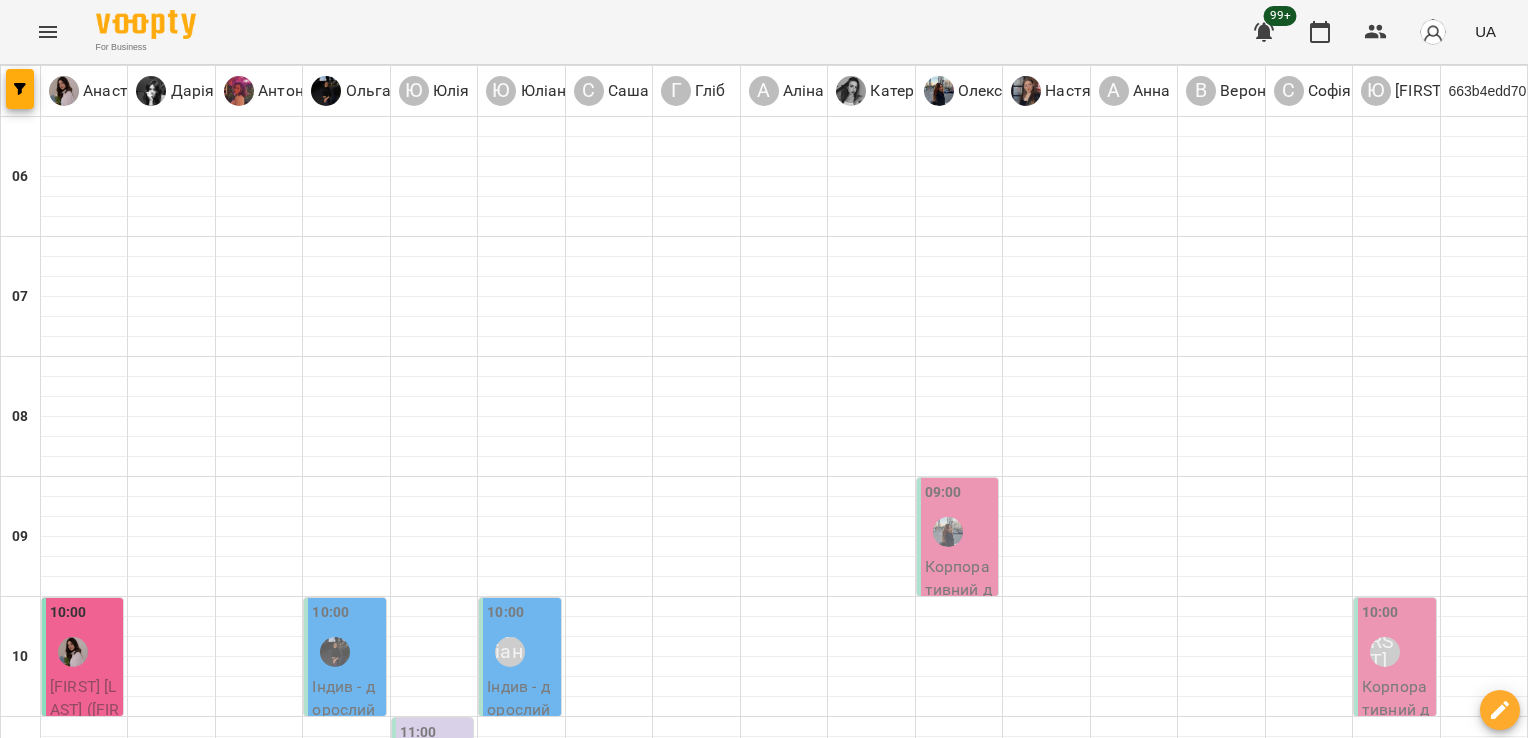 click on "Анна" at bounding box center [1123, 1492] 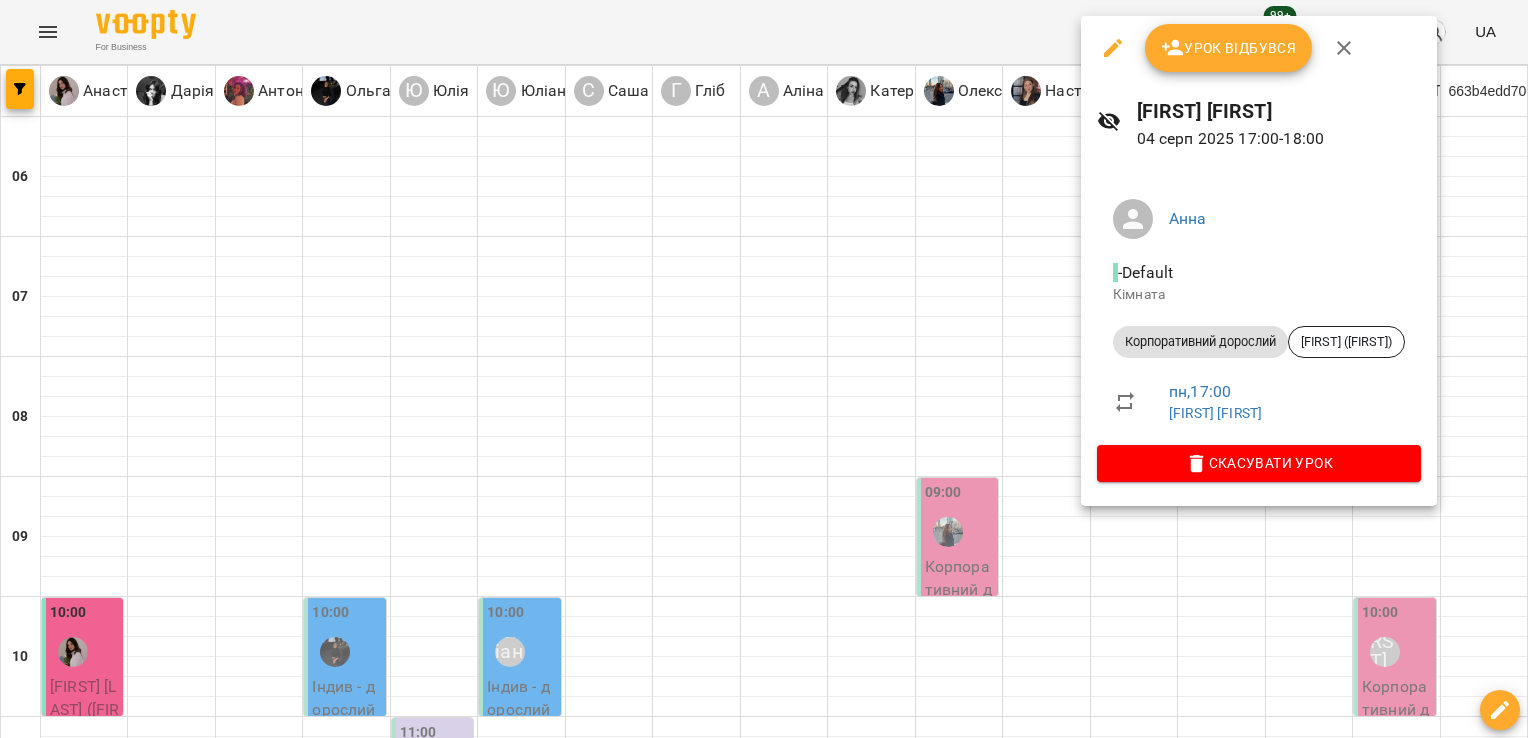 click 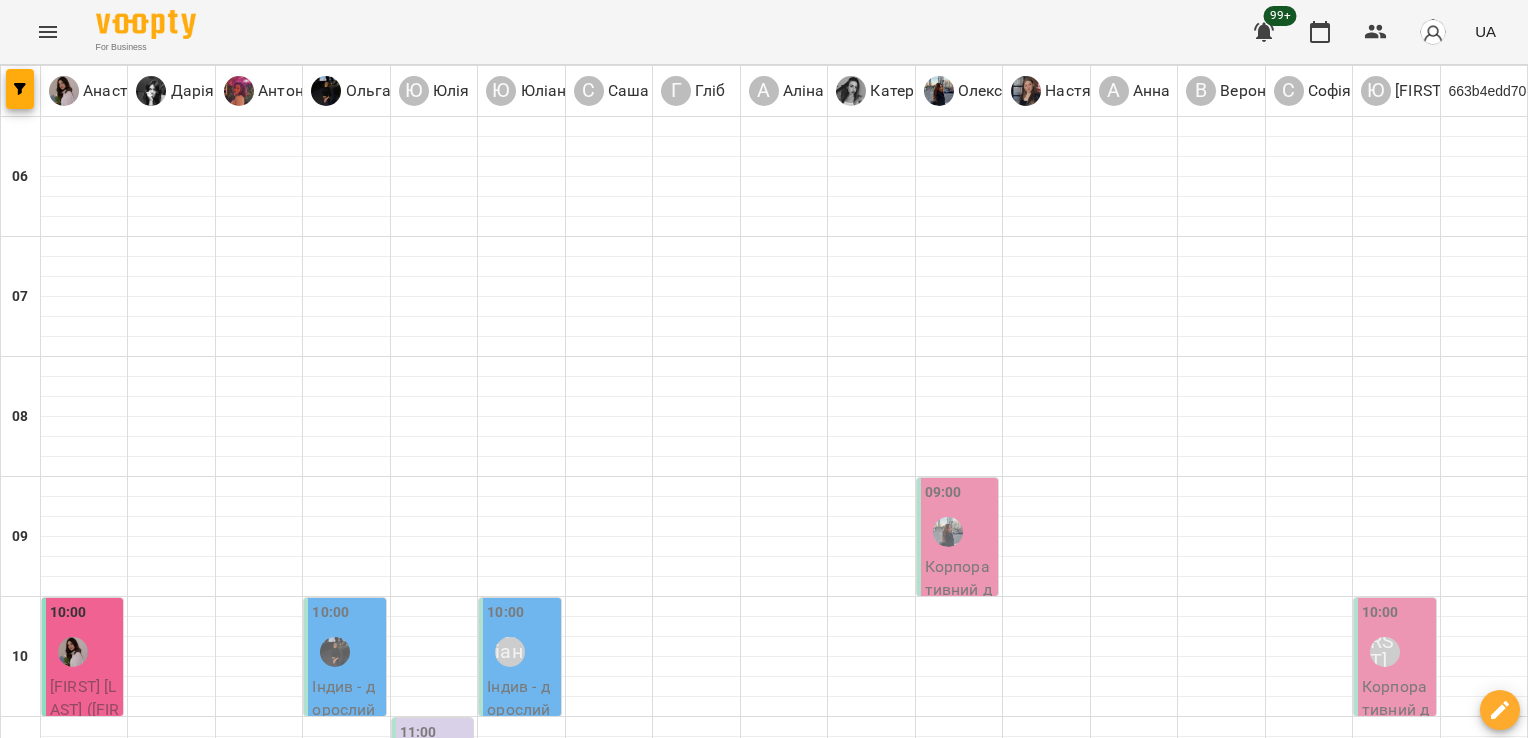 click on "Індив - дорослий - база - [FIRST] ([FIRST])" at bounding box center [1464, 1677] 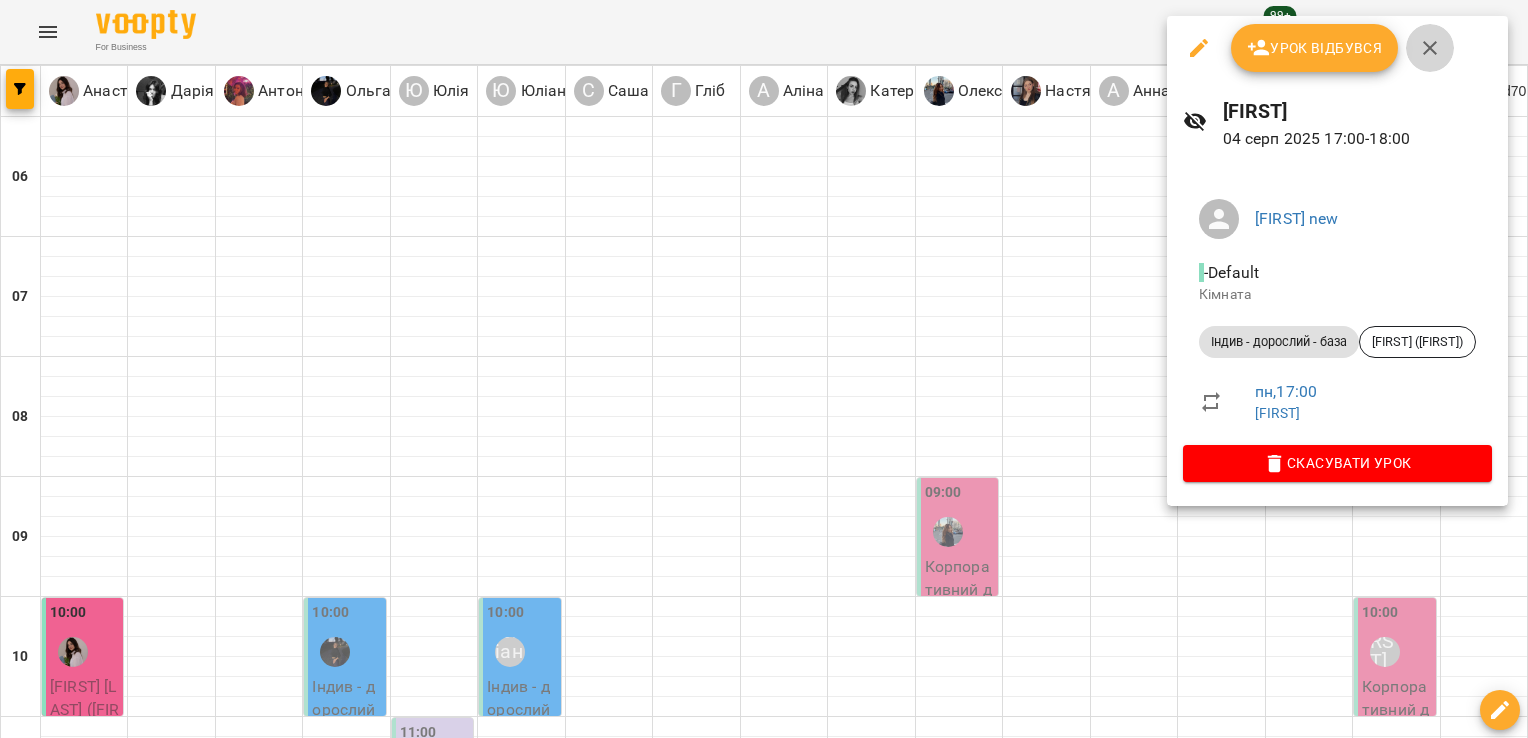 click 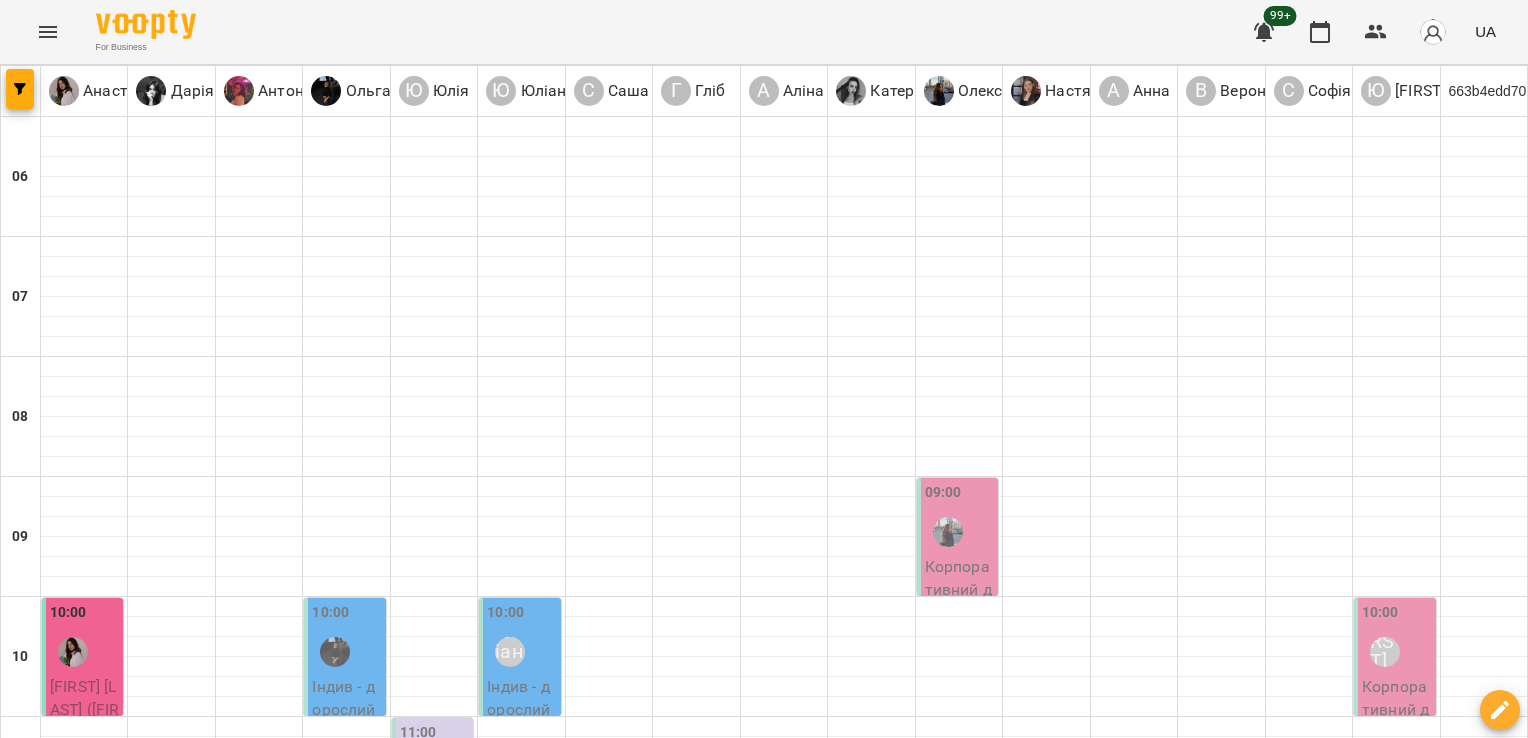 click at bounding box center (160, 1612) 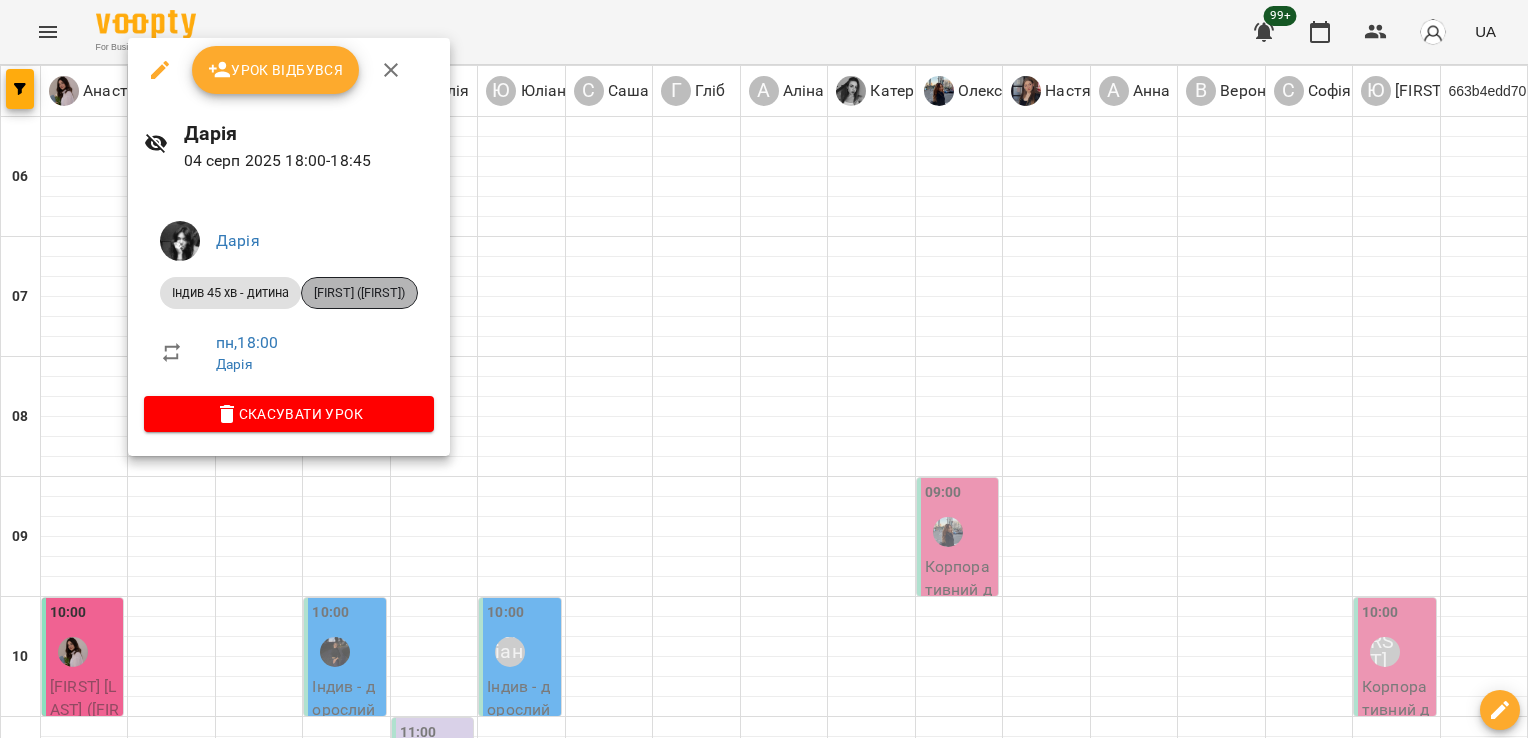 click on "[FIRST] ([FIRST])" at bounding box center [359, 293] 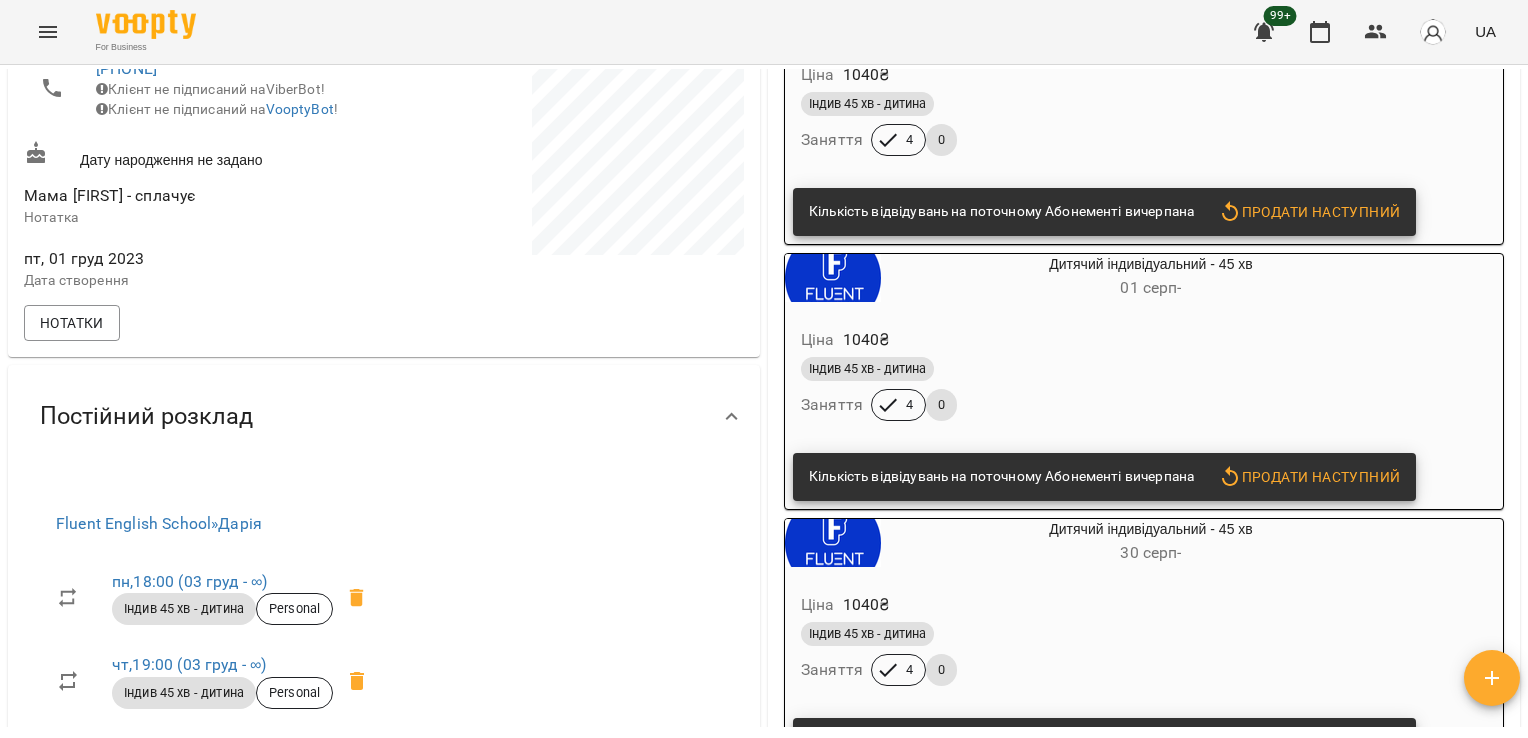 scroll, scrollTop: 0, scrollLeft: 0, axis: both 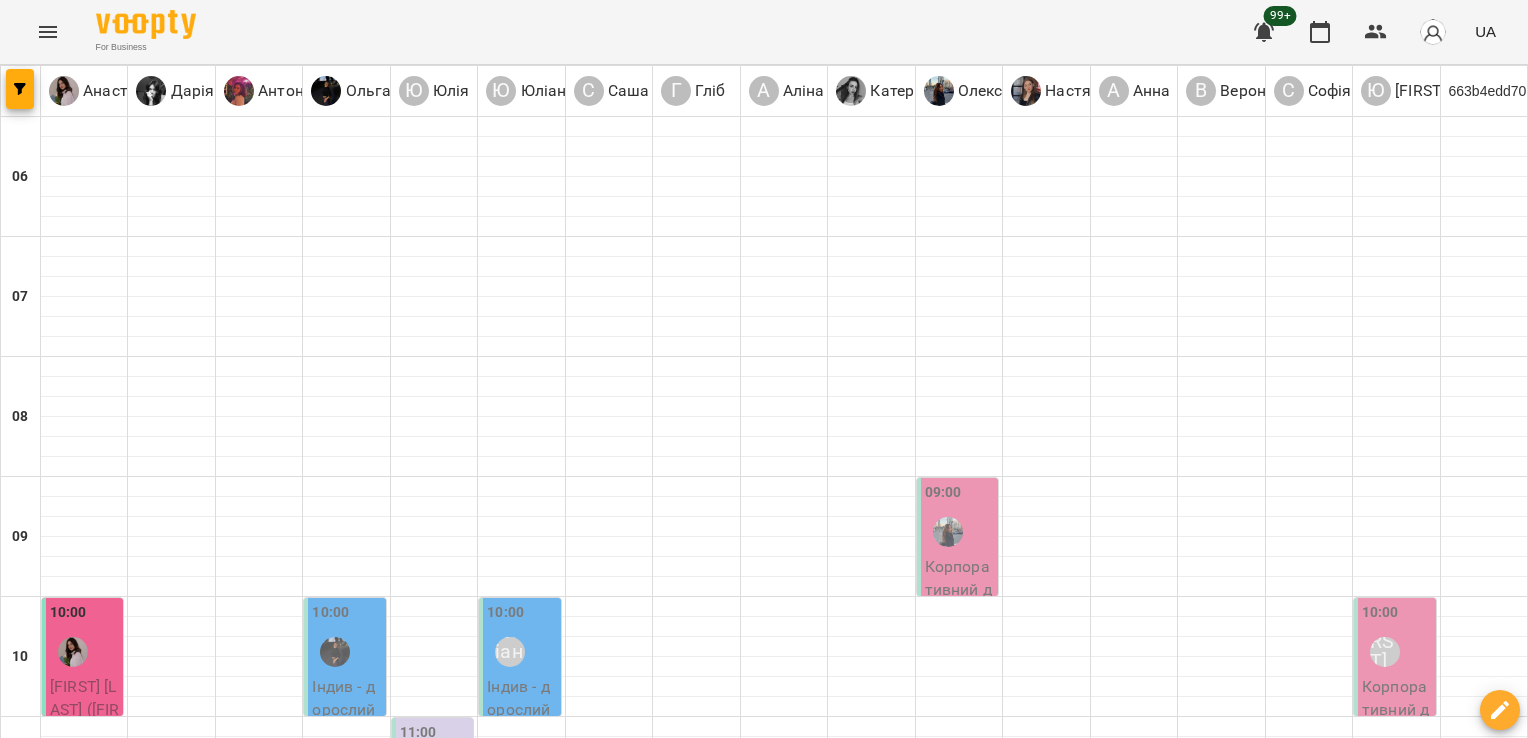 click on "18:00" at bounding box center [171, 1598] 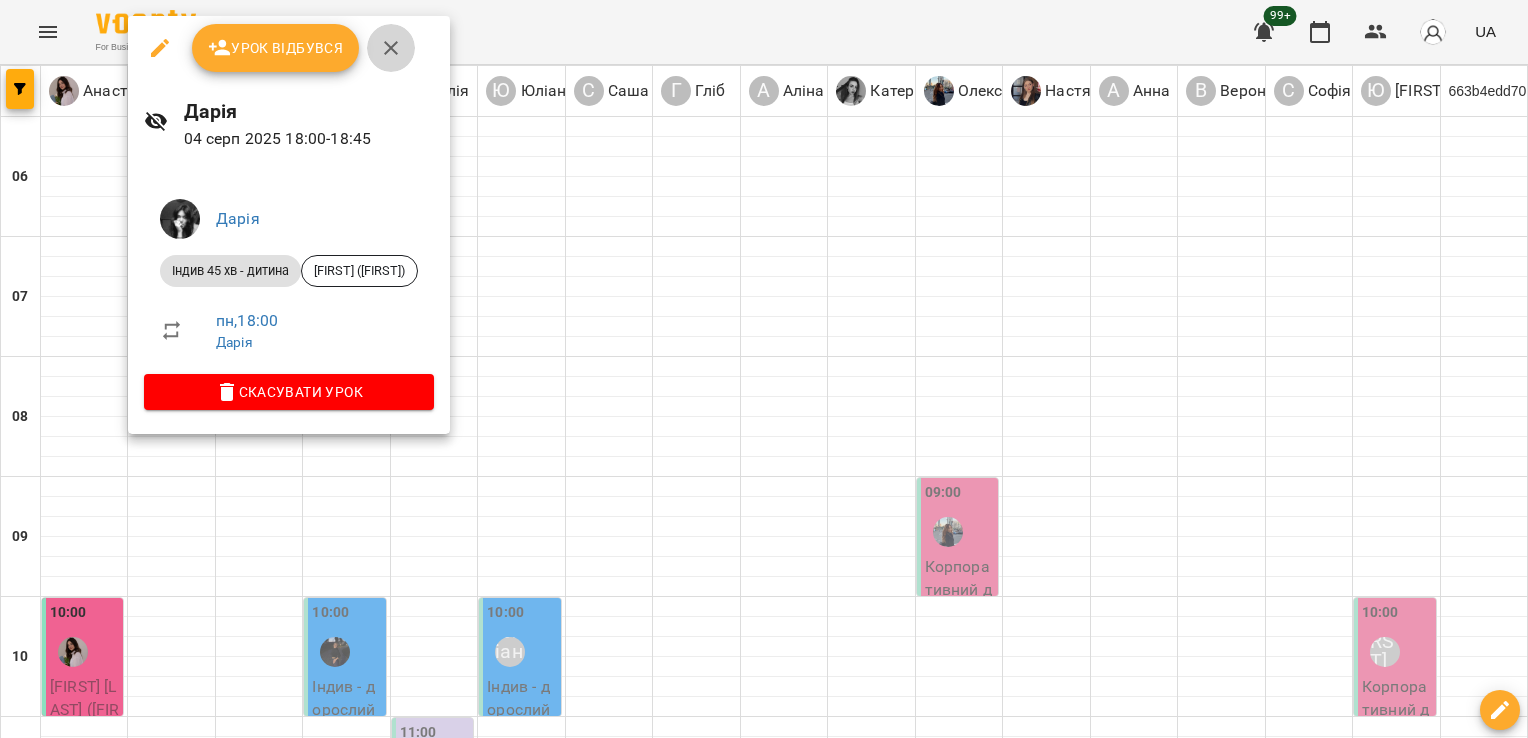 click 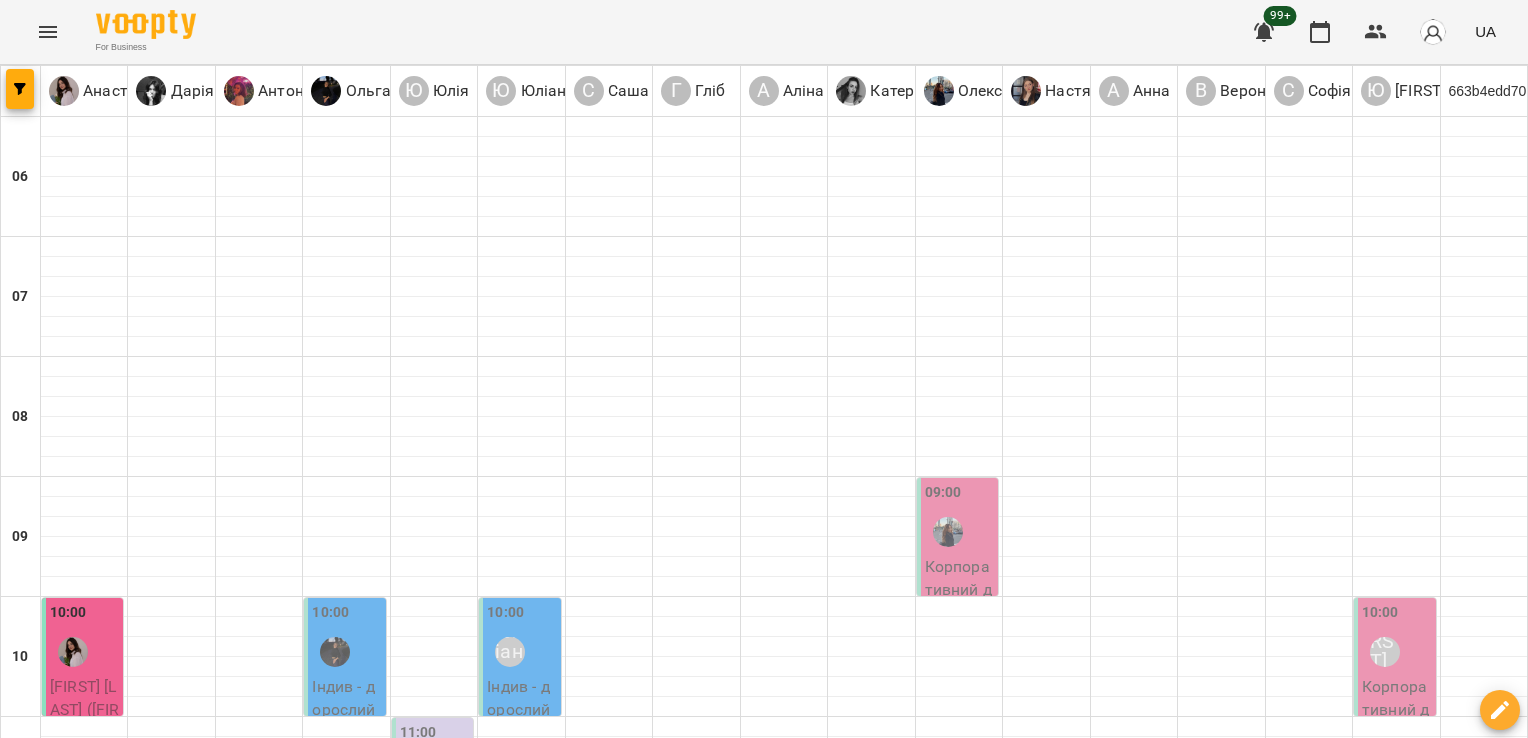 click on "[TIME] [FIRST]  [FIRST] [FIRST] [TIME] [FIRST]  [FIRST] - [FIRST] [FIRST] [TIME] [FIRST]  [FIRST] [FIRST] - [FIRST] [FIRST] [TIME] [FIRST]  [FIRST] [FIRST] - [FIRST] [FIRST] [TIME] [FIRST]  [FIRST] [FIRST] - [FIRST] [FIRST]" at bounding box center [1134, 1197] 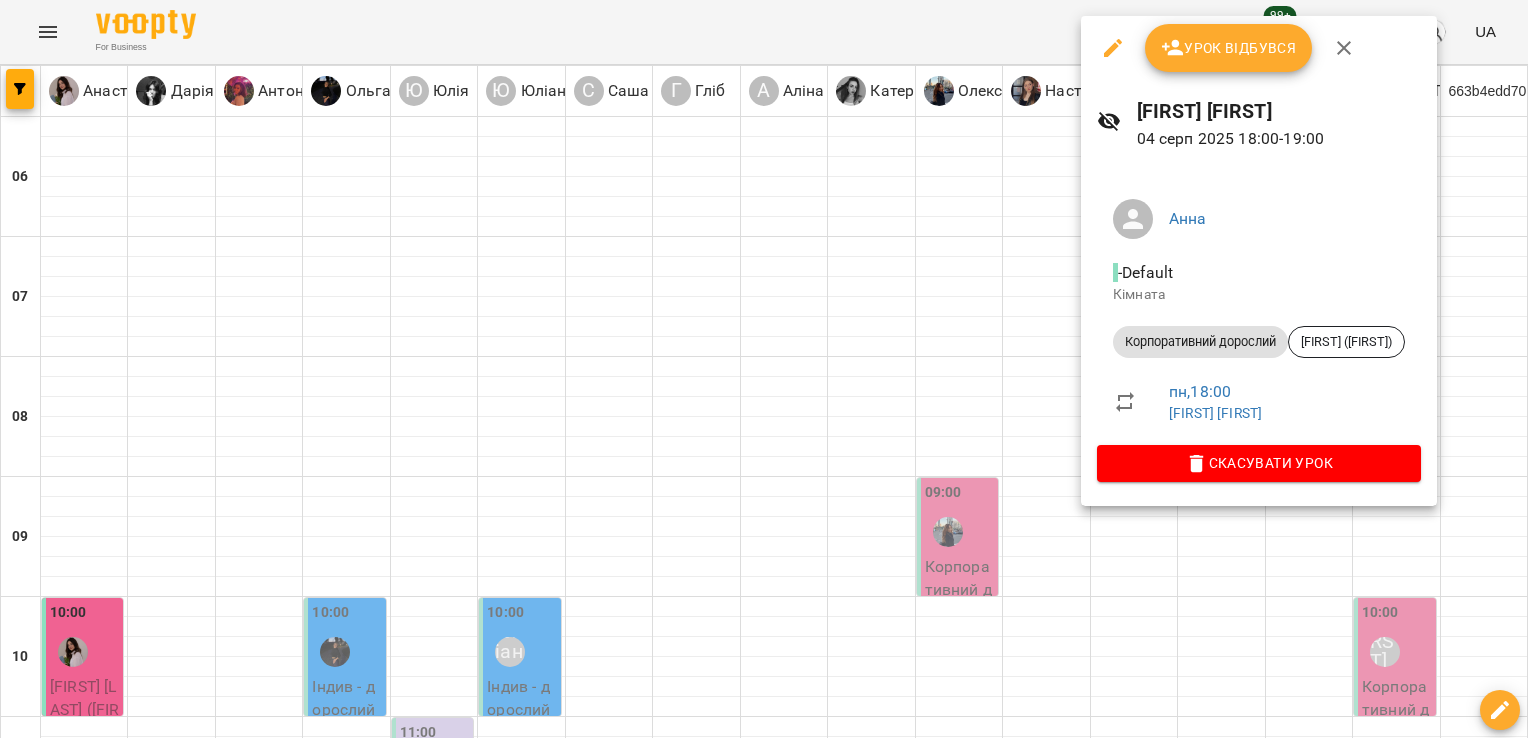 click on "-  Default" at bounding box center [1259, 273] 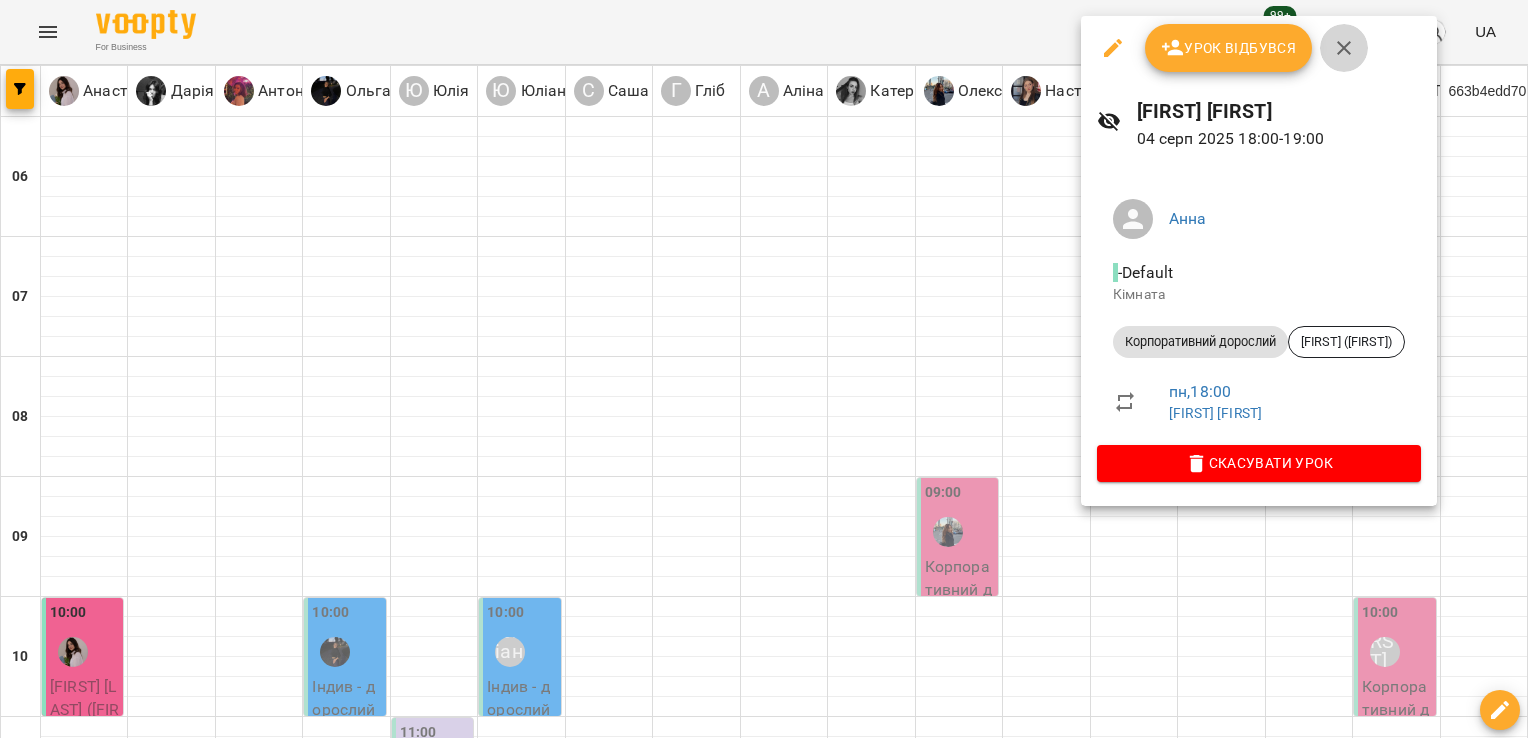 click 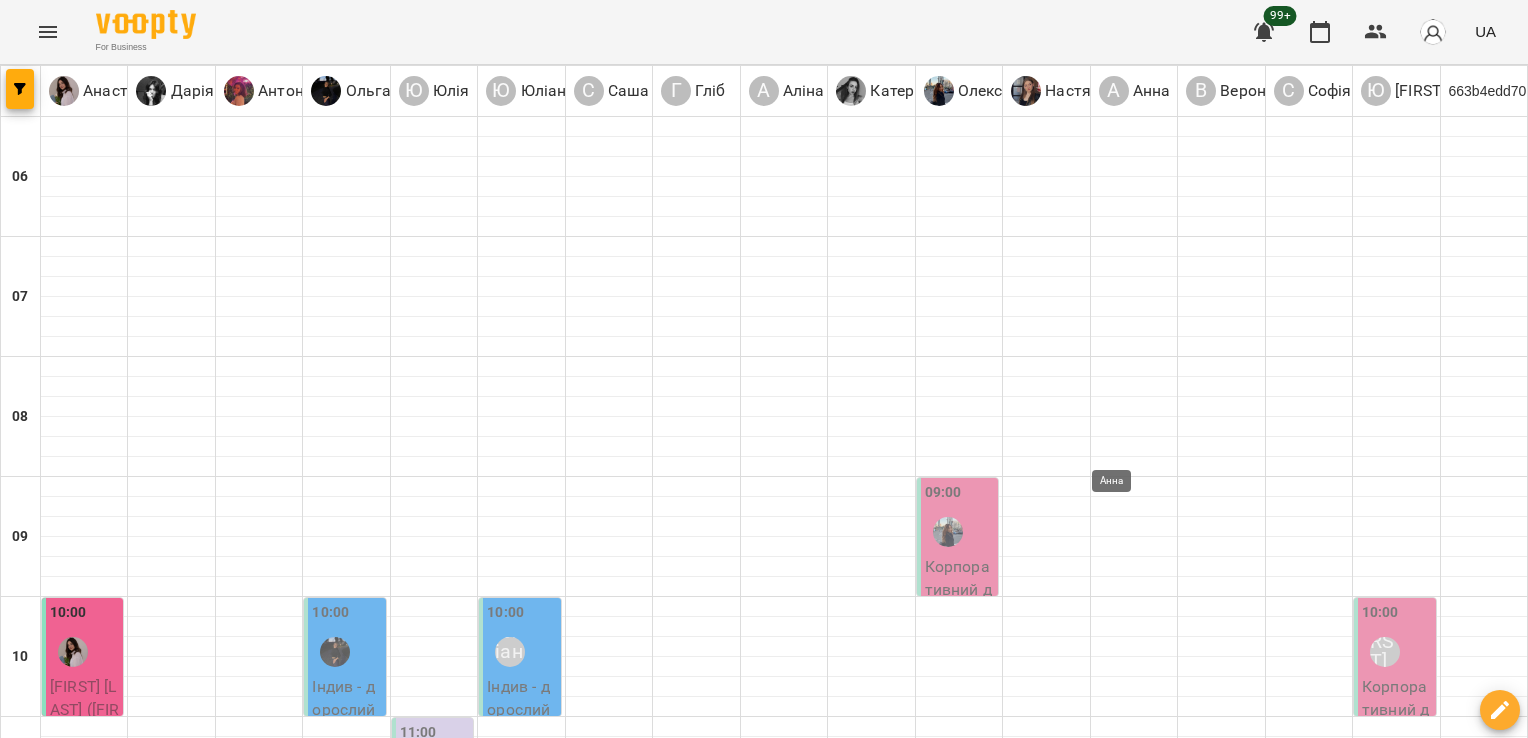 click on "Анна" at bounding box center [1123, 1732] 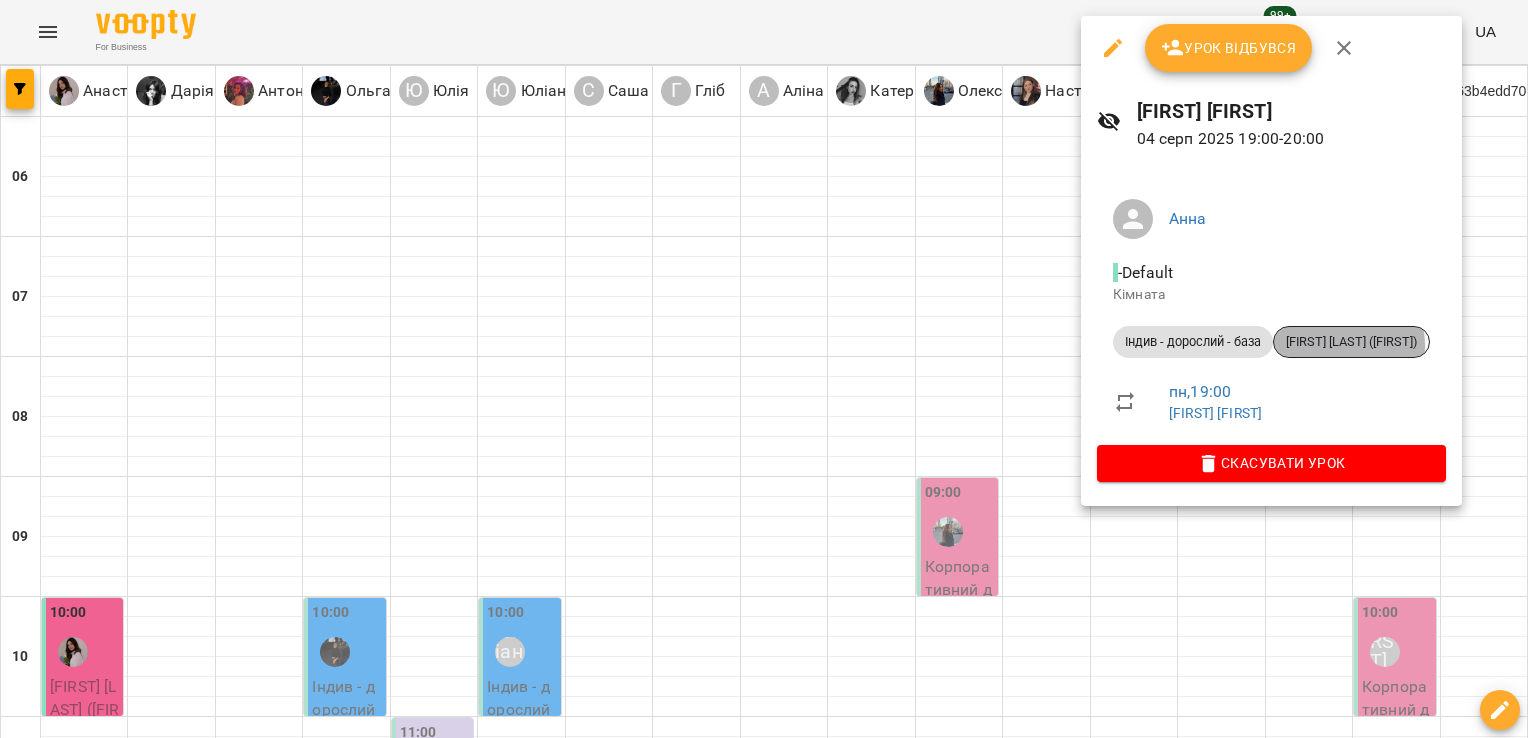 click on "[FIRST] [LAST] ([FIRST])" at bounding box center (1351, 342) 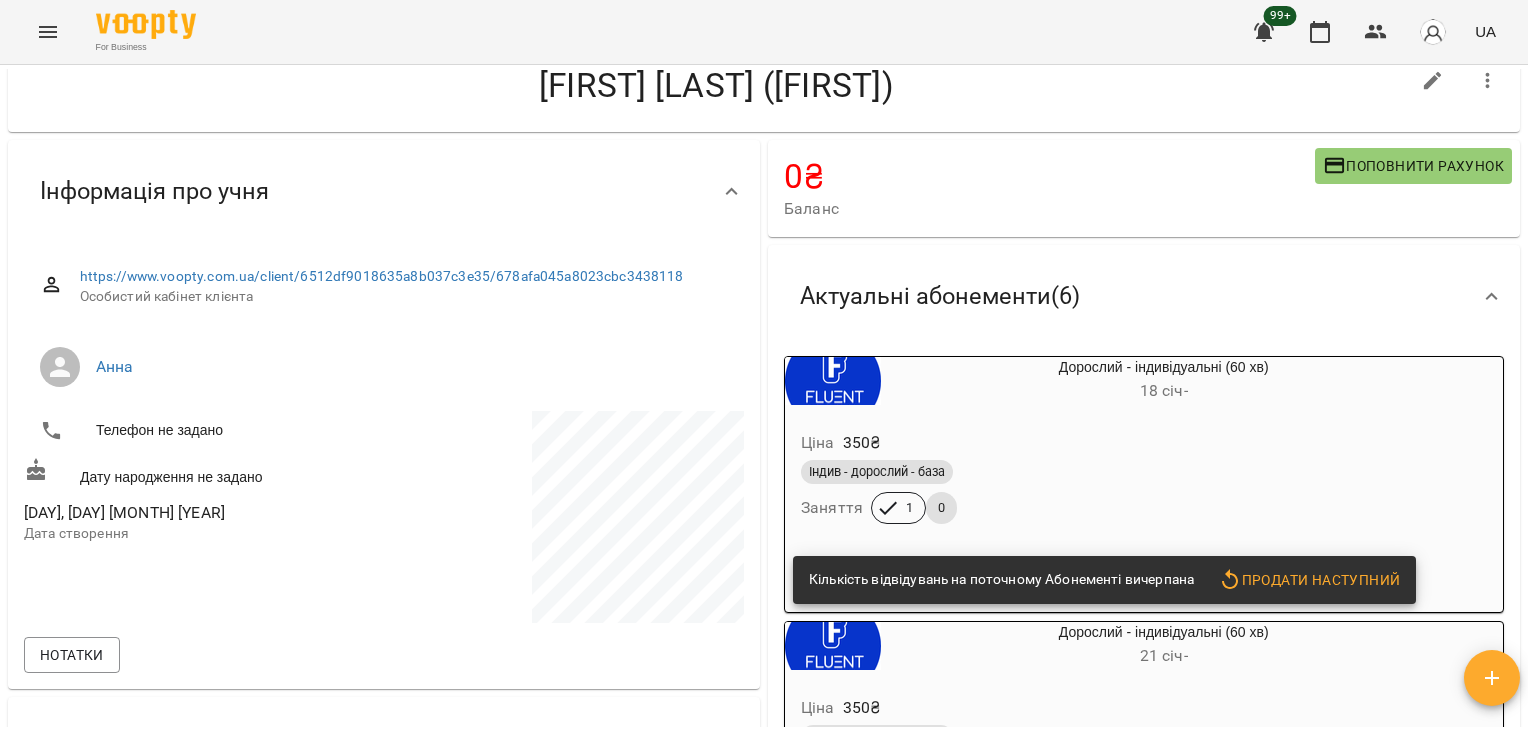 scroll, scrollTop: 0, scrollLeft: 0, axis: both 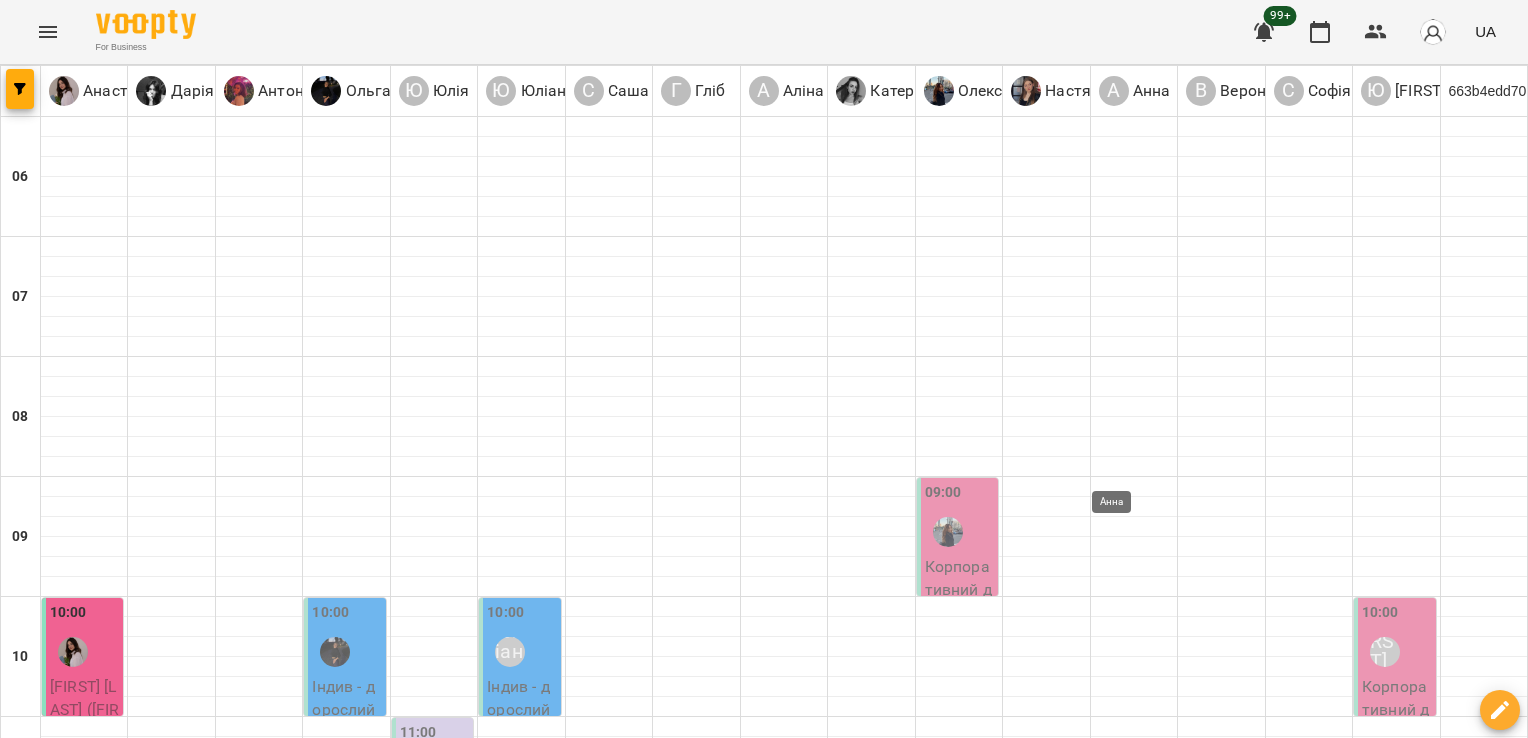 click on "Анна" at bounding box center [1123, 1732] 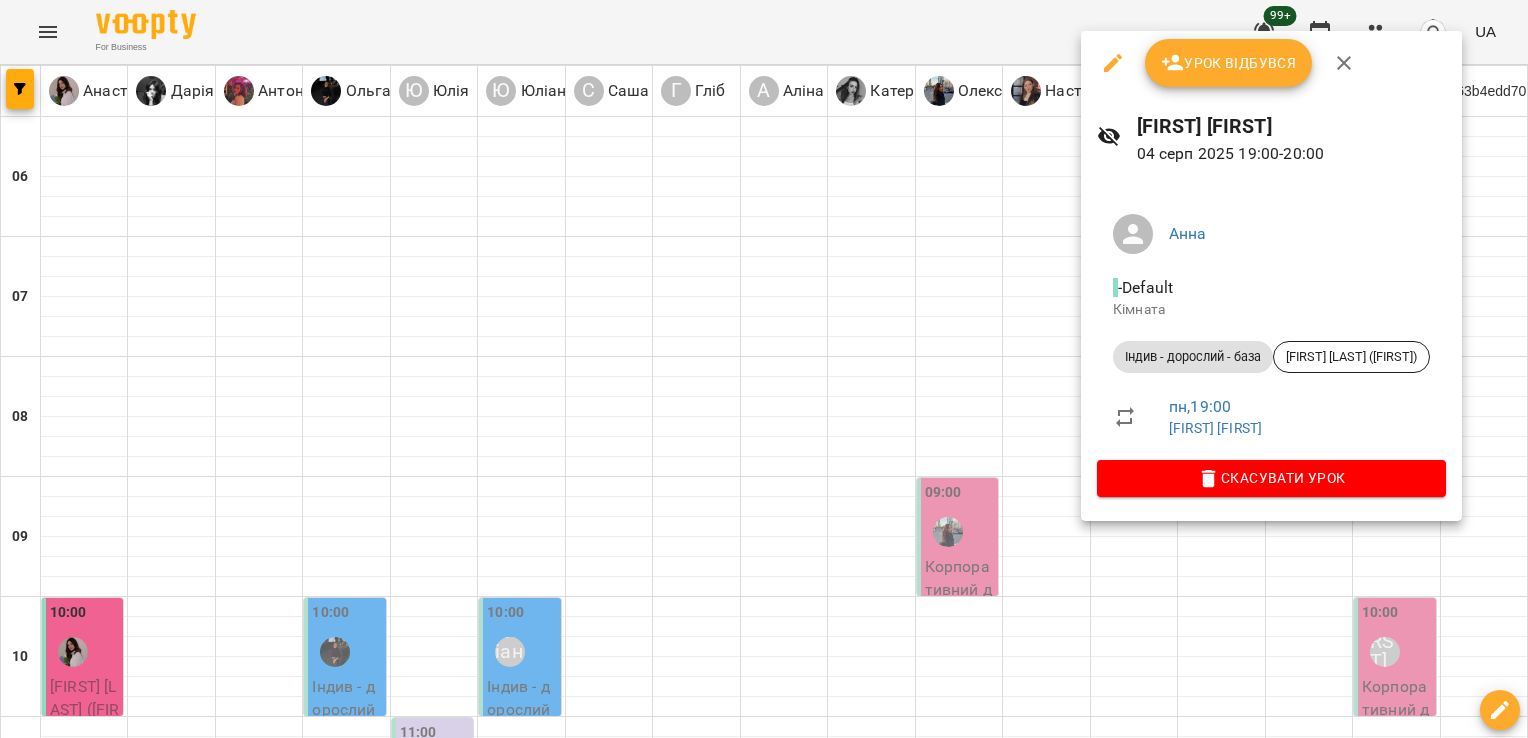 drag, startPoint x: 1355, startPoint y: 60, endPoint x: 1341, endPoint y: 64, distance: 14.56022 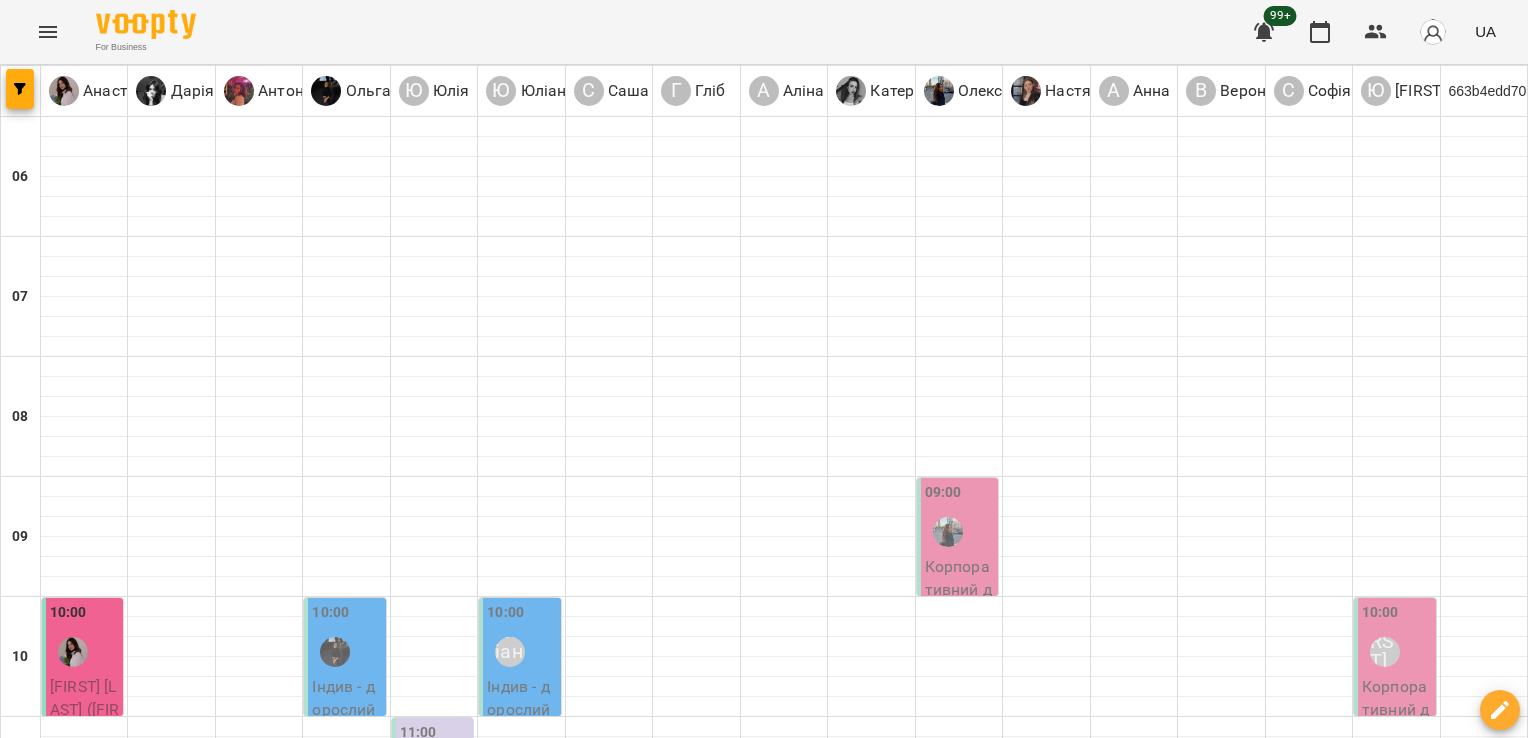 click on "For Business 99+ UA" at bounding box center [764, 32] 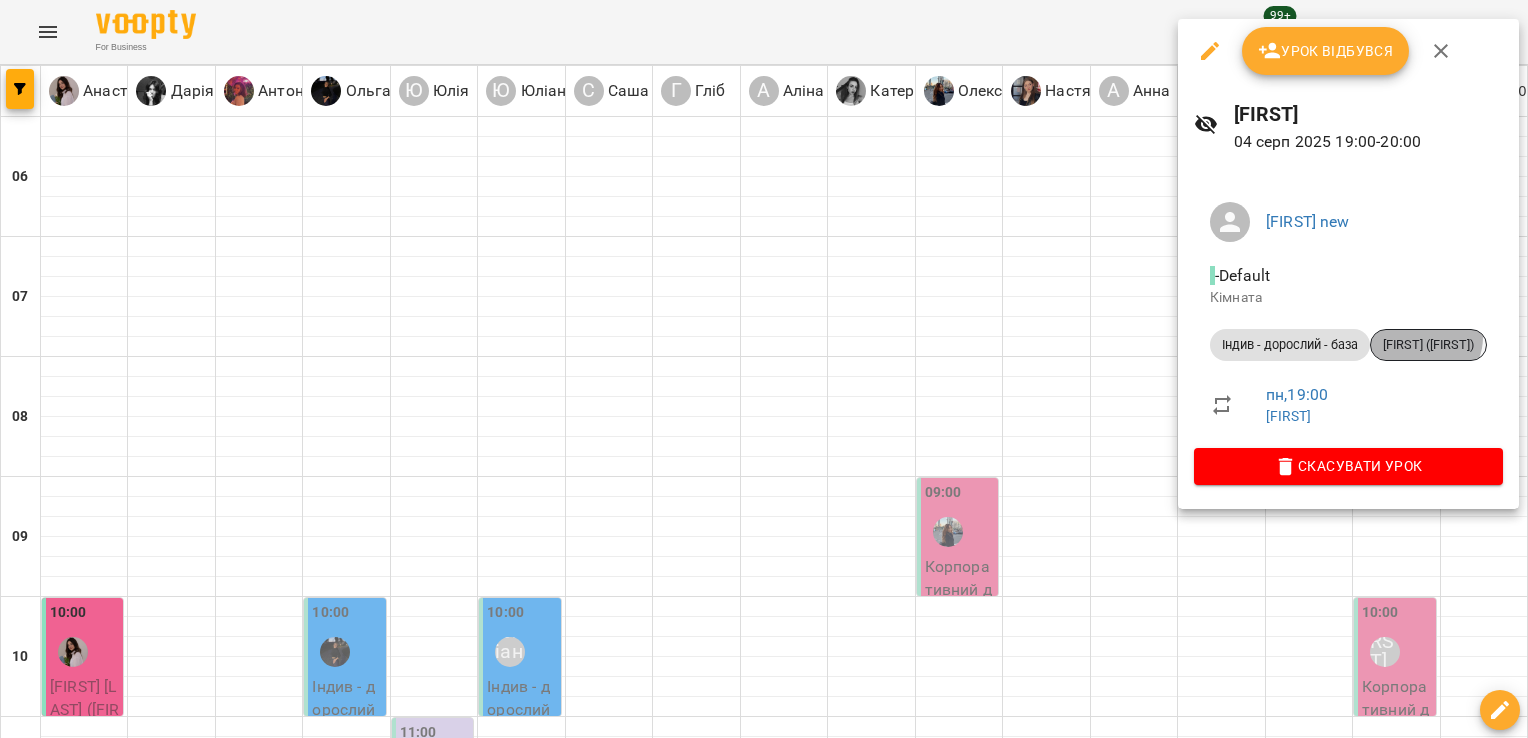 click on "[FIRST] ([FIRST])" at bounding box center (1428, 345) 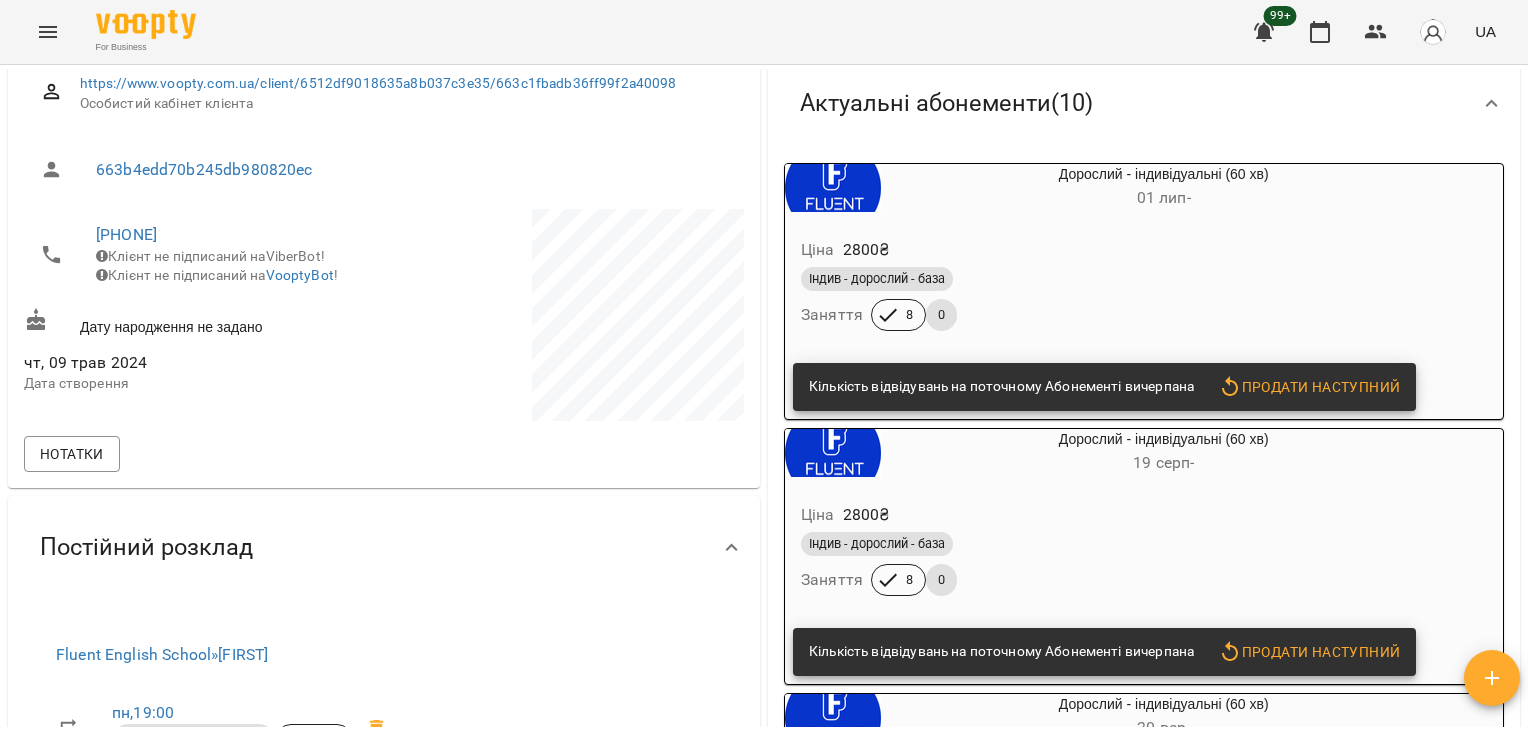 scroll, scrollTop: 0, scrollLeft: 0, axis: both 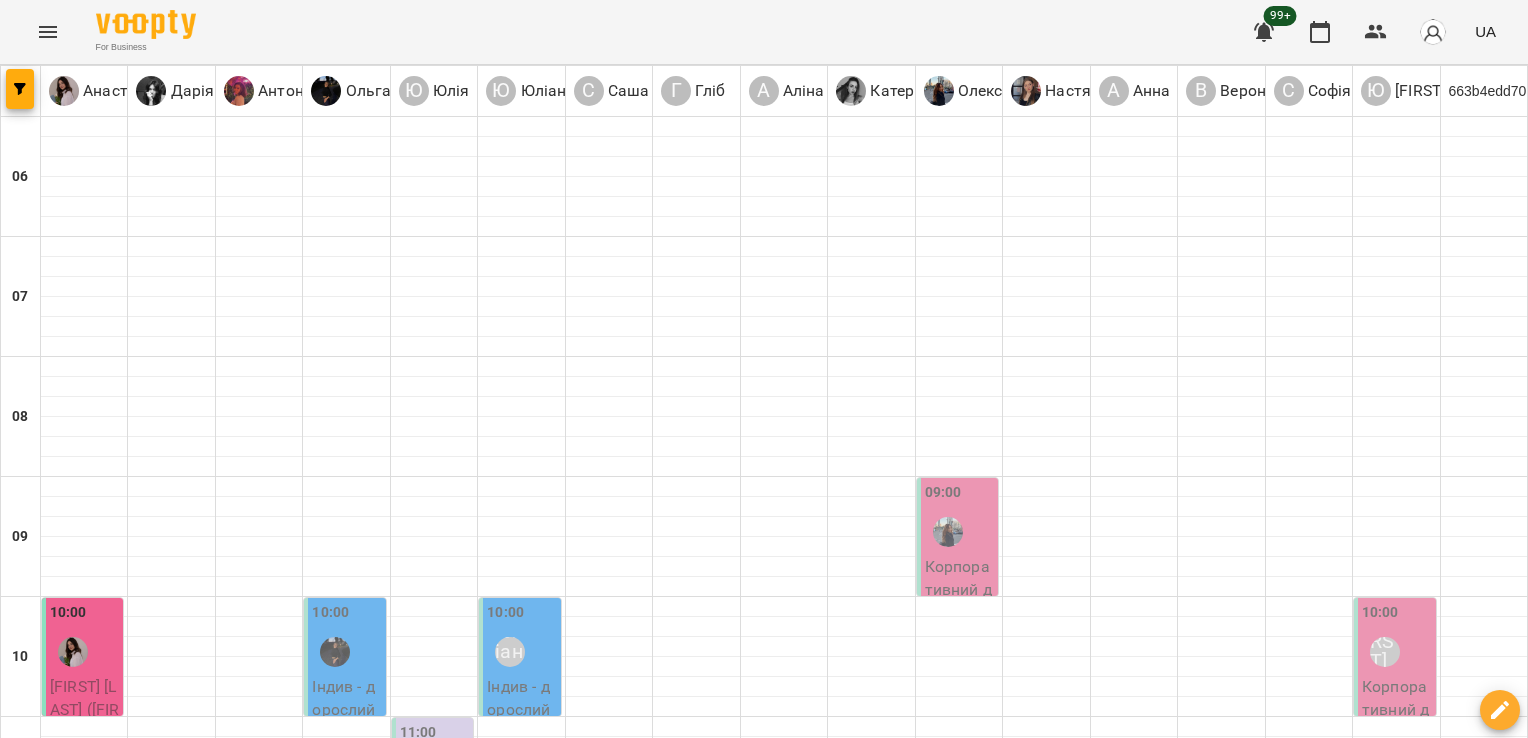 click on "18:00" at bounding box center (155, 1573) 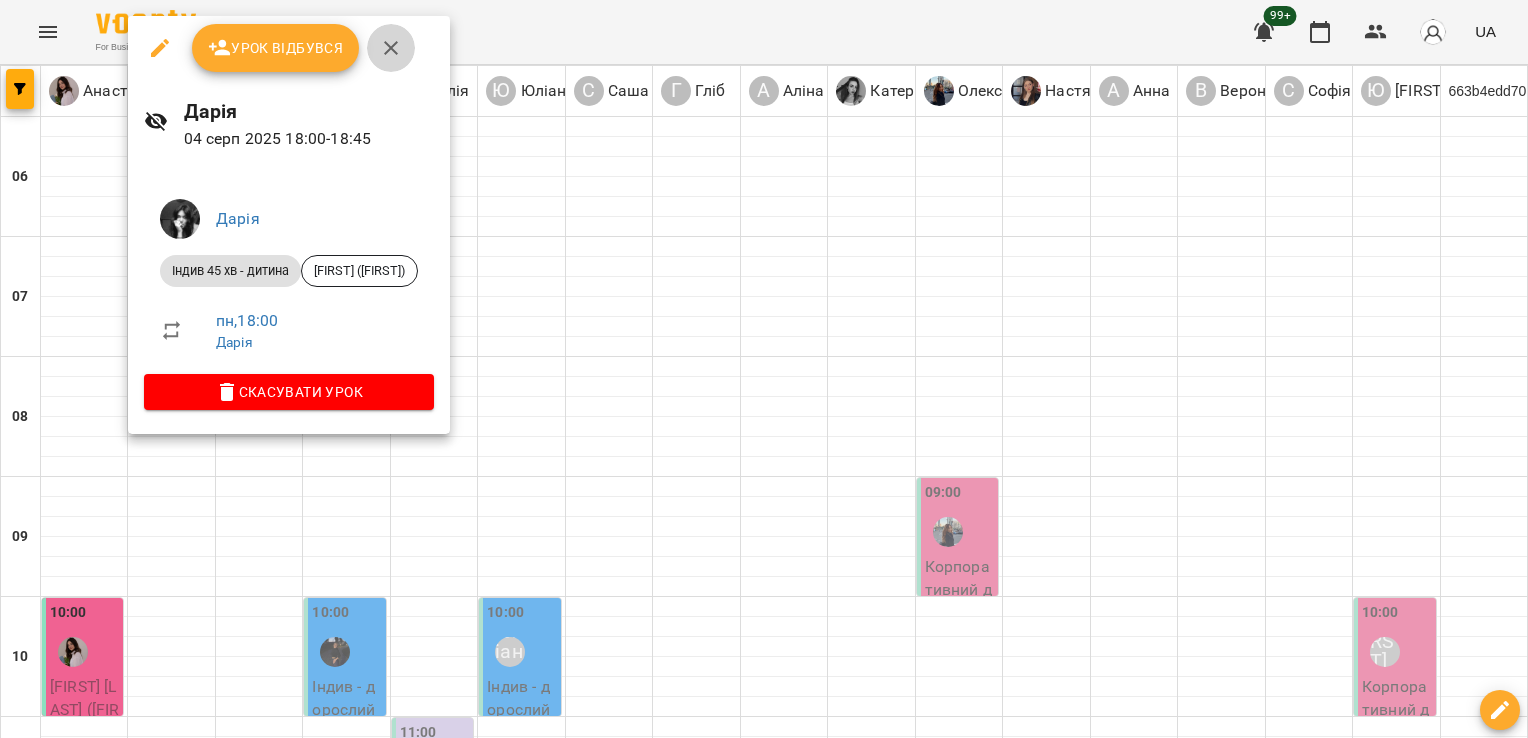 click at bounding box center (391, 48) 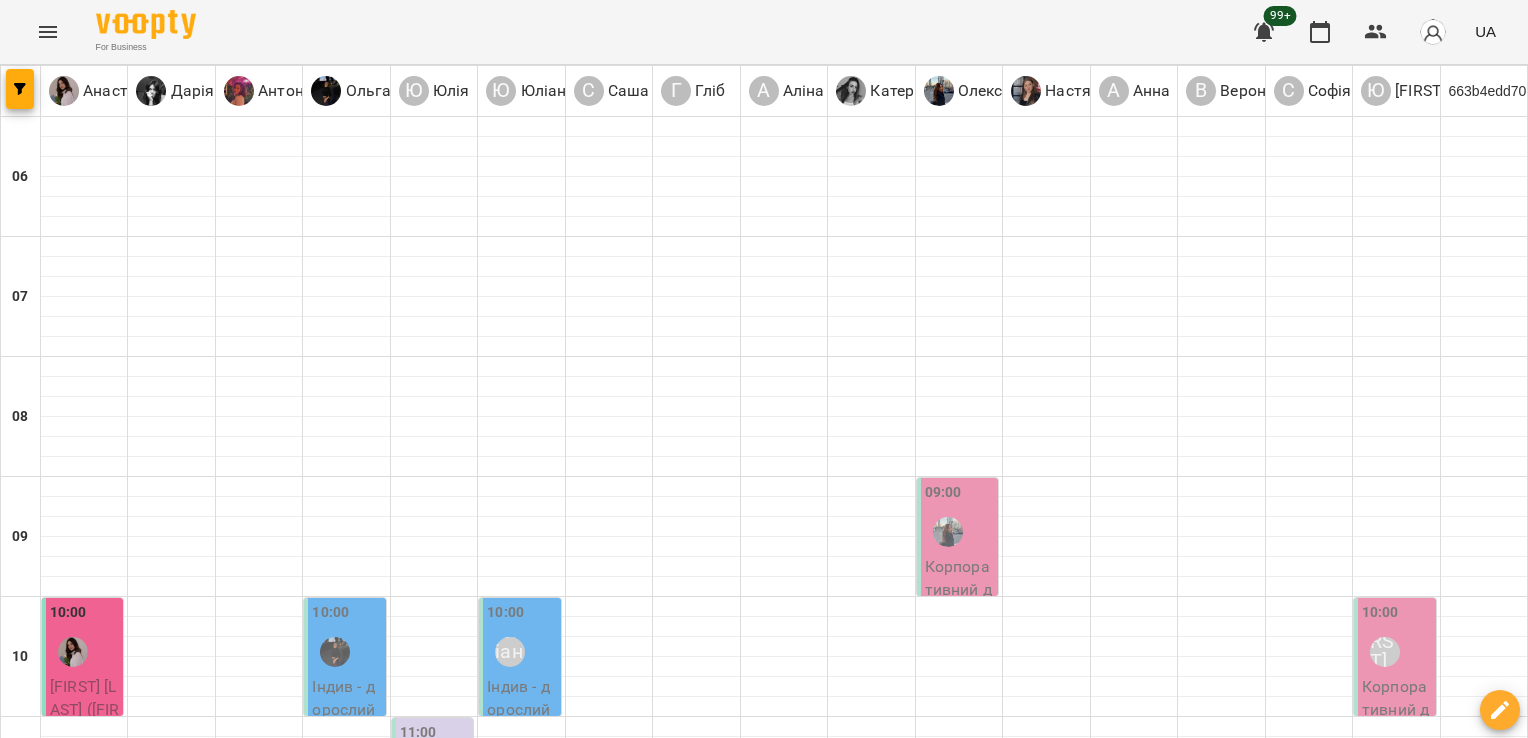 click on "Індив - дитина - база - [FIRST] ([FIRST])" at bounding box center [259, 1814] 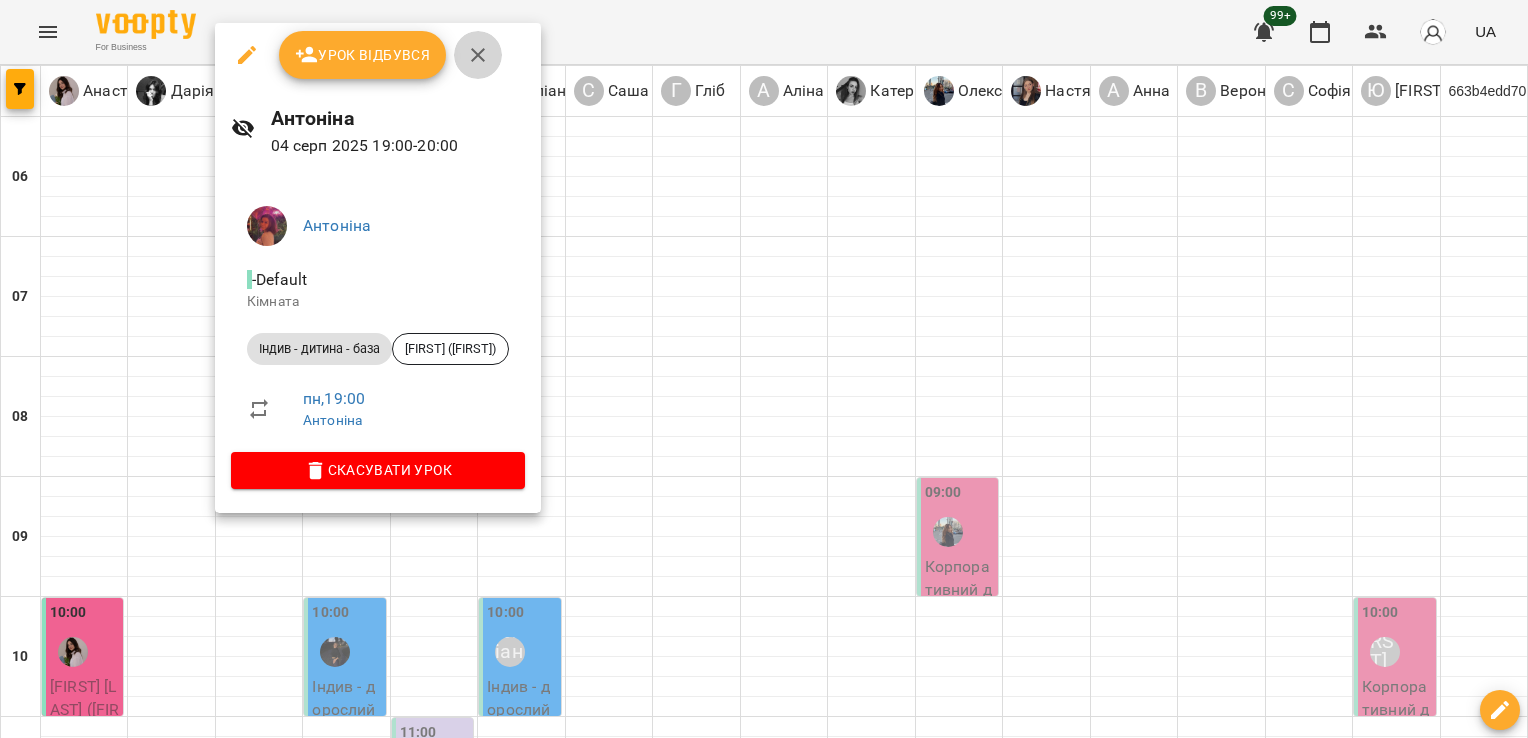 click 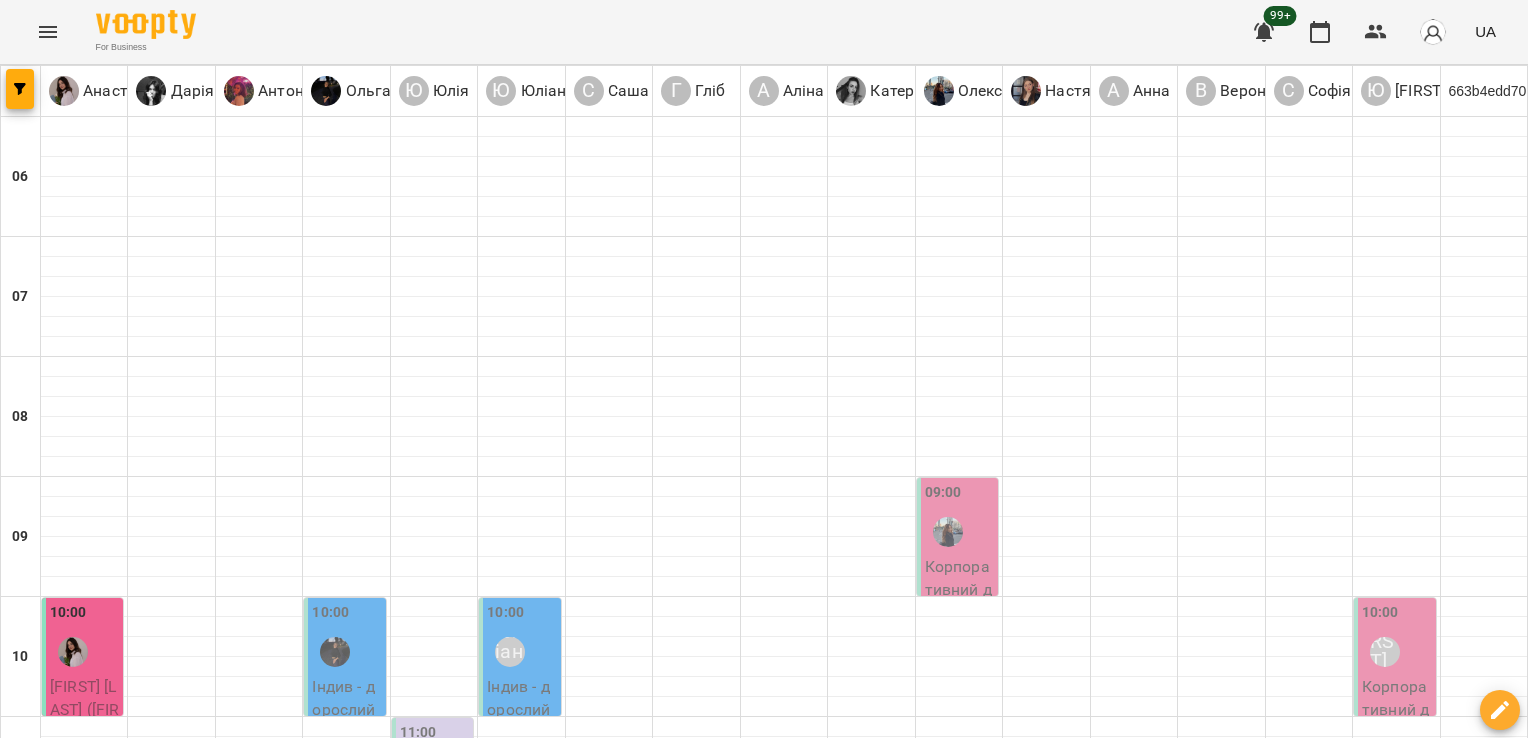 click on "Анна" at bounding box center (1123, 1732) 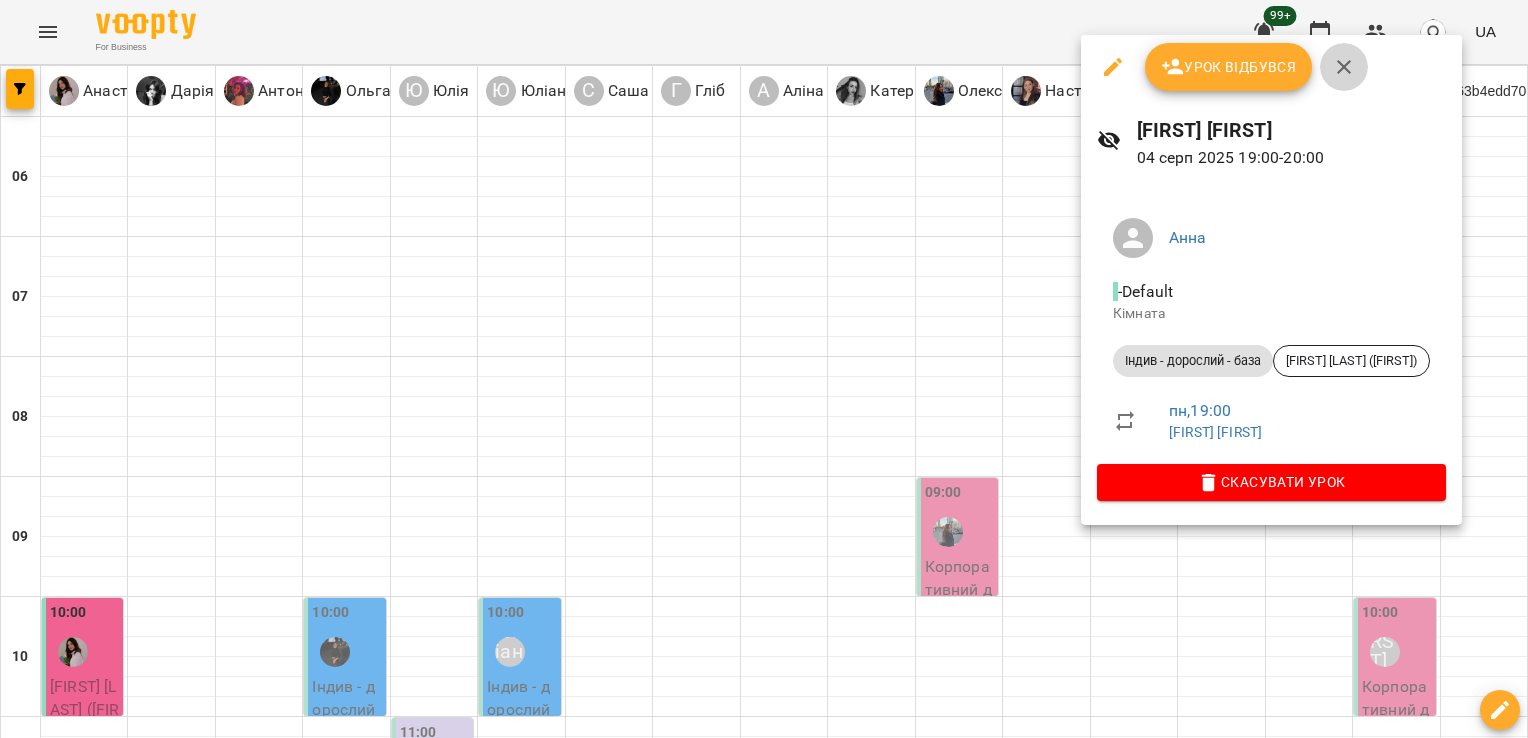 click 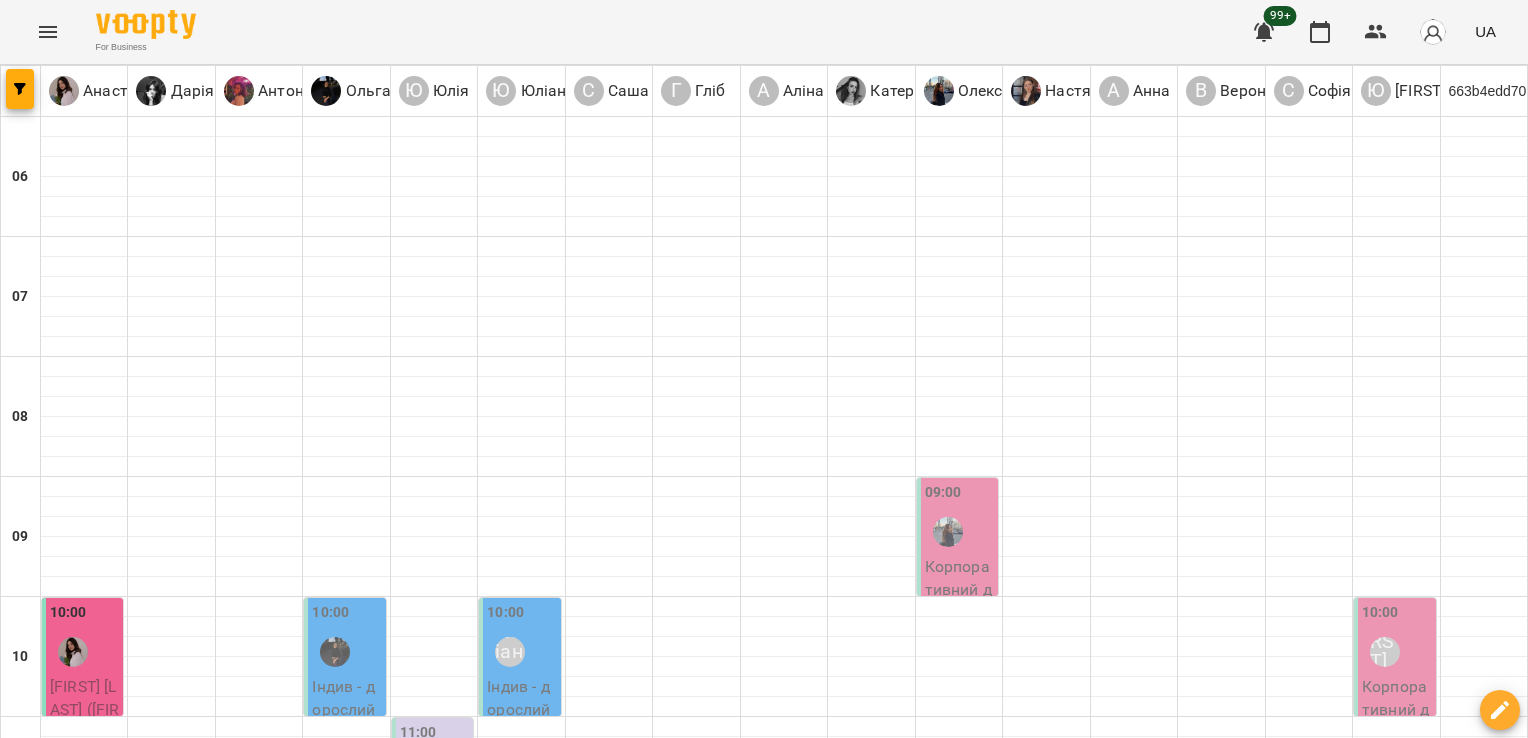scroll, scrollTop: 1488, scrollLeft: 0, axis: vertical 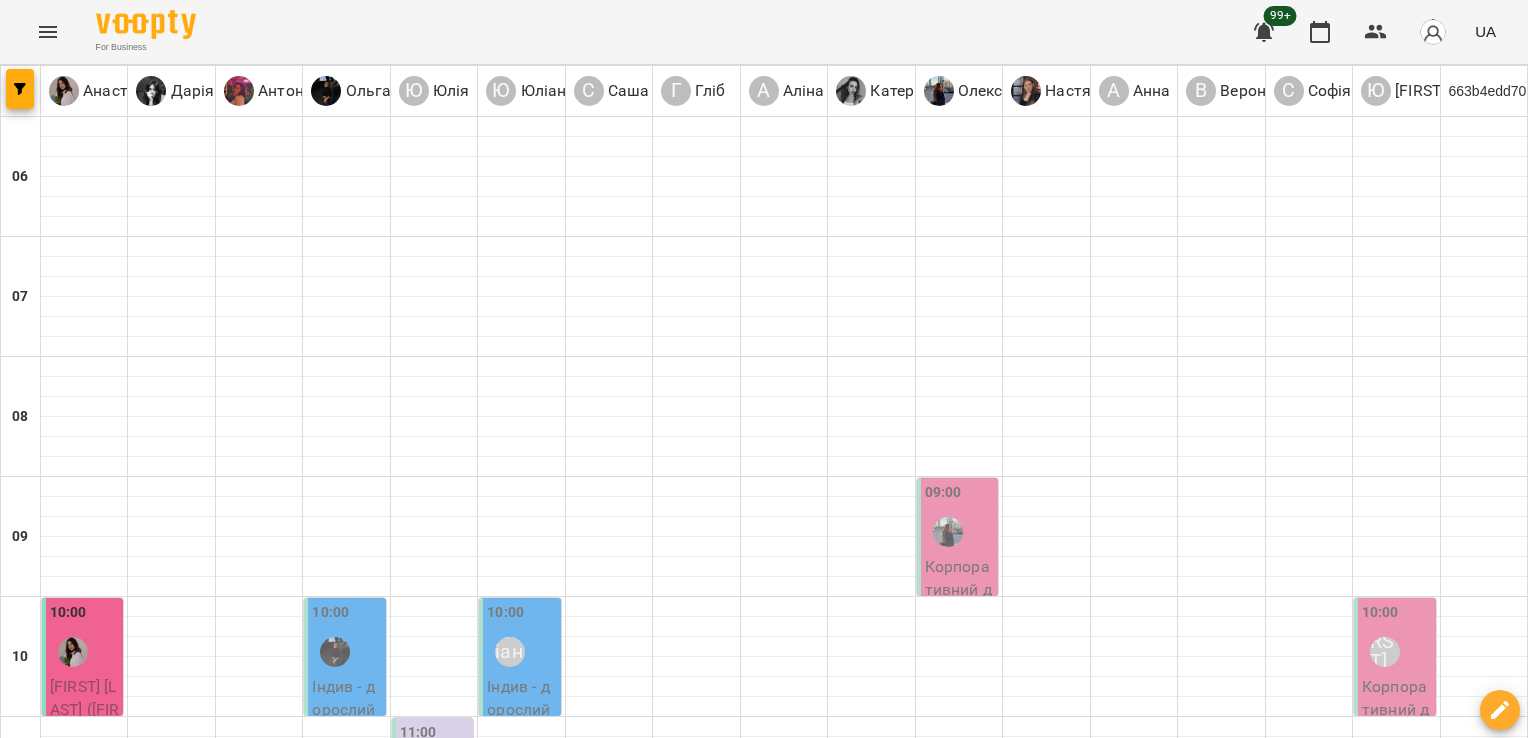 click on "20:00 [FIRST]" at bounding box center (434, 1838) 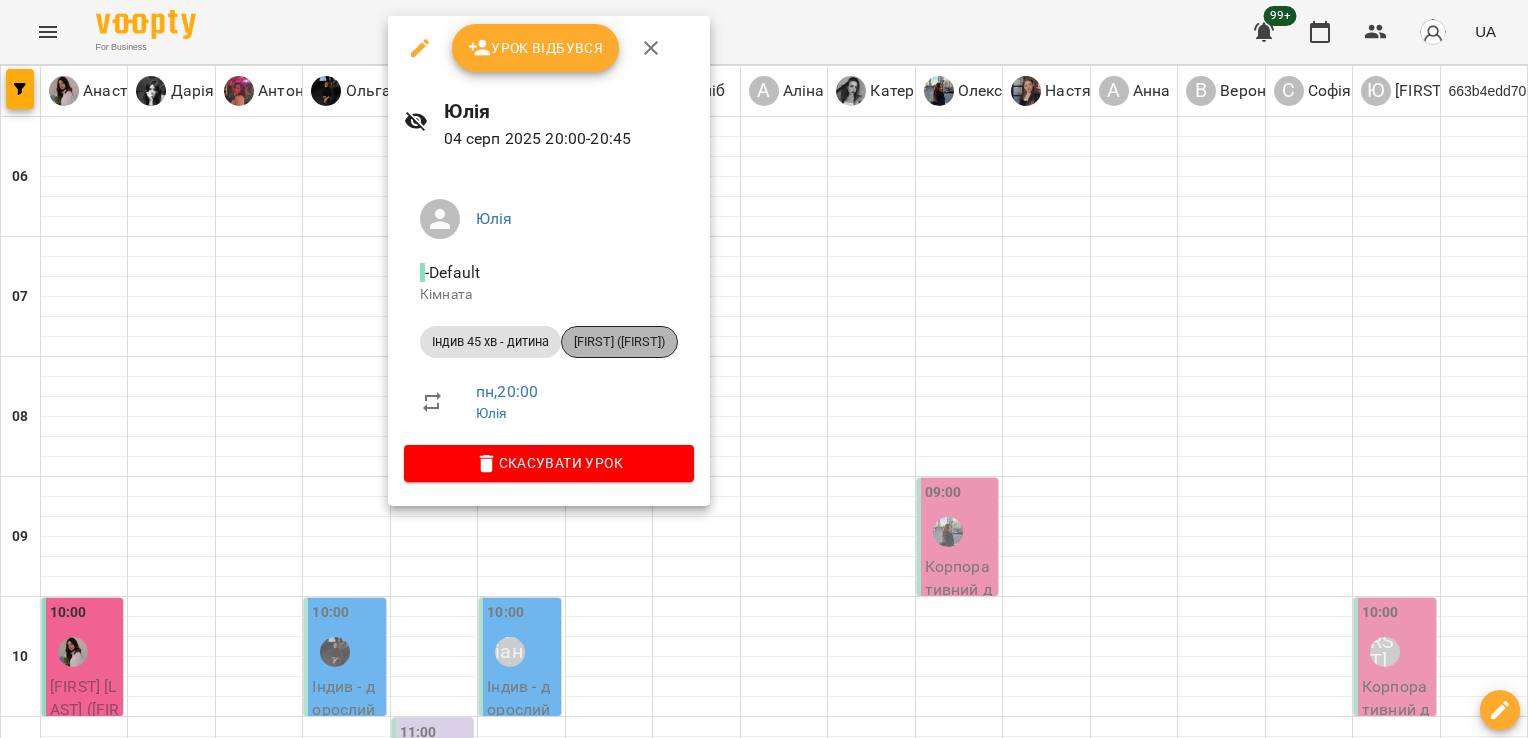 click on "[FIRST] ([FIRST])" at bounding box center [619, 342] 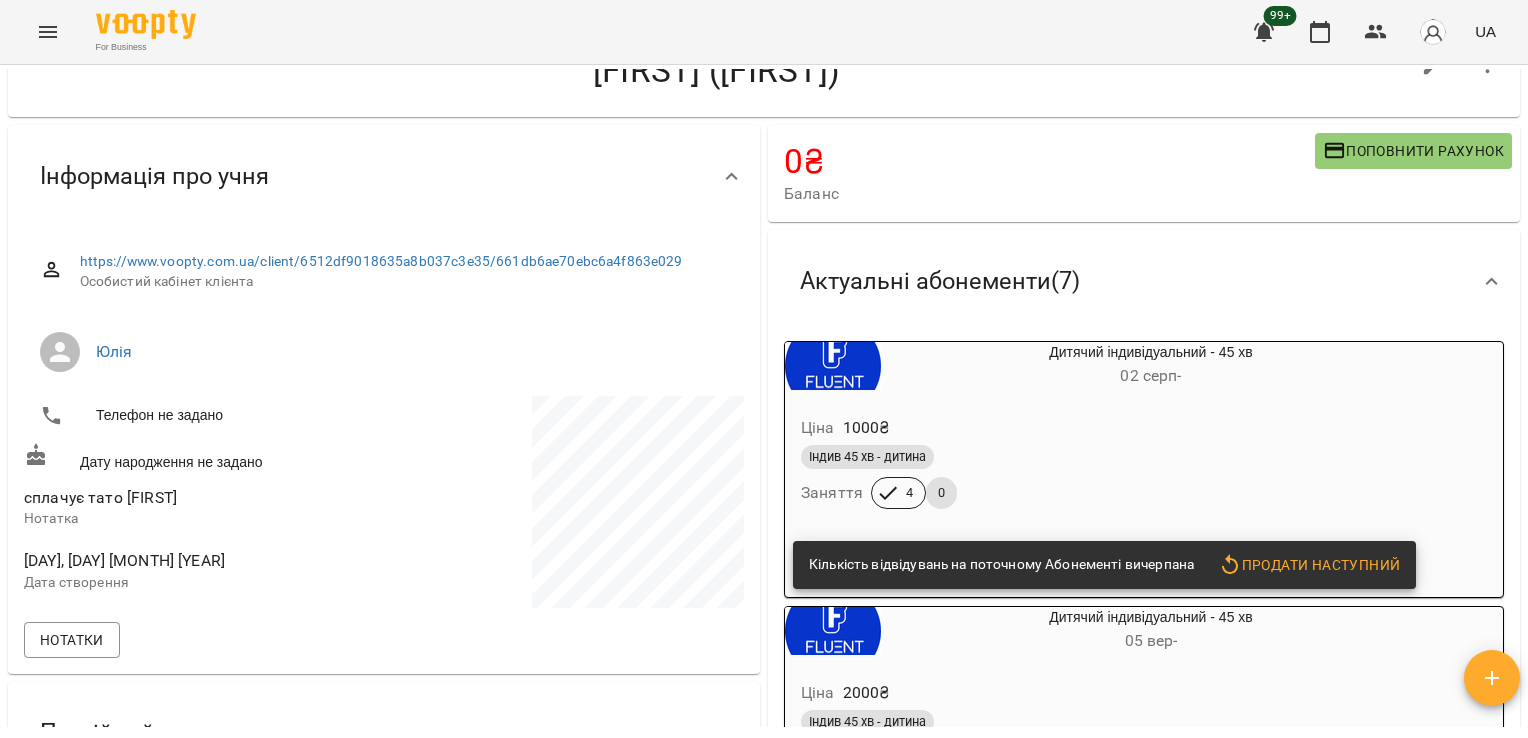scroll, scrollTop: 0, scrollLeft: 0, axis: both 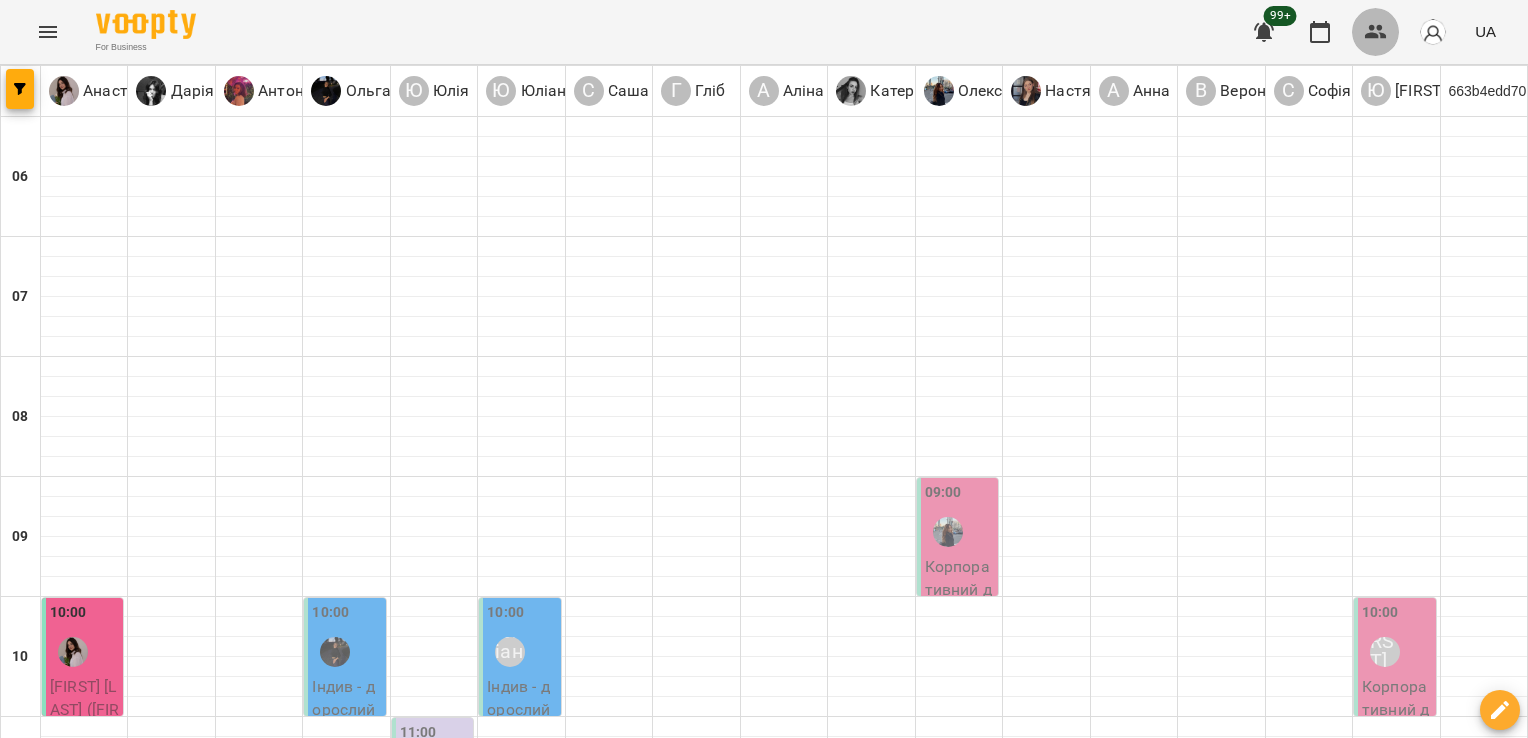 click at bounding box center [1376, 32] 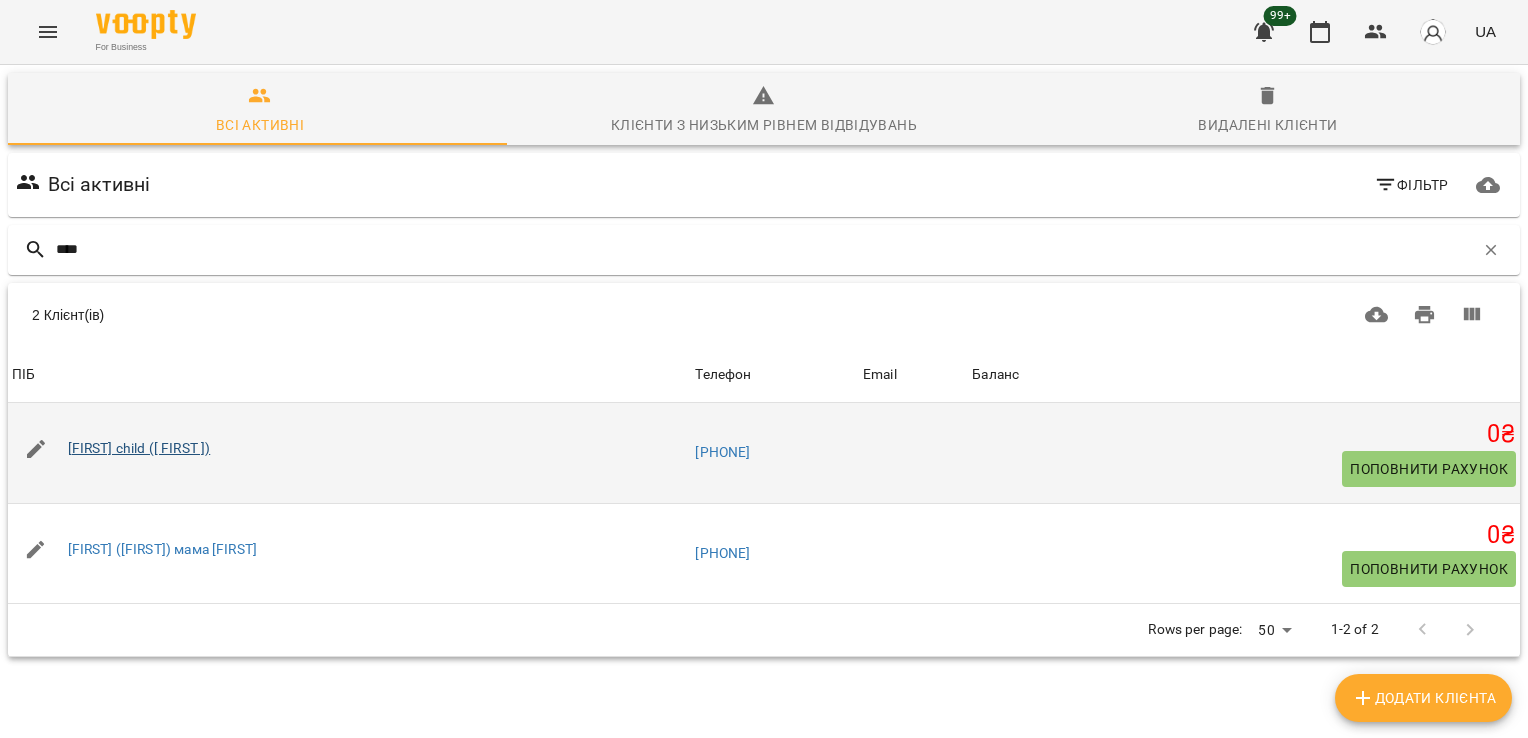 type on "****" 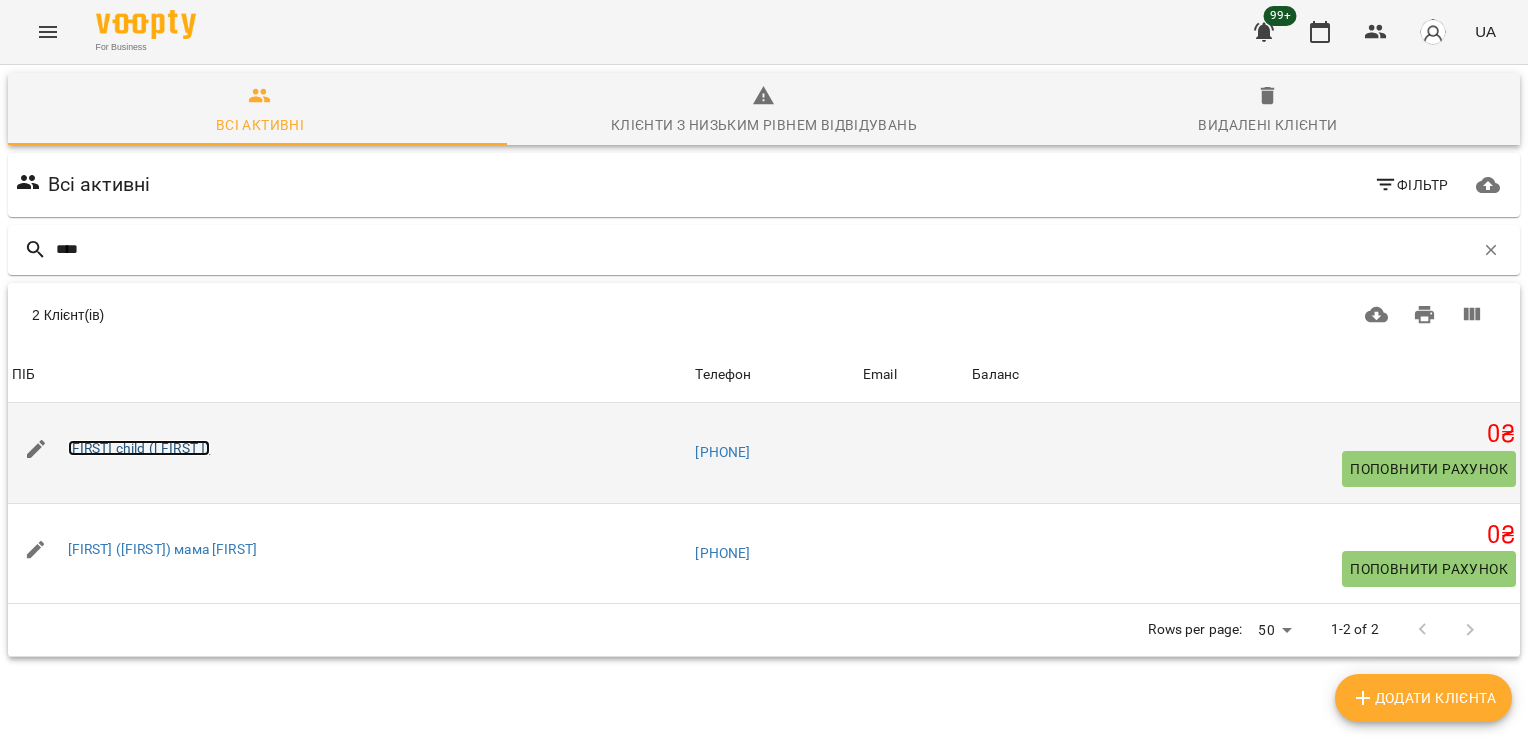 click on "[FIRST] child ([ FIRST ])" at bounding box center (139, 448) 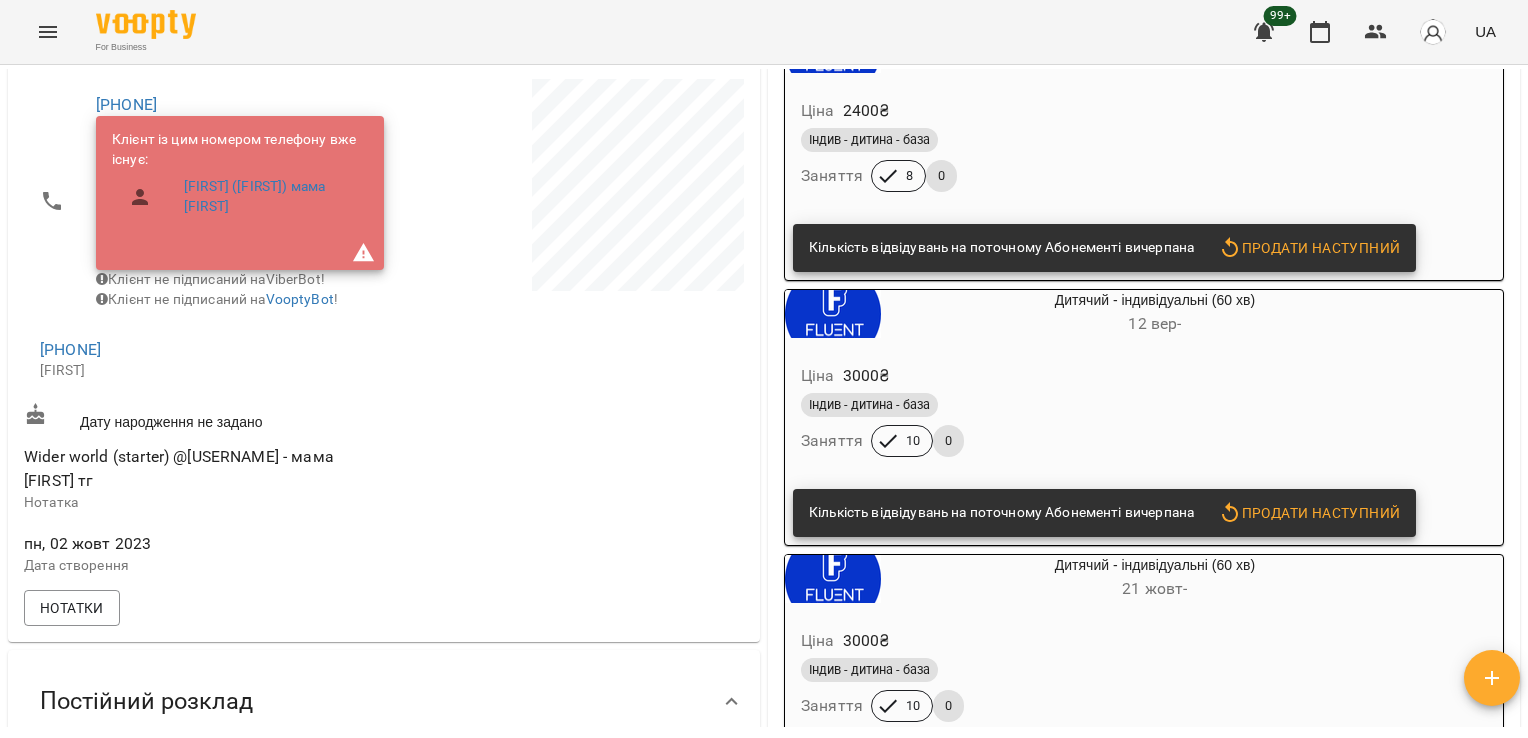 scroll, scrollTop: 0, scrollLeft: 0, axis: both 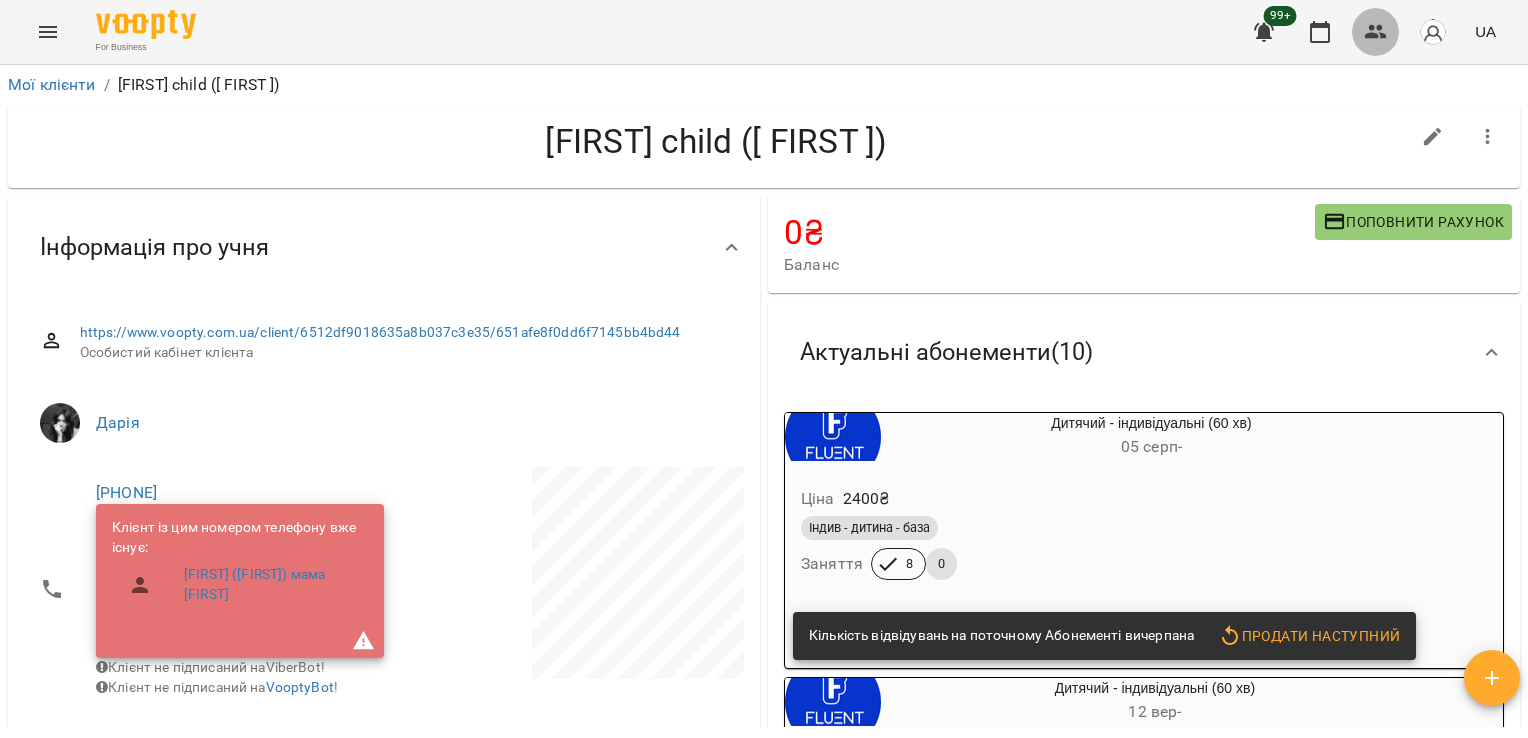 click at bounding box center [1376, 32] 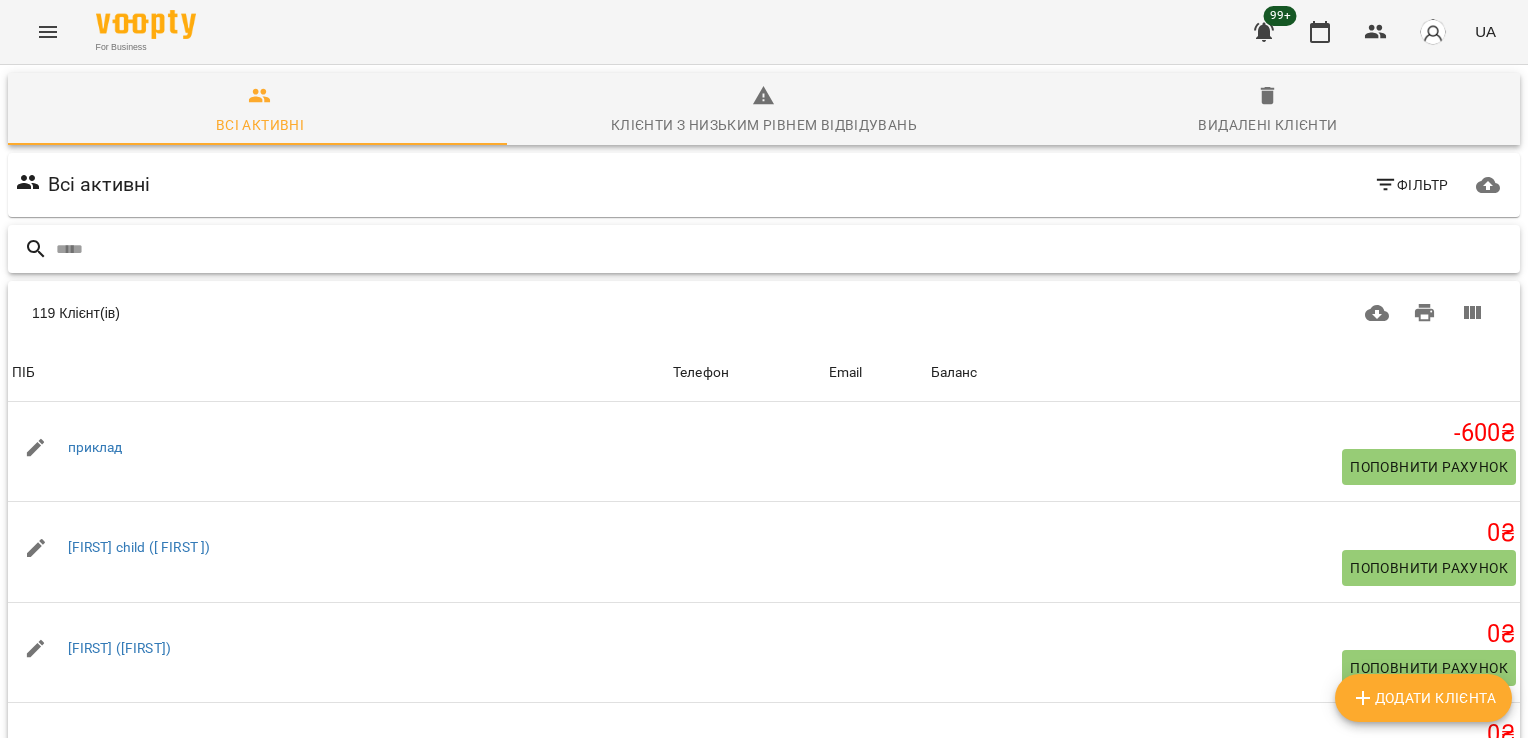 click at bounding box center (784, 249) 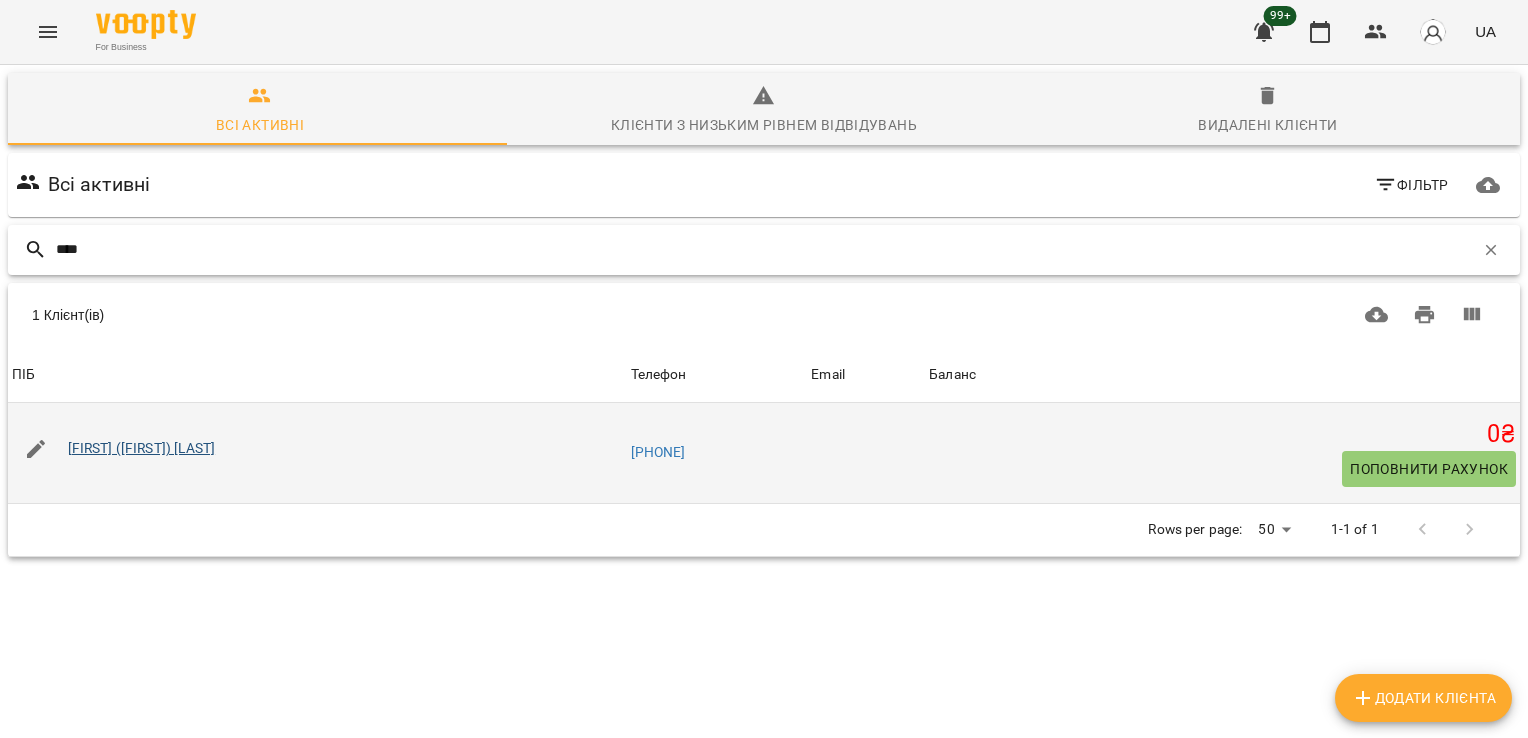 type on "****" 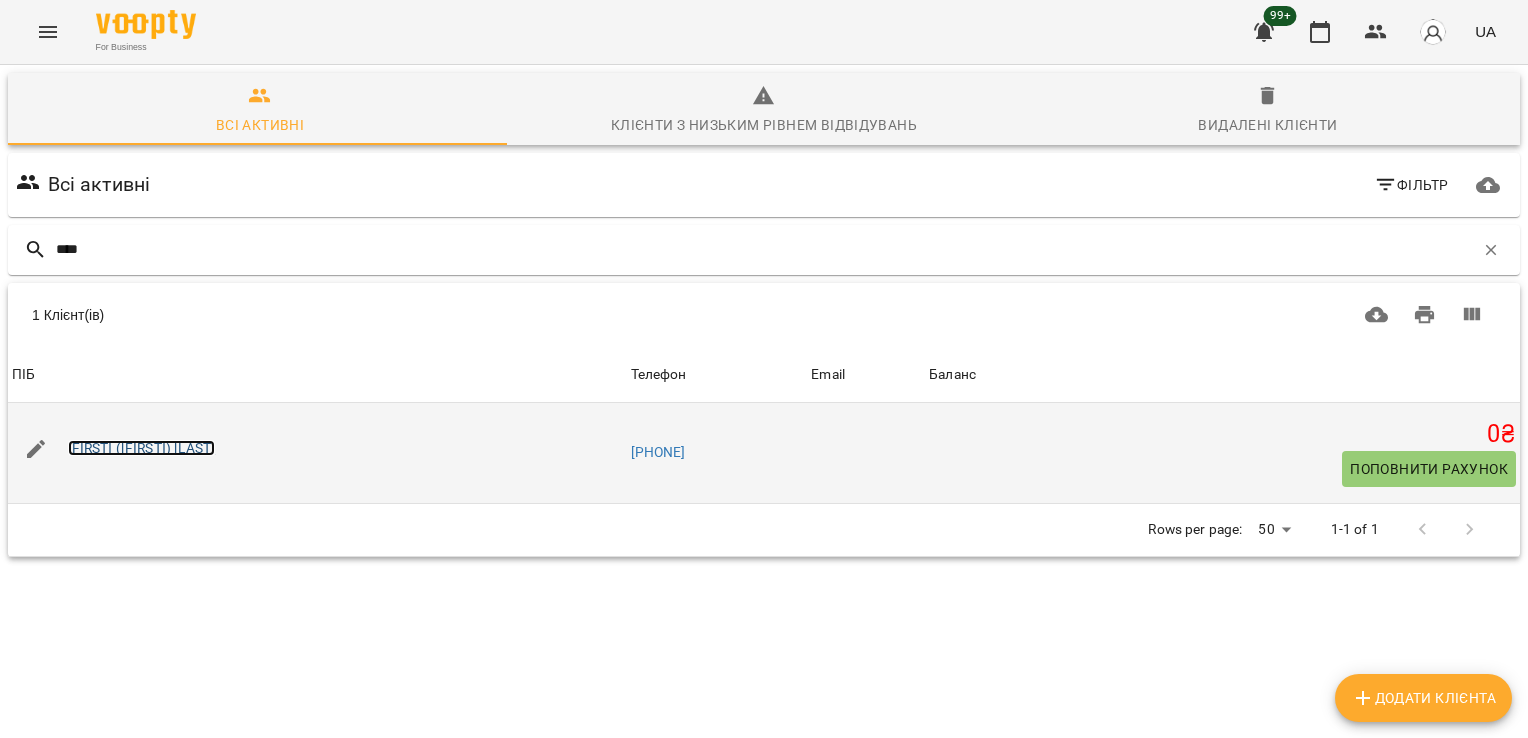 click on "[FIRST] ([FIRST]) [LAST]" at bounding box center (142, 448) 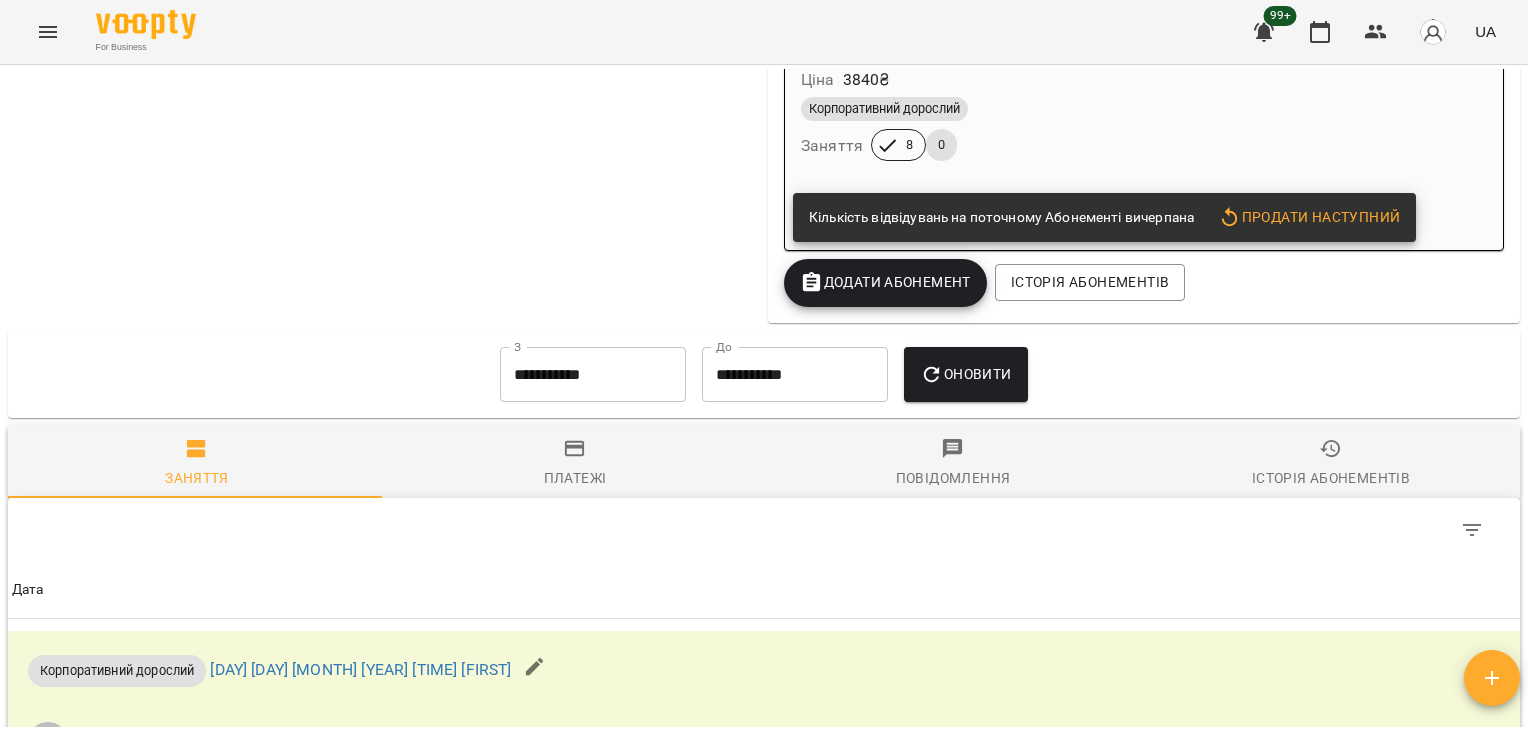 scroll, scrollTop: 2039, scrollLeft: 0, axis: vertical 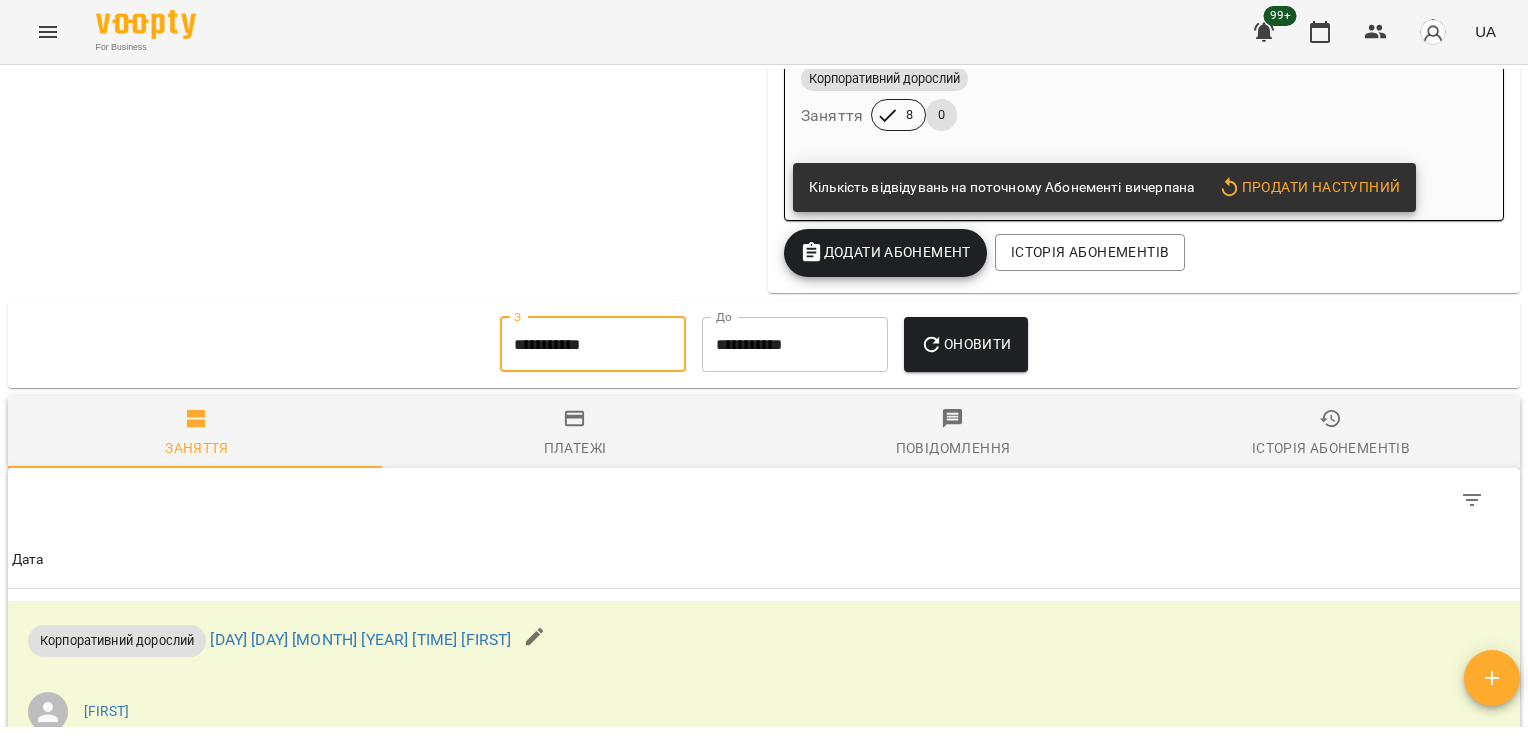 click on "**********" at bounding box center [593, 345] 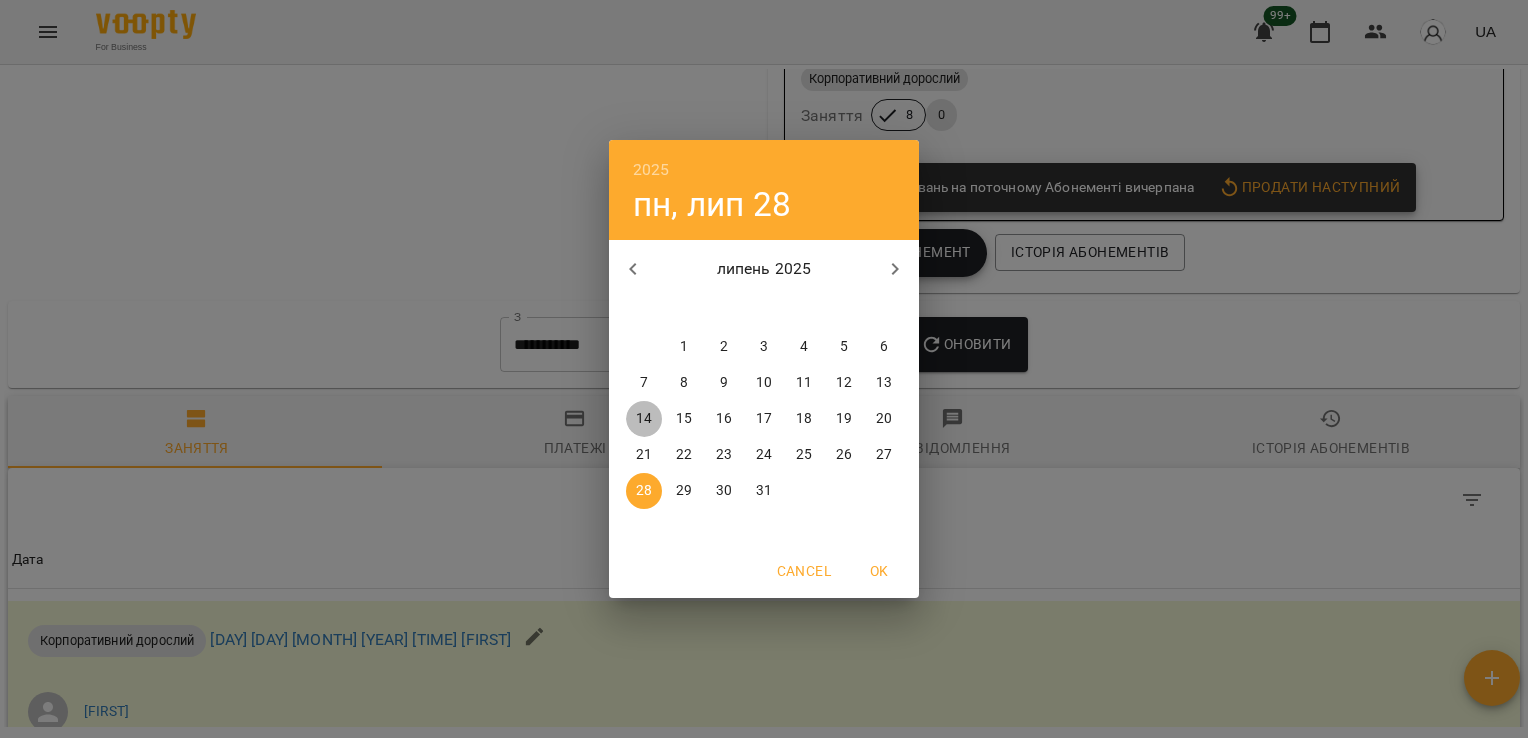 click on "14" at bounding box center [644, 419] 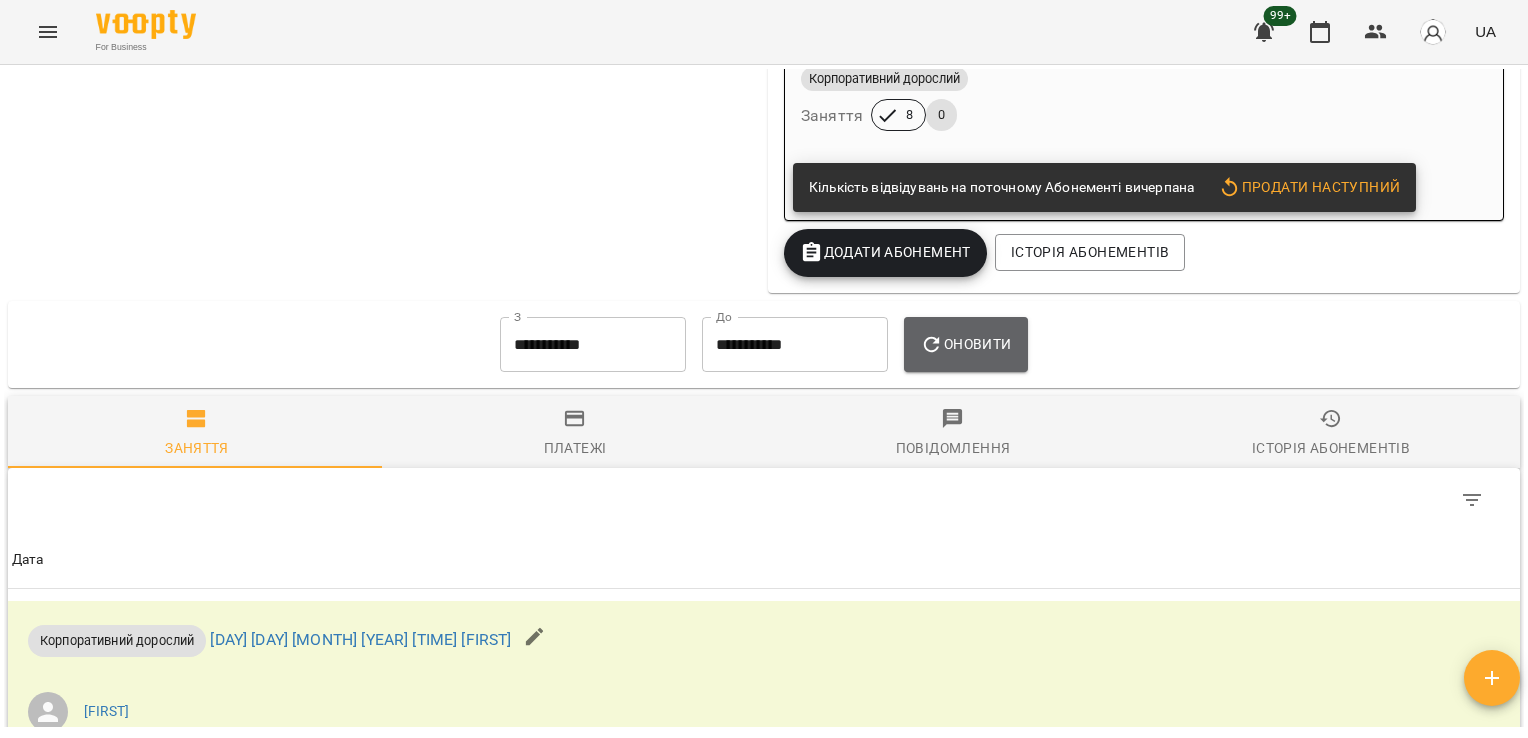 click on "Оновити" at bounding box center [965, 344] 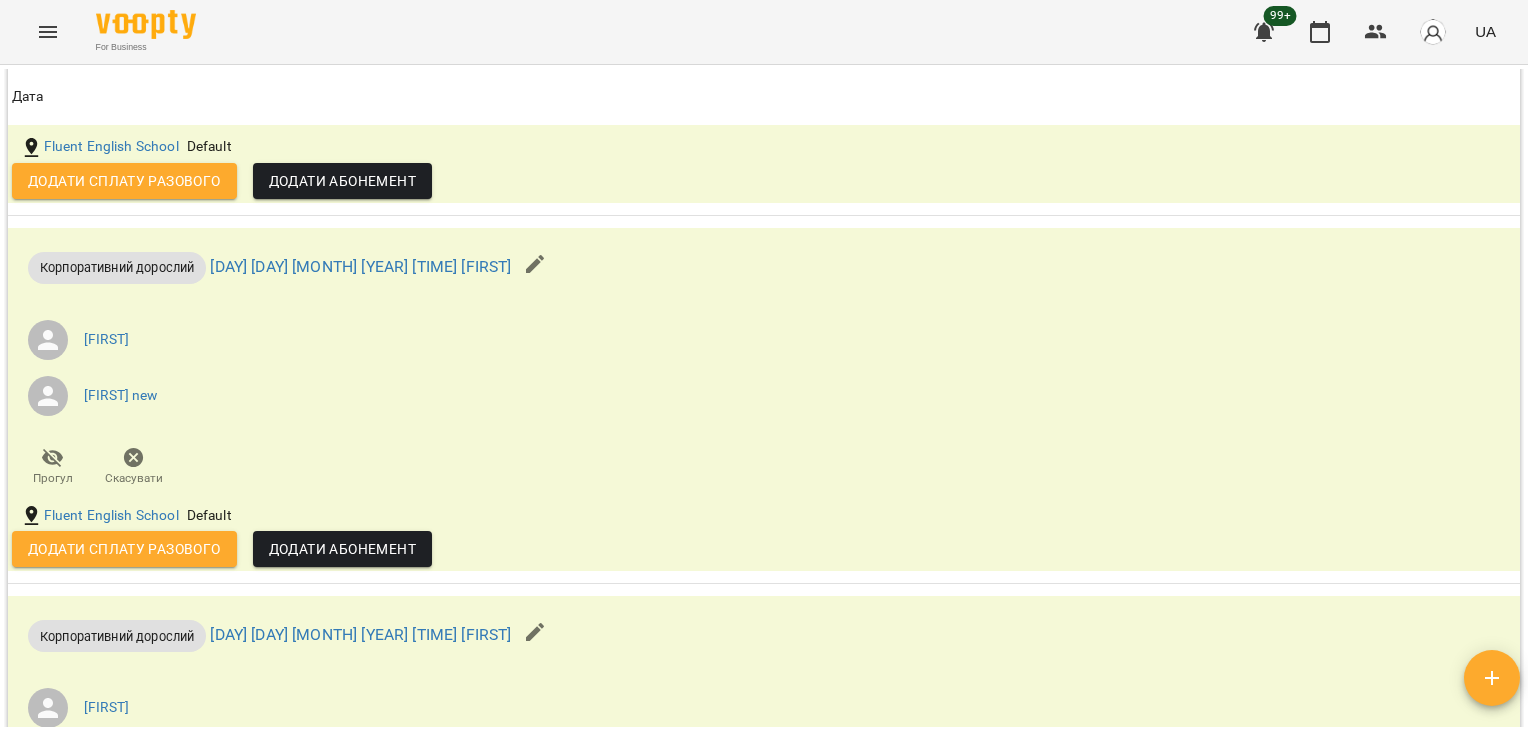 scroll, scrollTop: 3198, scrollLeft: 0, axis: vertical 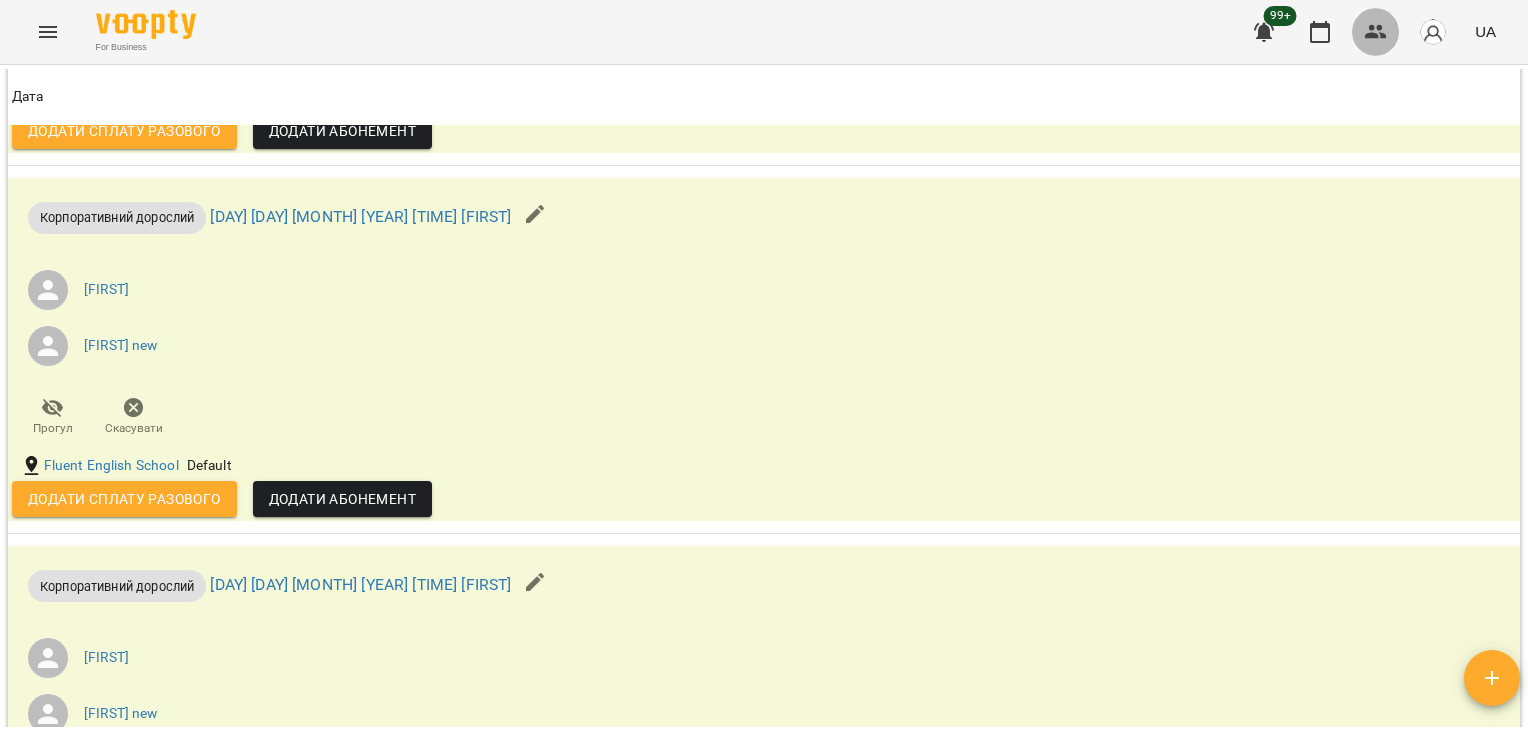 click at bounding box center (1376, 32) 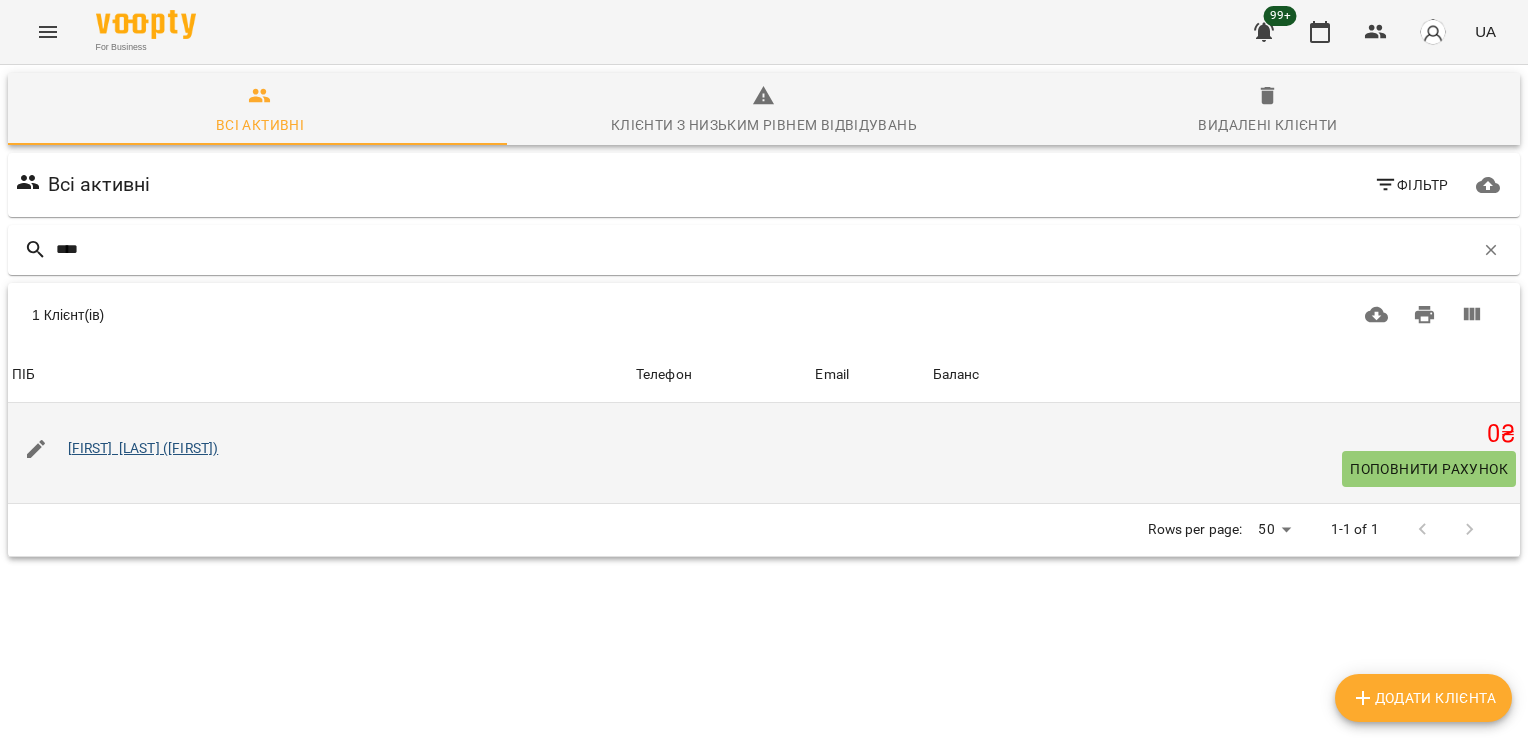 type on "****" 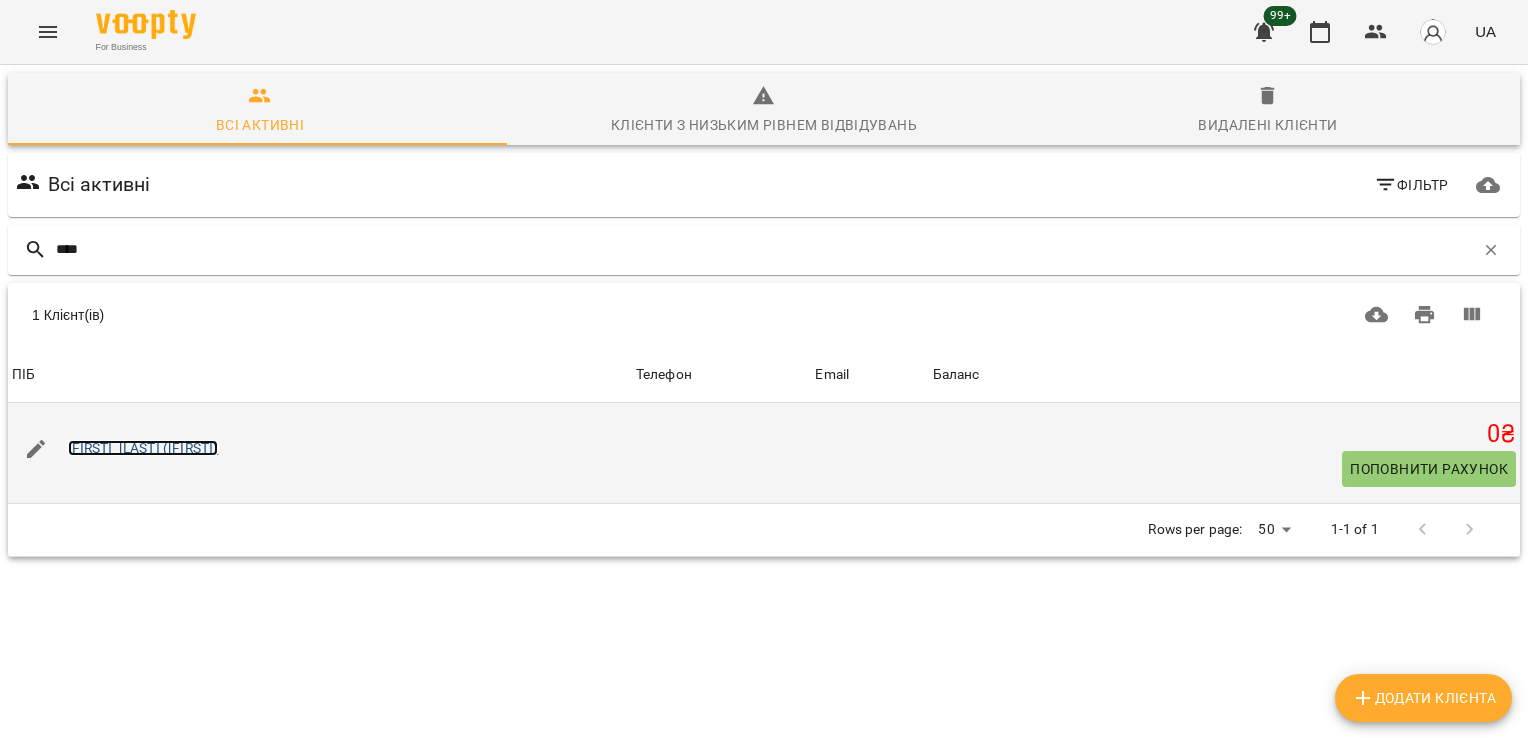 click on "[FIRST]  [LAST] ([FIRST])" at bounding box center [143, 448] 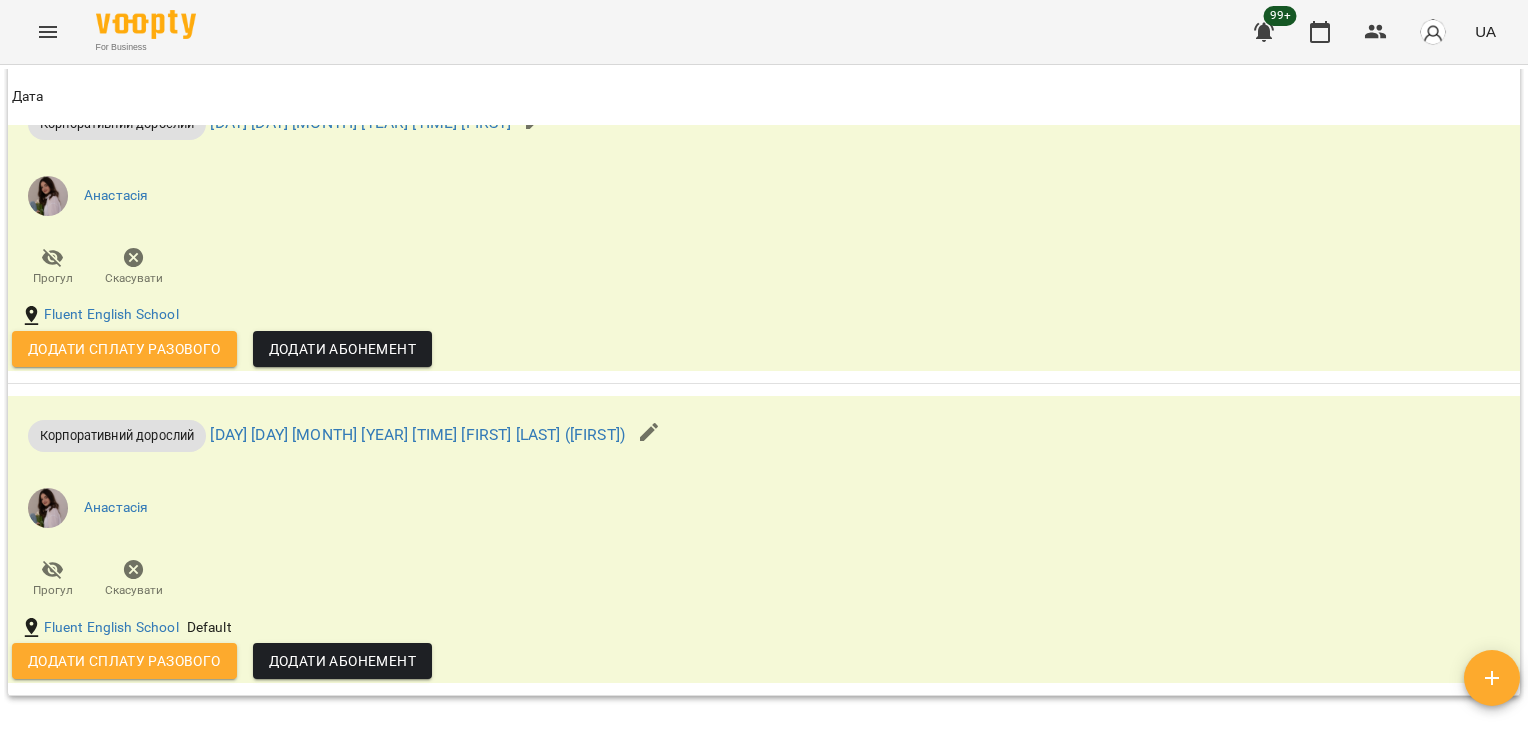 scroll, scrollTop: 2877, scrollLeft: 0, axis: vertical 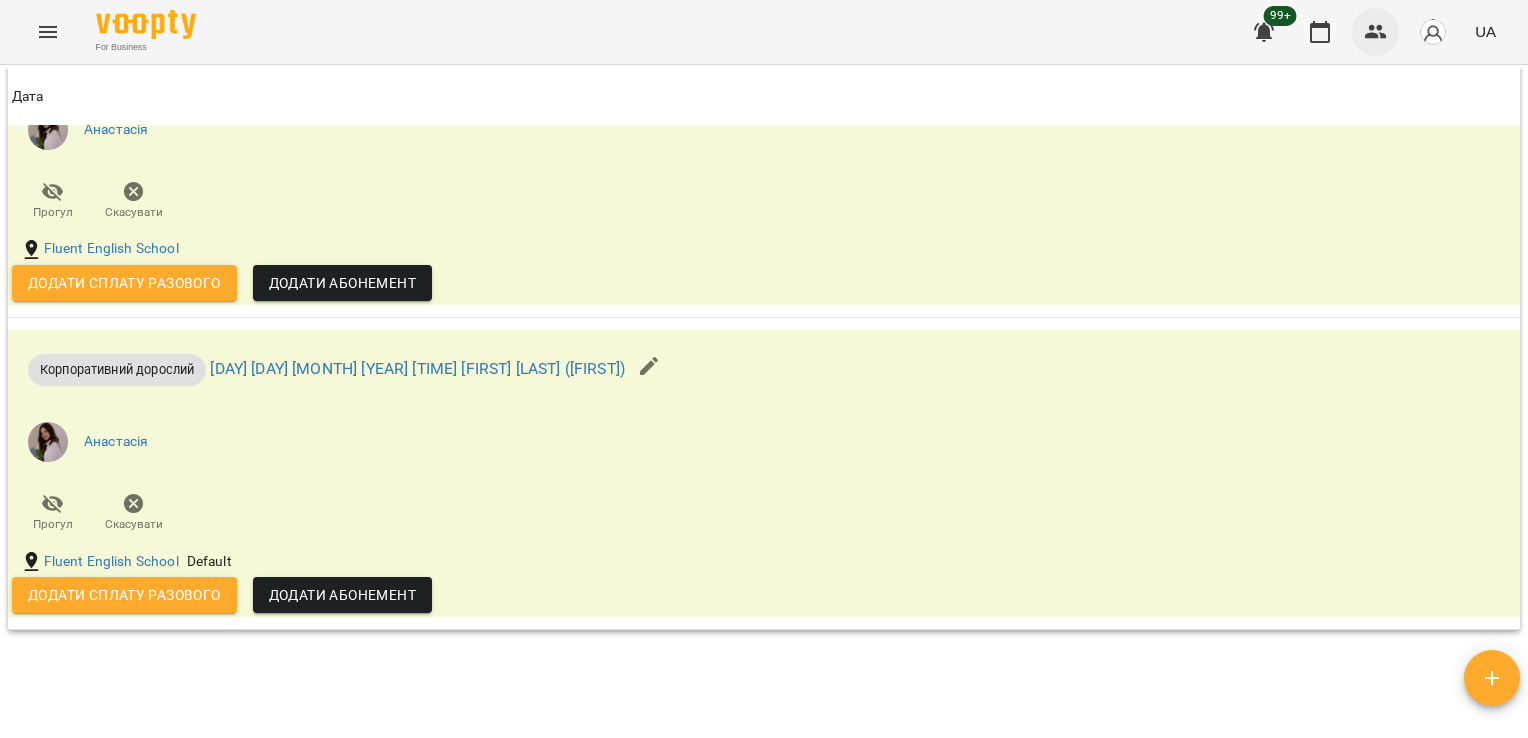 click 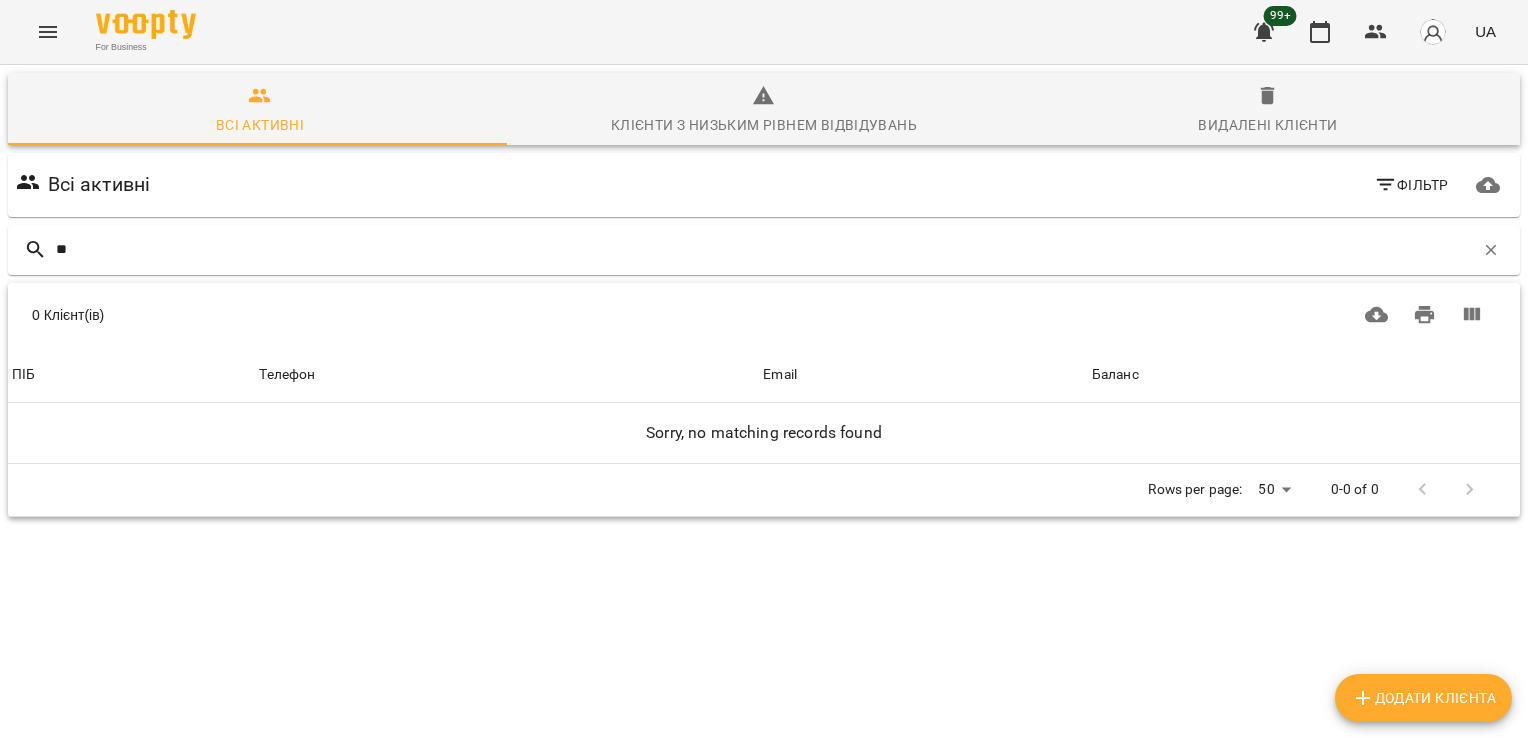 type on "*" 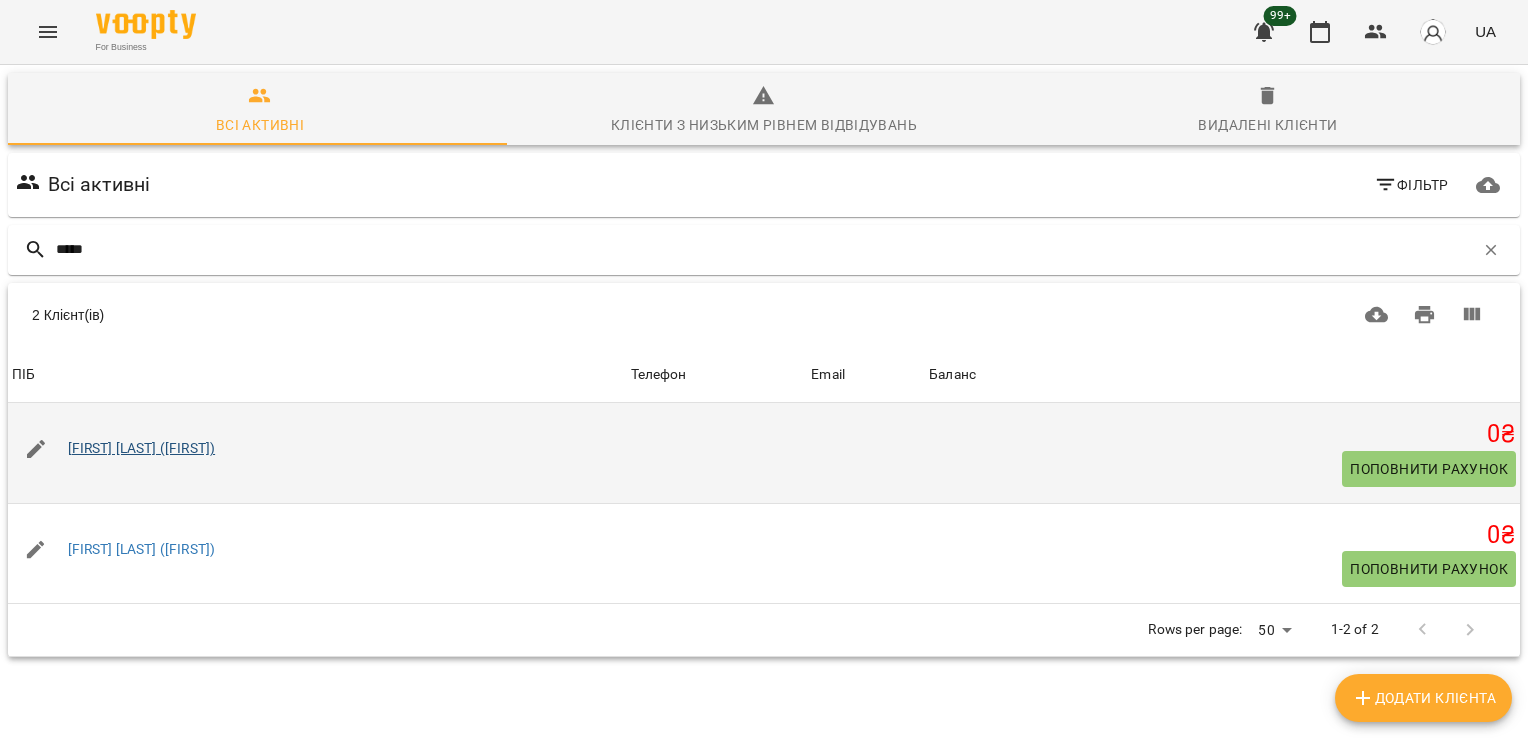 type on "****" 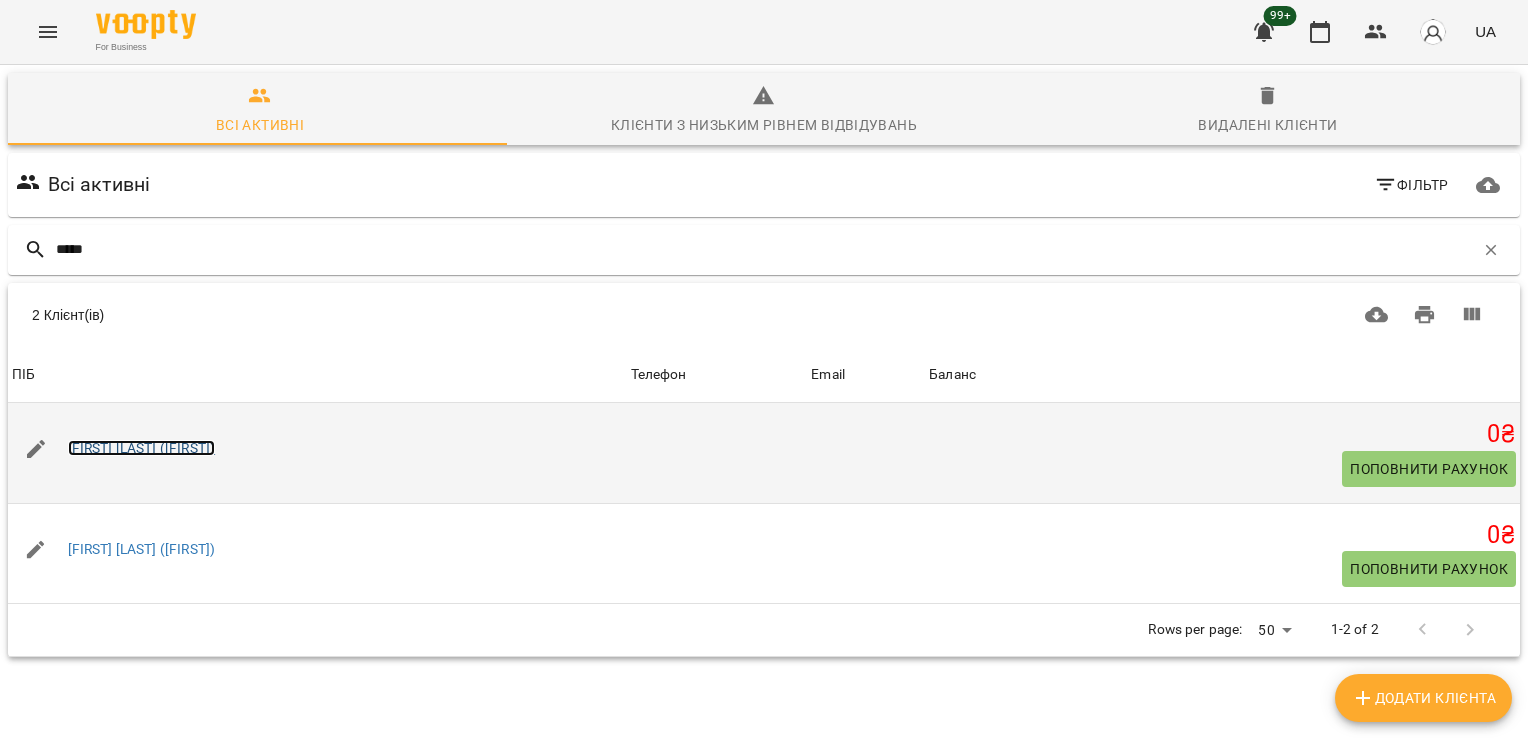 click on "[FIRST] [LAST] ([FIRST])" at bounding box center [142, 448] 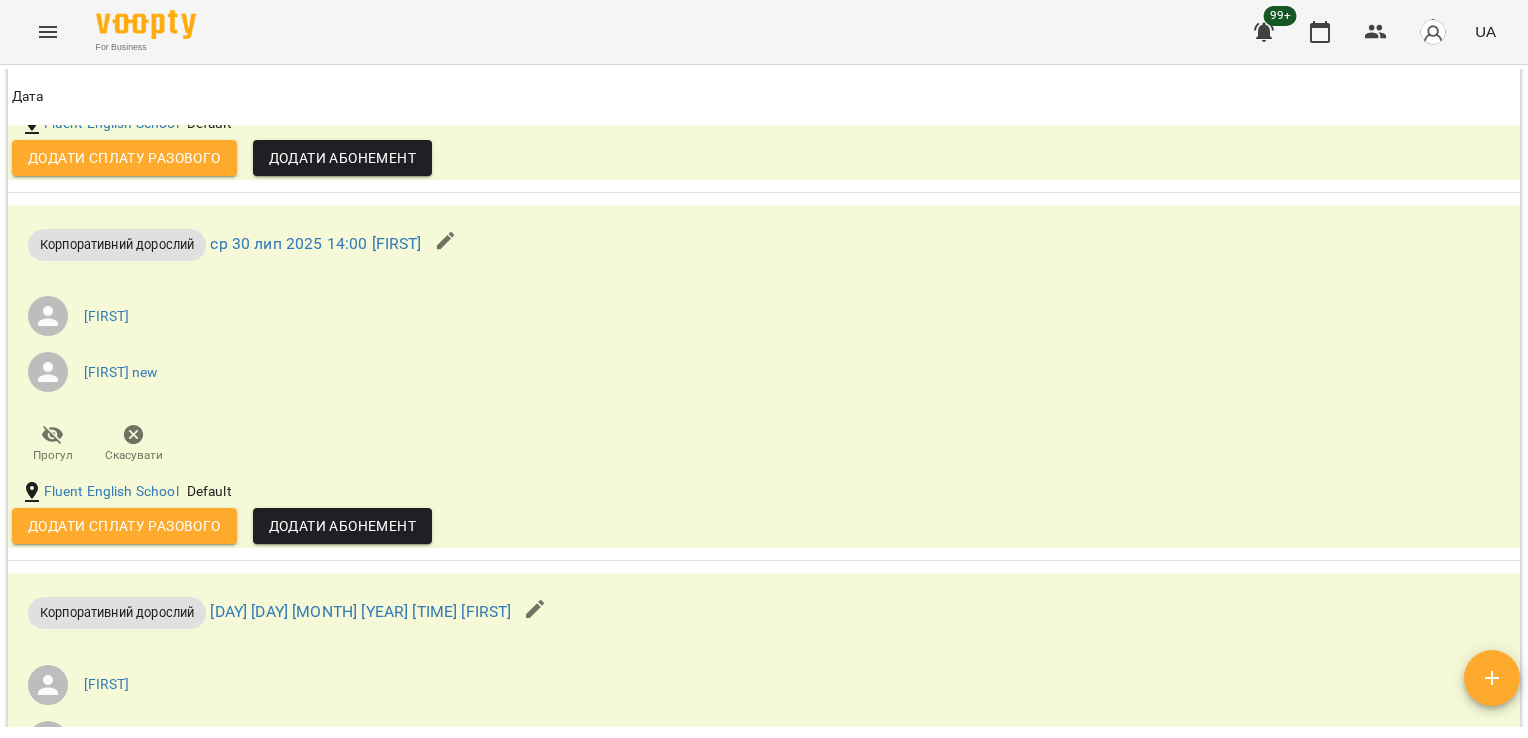 scroll, scrollTop: 2348, scrollLeft: 0, axis: vertical 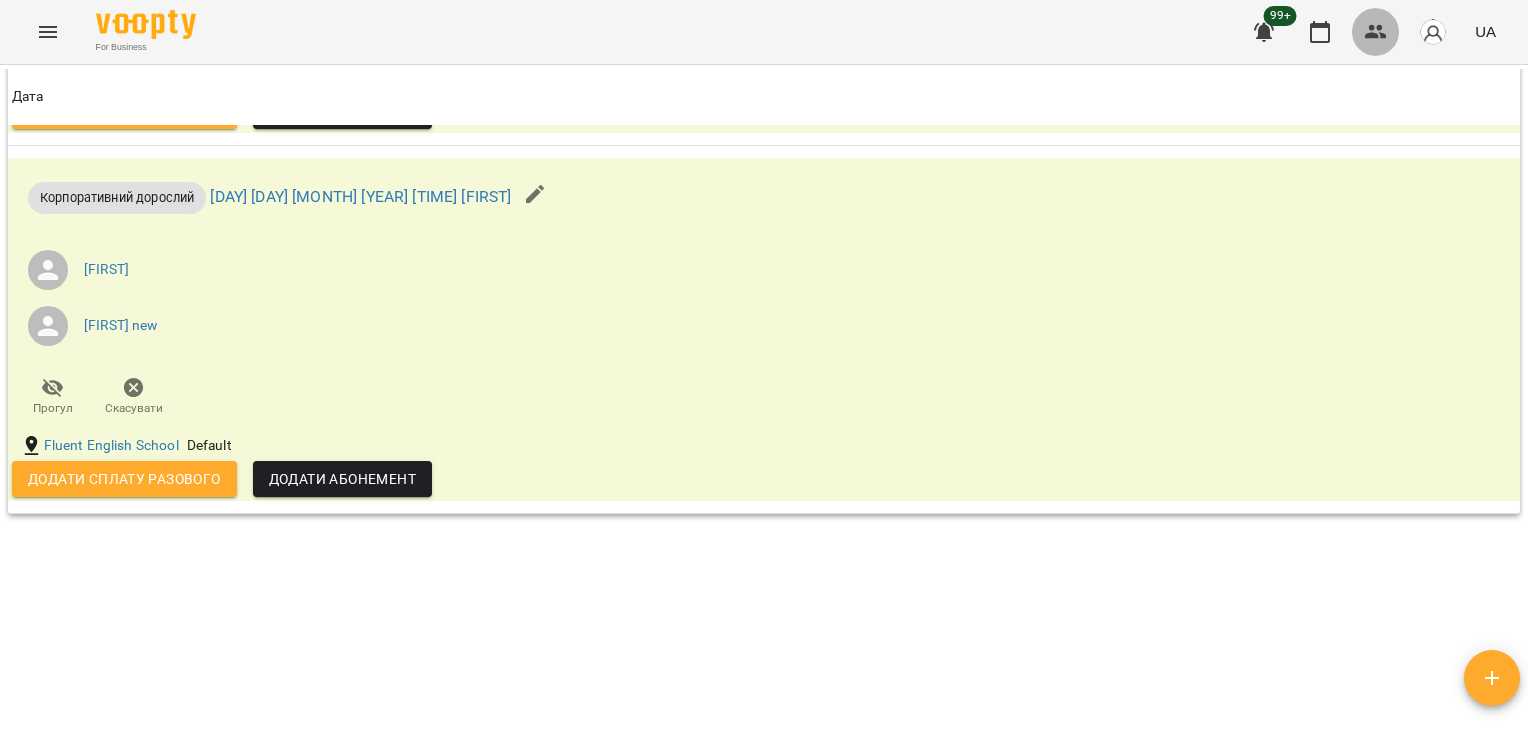 click 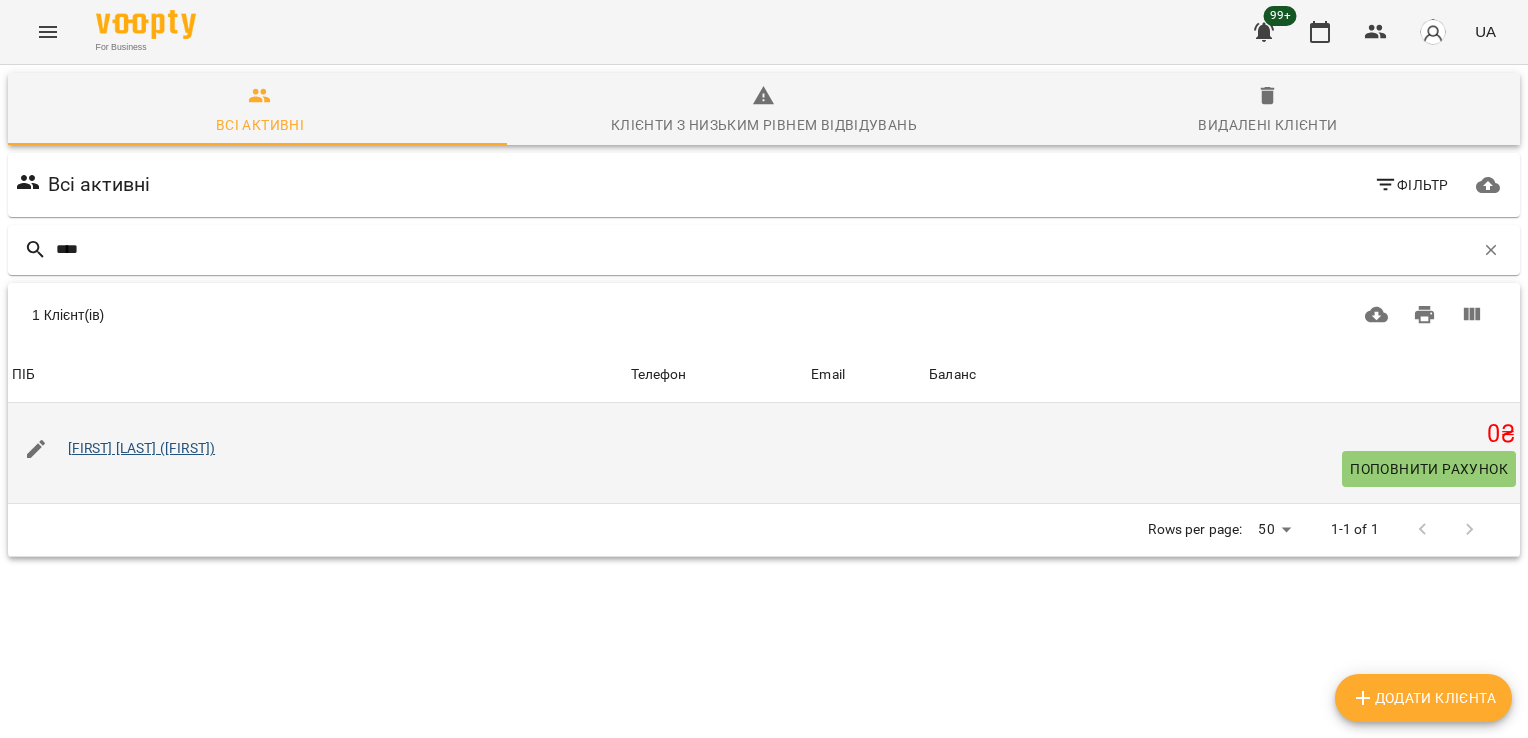 type on "****" 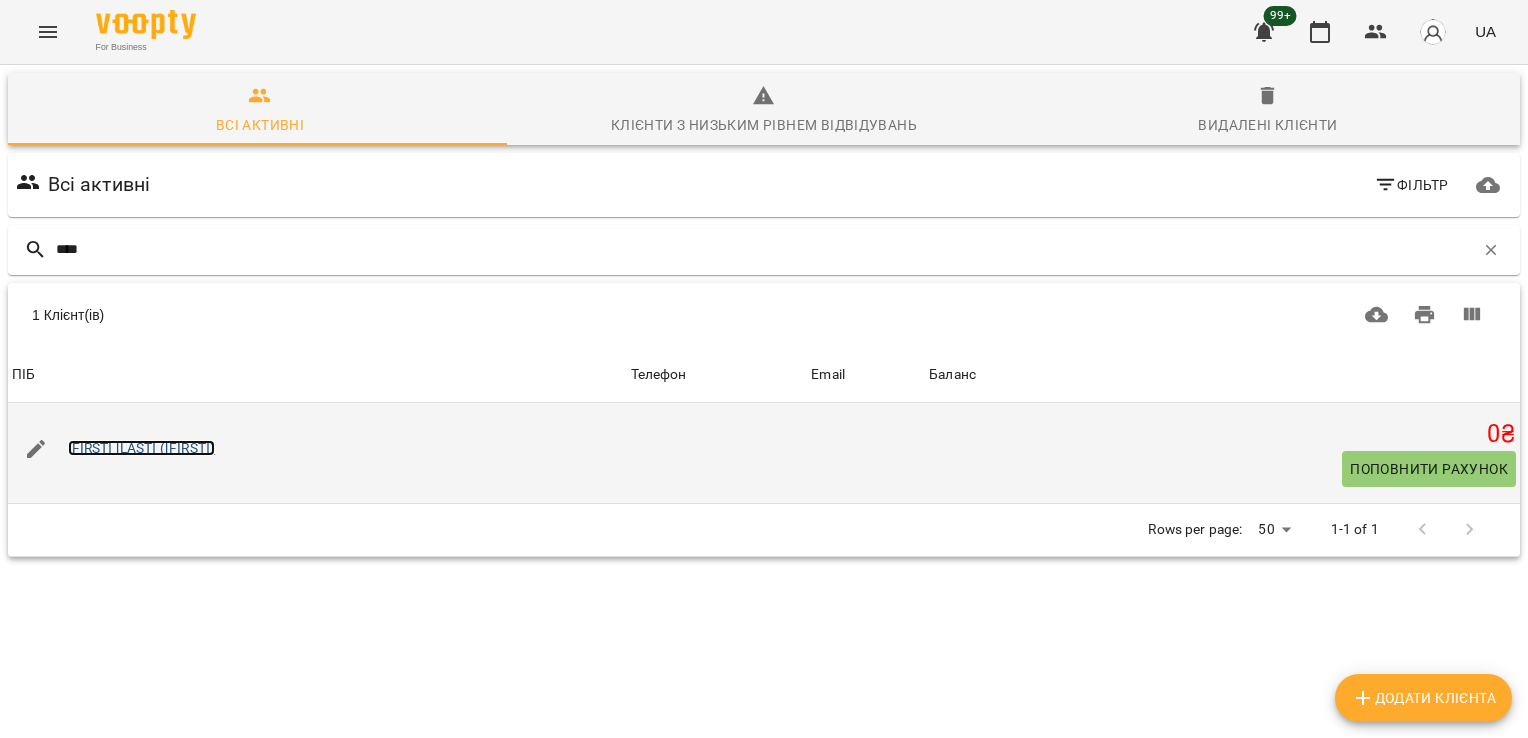 click on "[FIRST] [LAST] ([FIRST])" at bounding box center [142, 448] 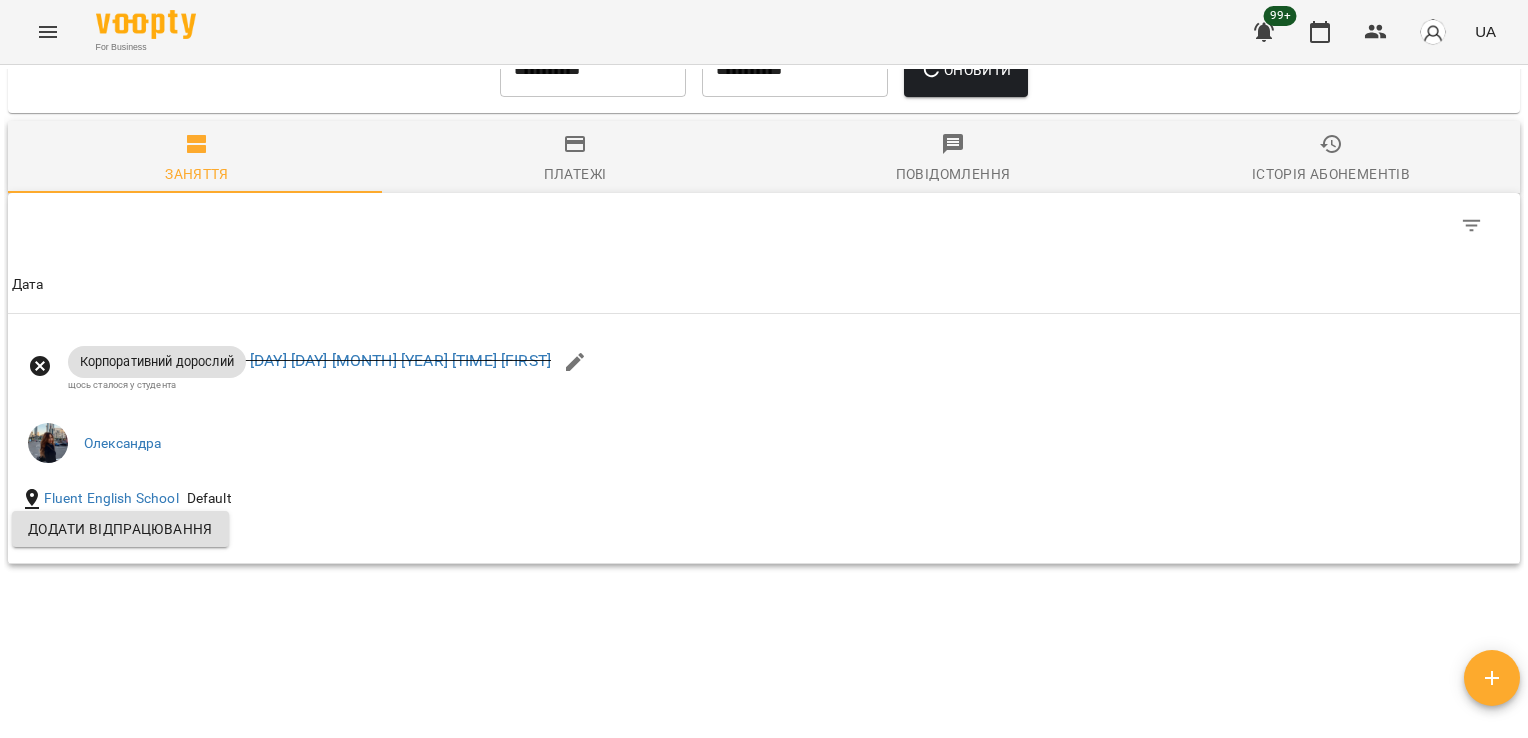 scroll, scrollTop: 1289, scrollLeft: 0, axis: vertical 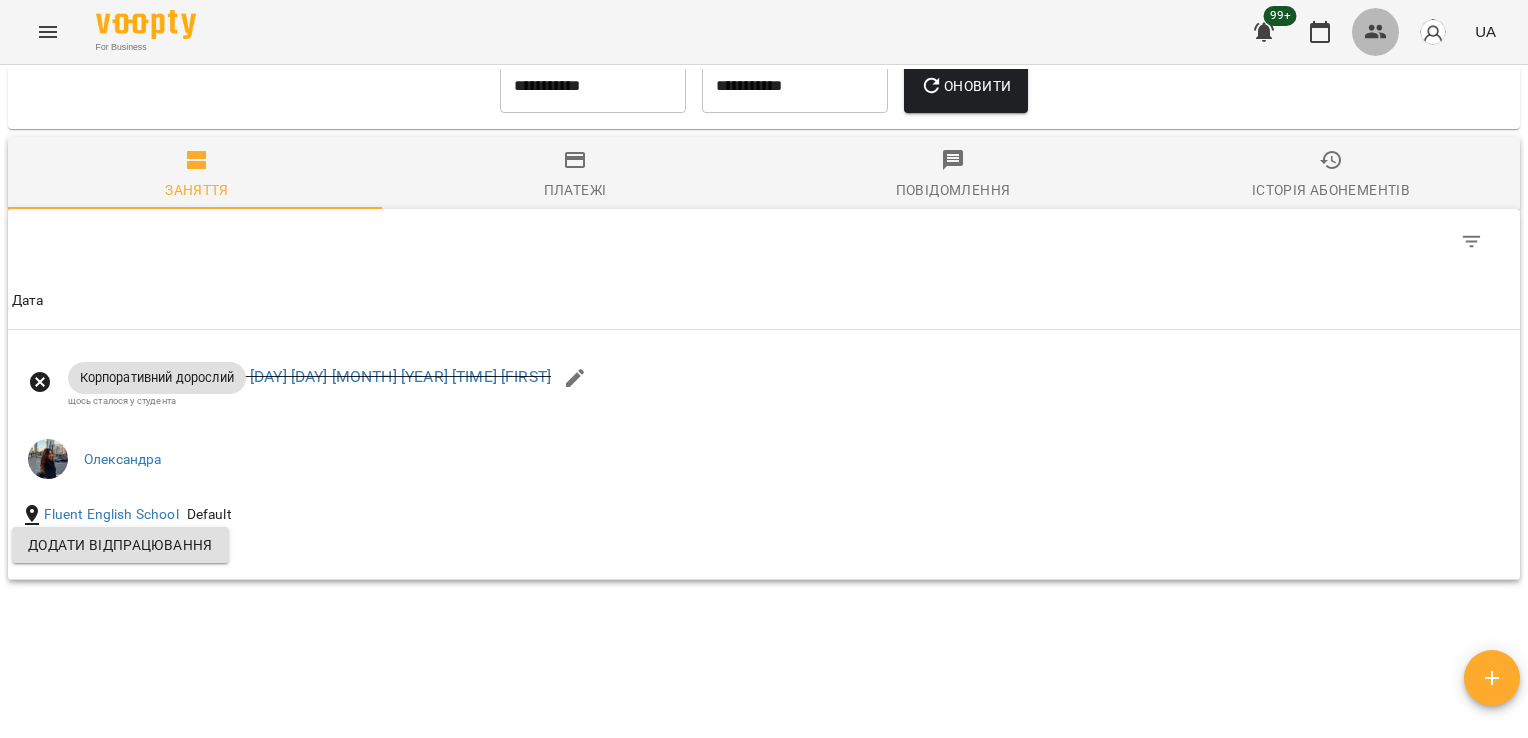 click 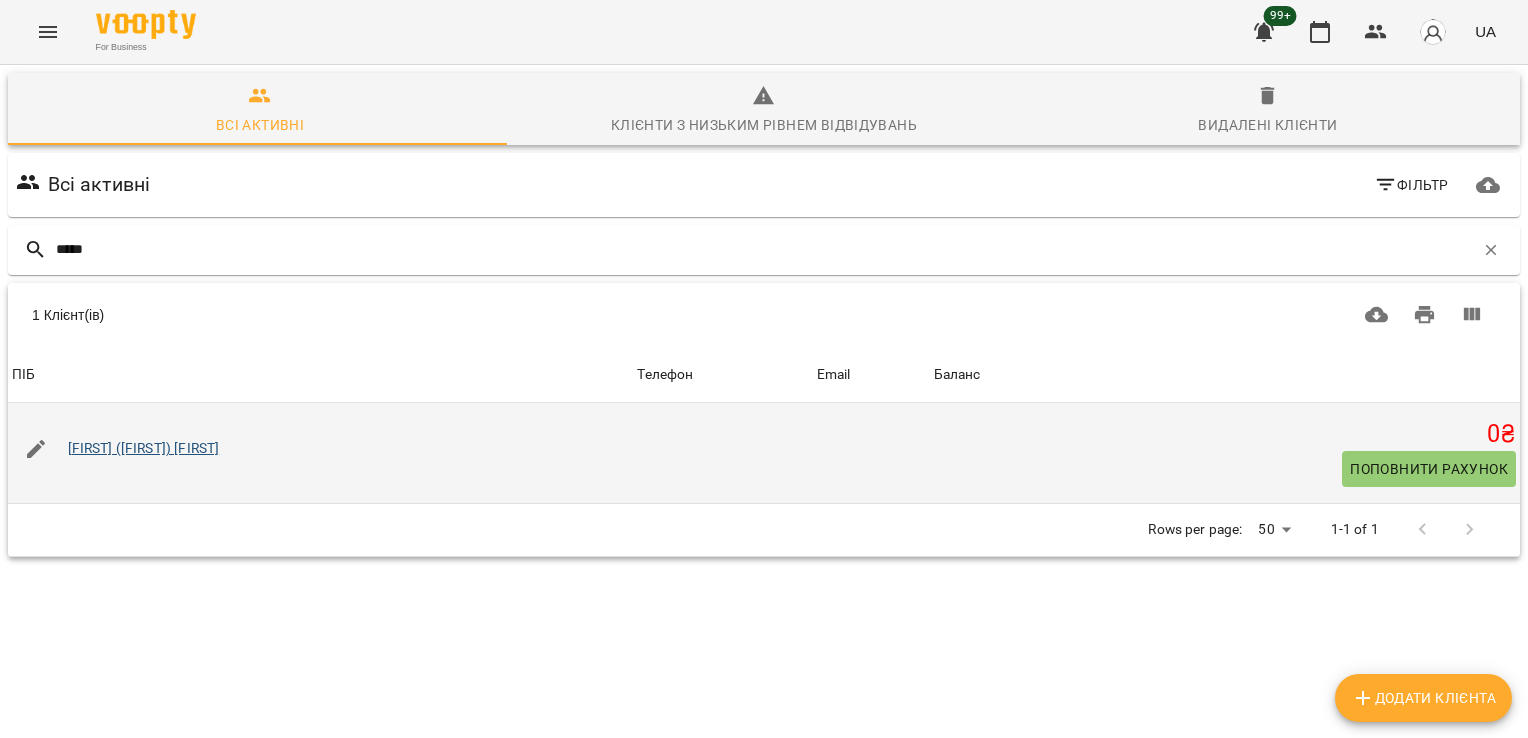type on "*****" 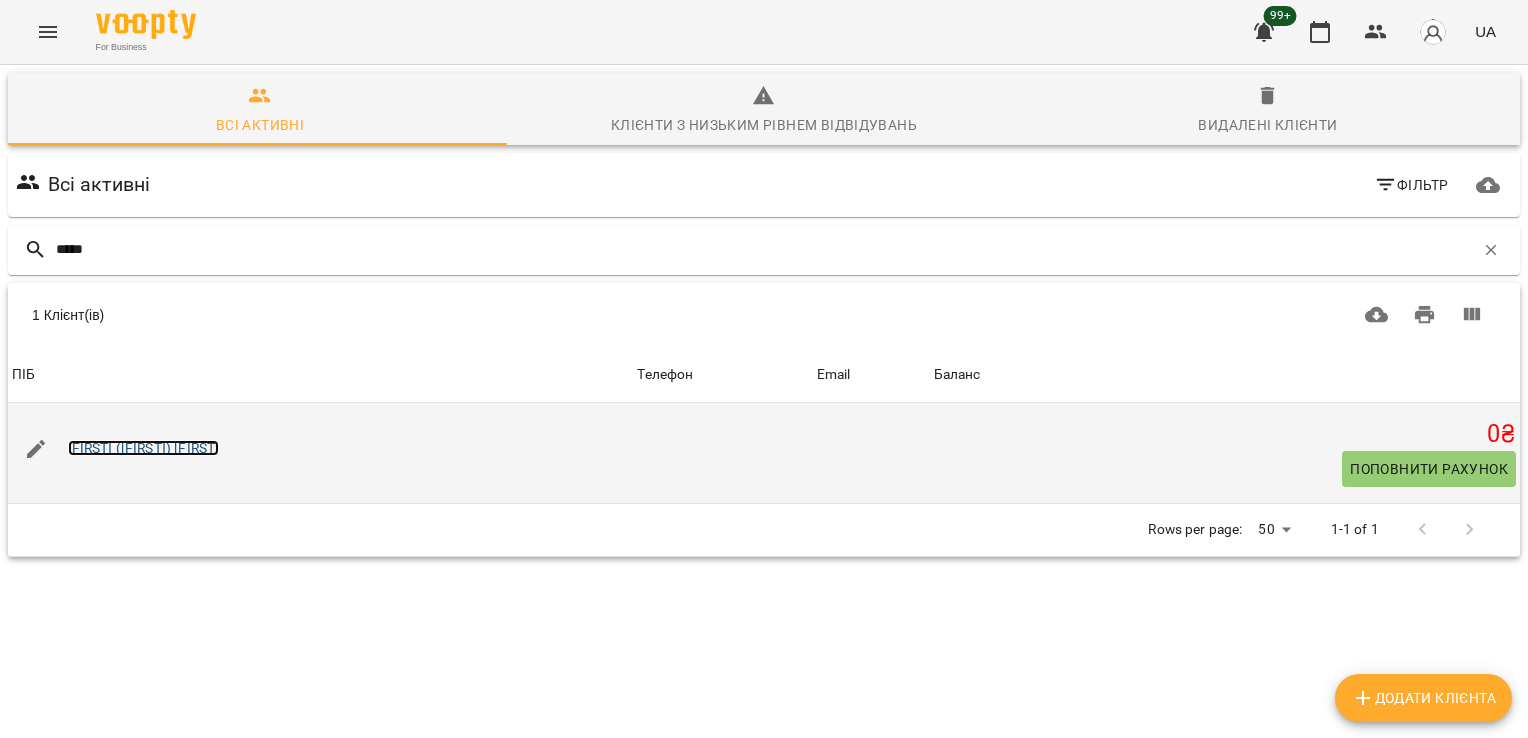 click on "[FIRST] ([FIRST]) [FIRST]" at bounding box center [144, 448] 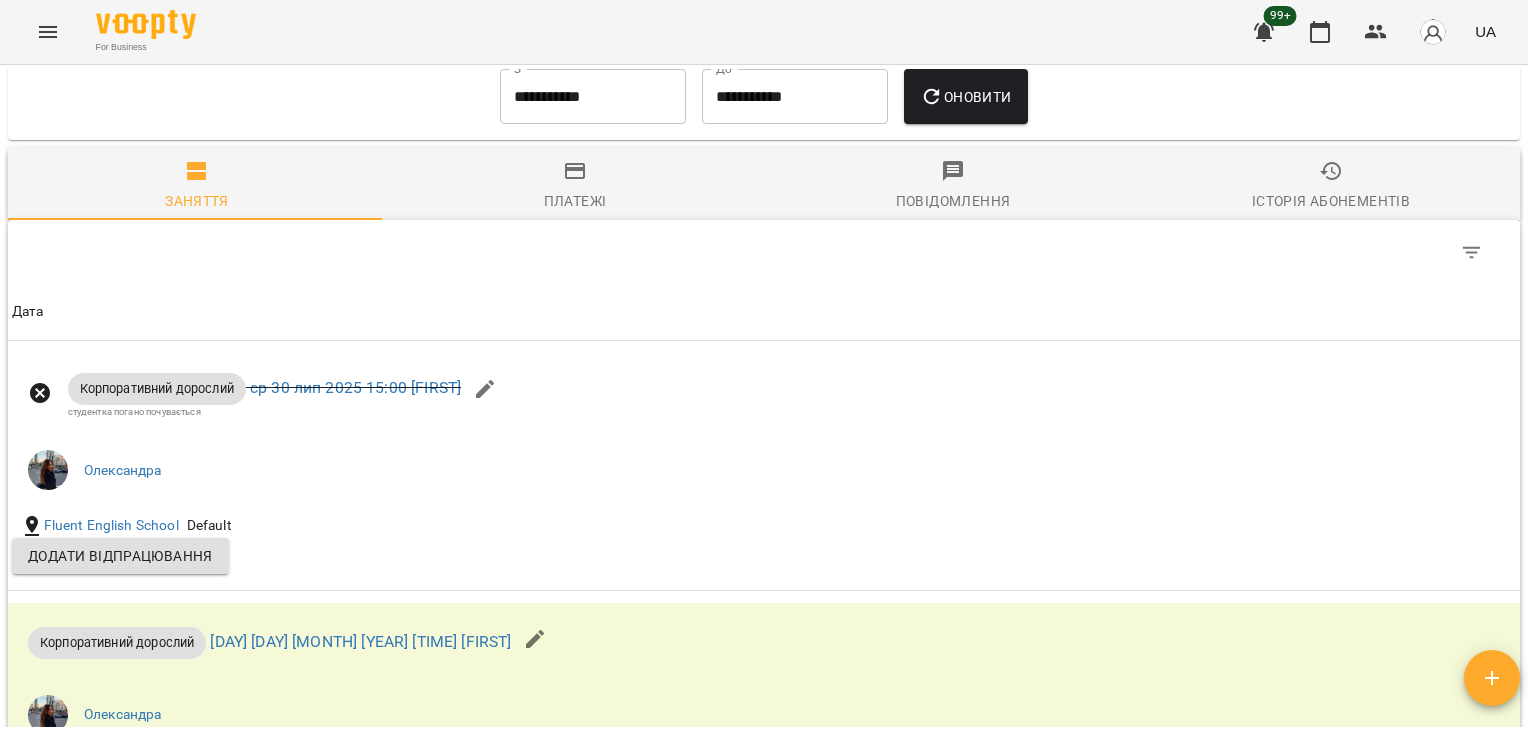 scroll, scrollTop: 1284, scrollLeft: 0, axis: vertical 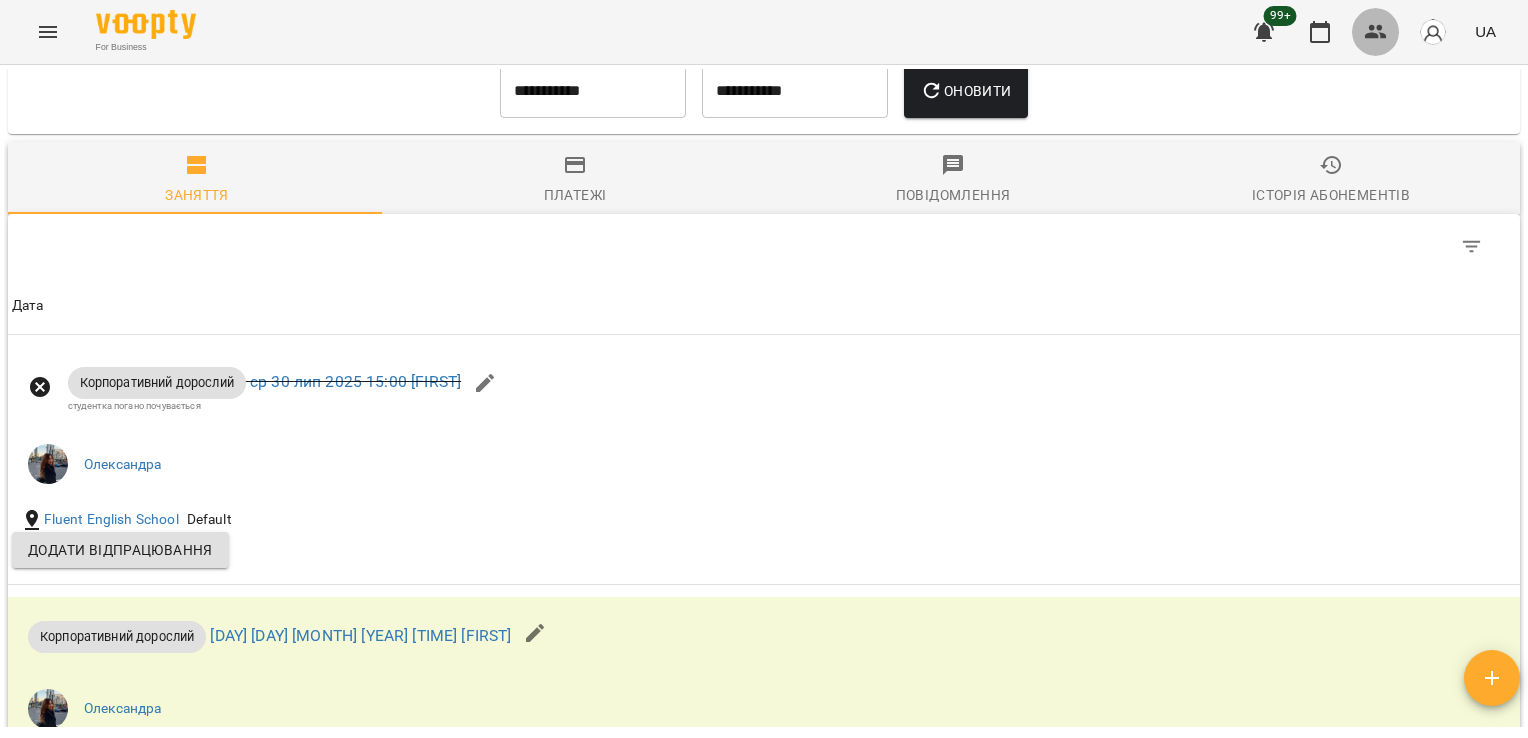 click 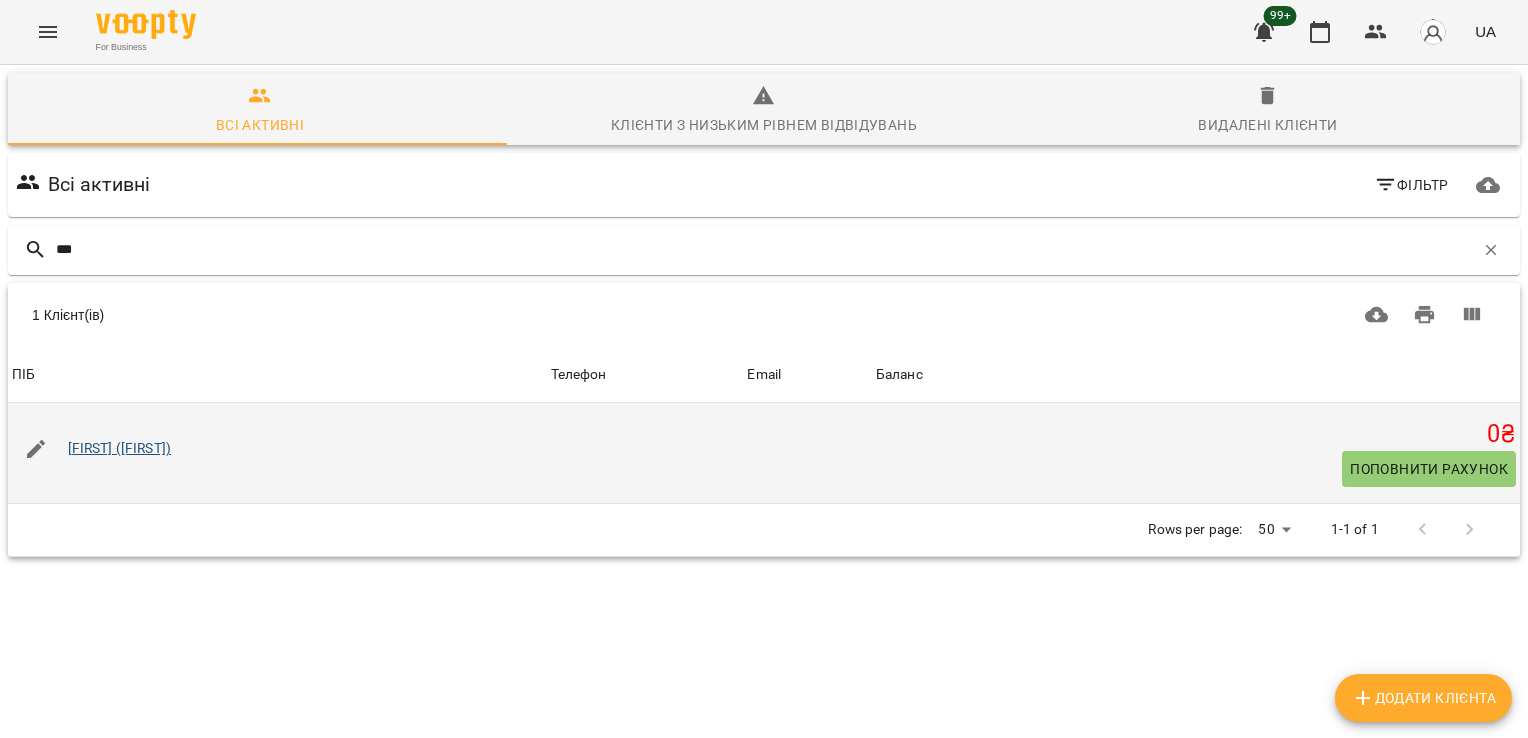 type on "***" 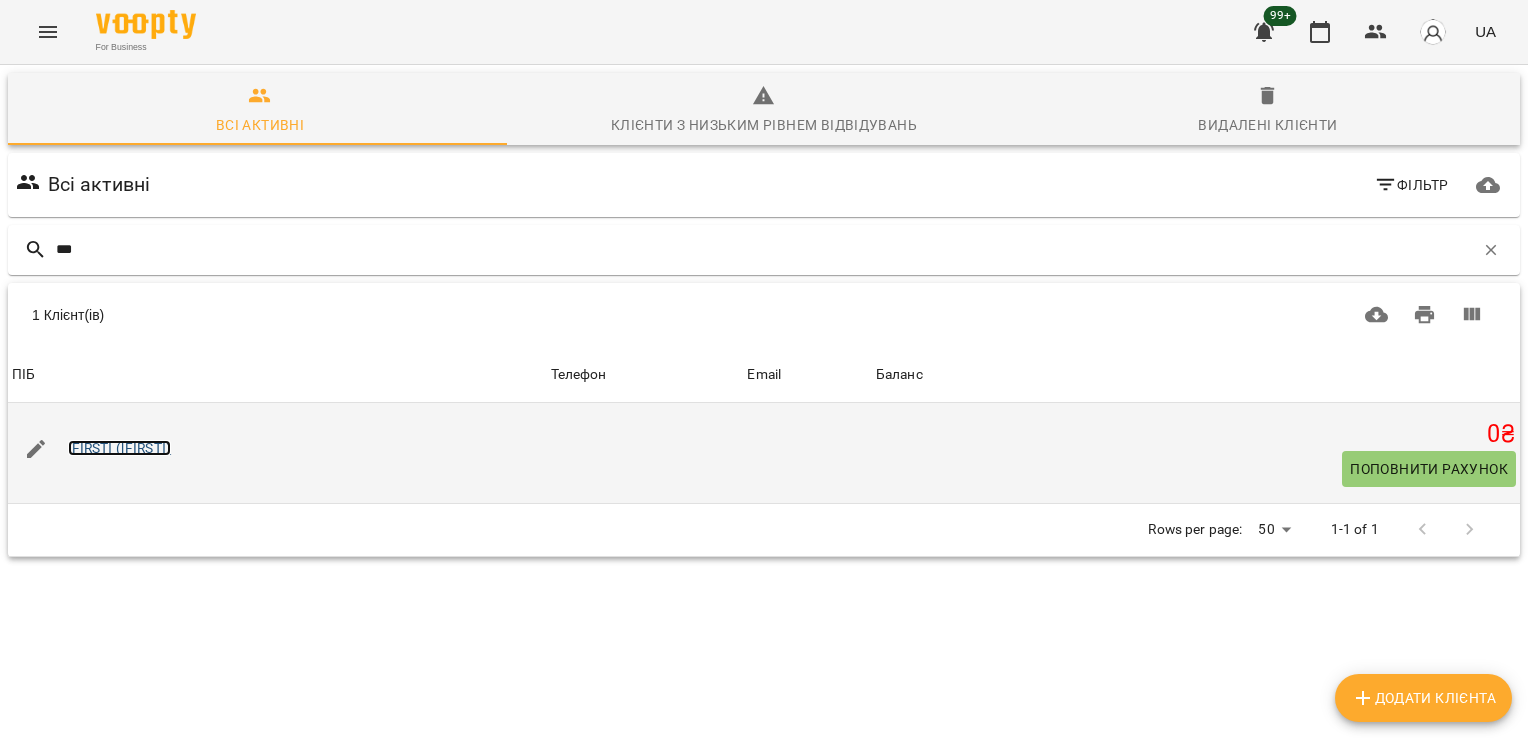 click on "[FIRST] ([FIRST])" at bounding box center [120, 448] 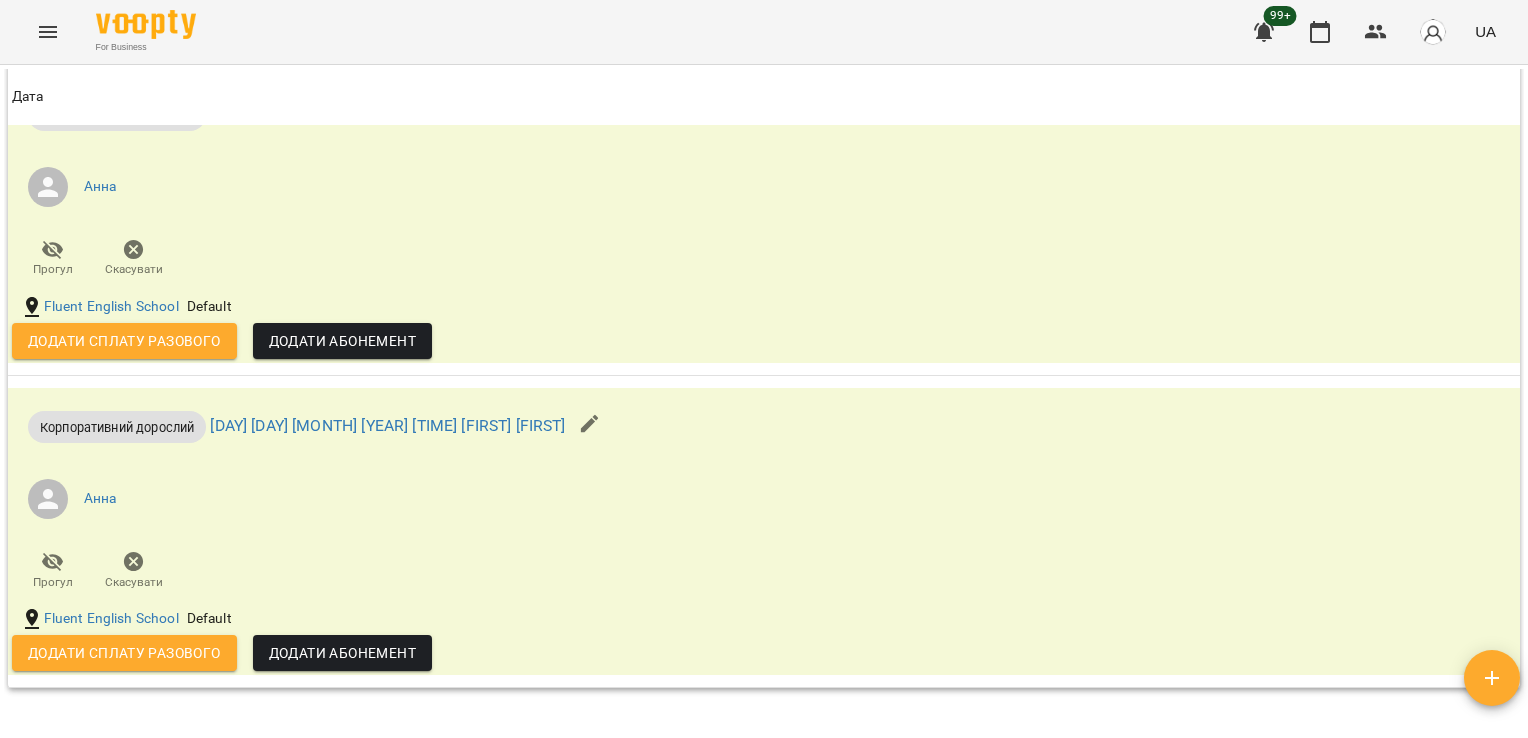 scroll, scrollTop: 1538, scrollLeft: 0, axis: vertical 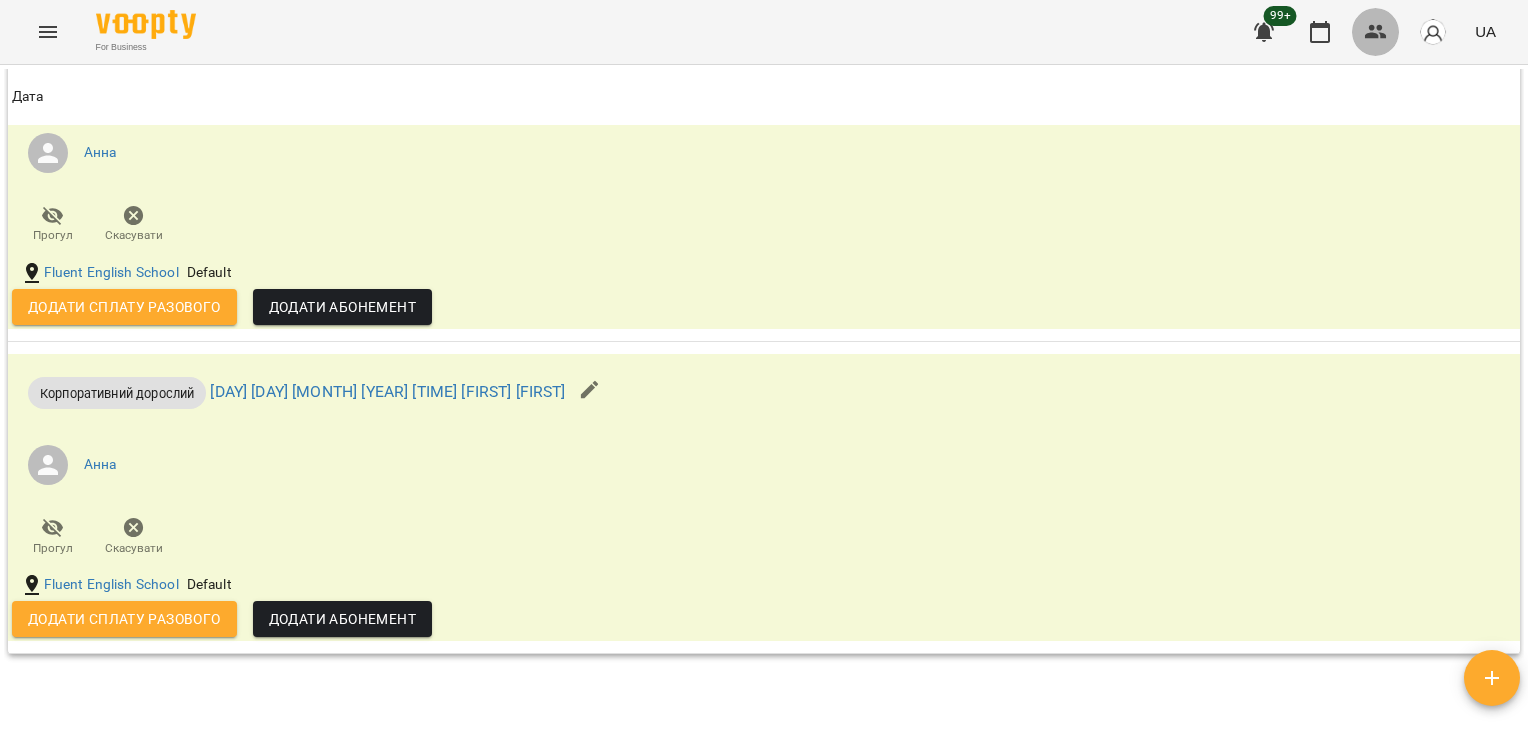 click 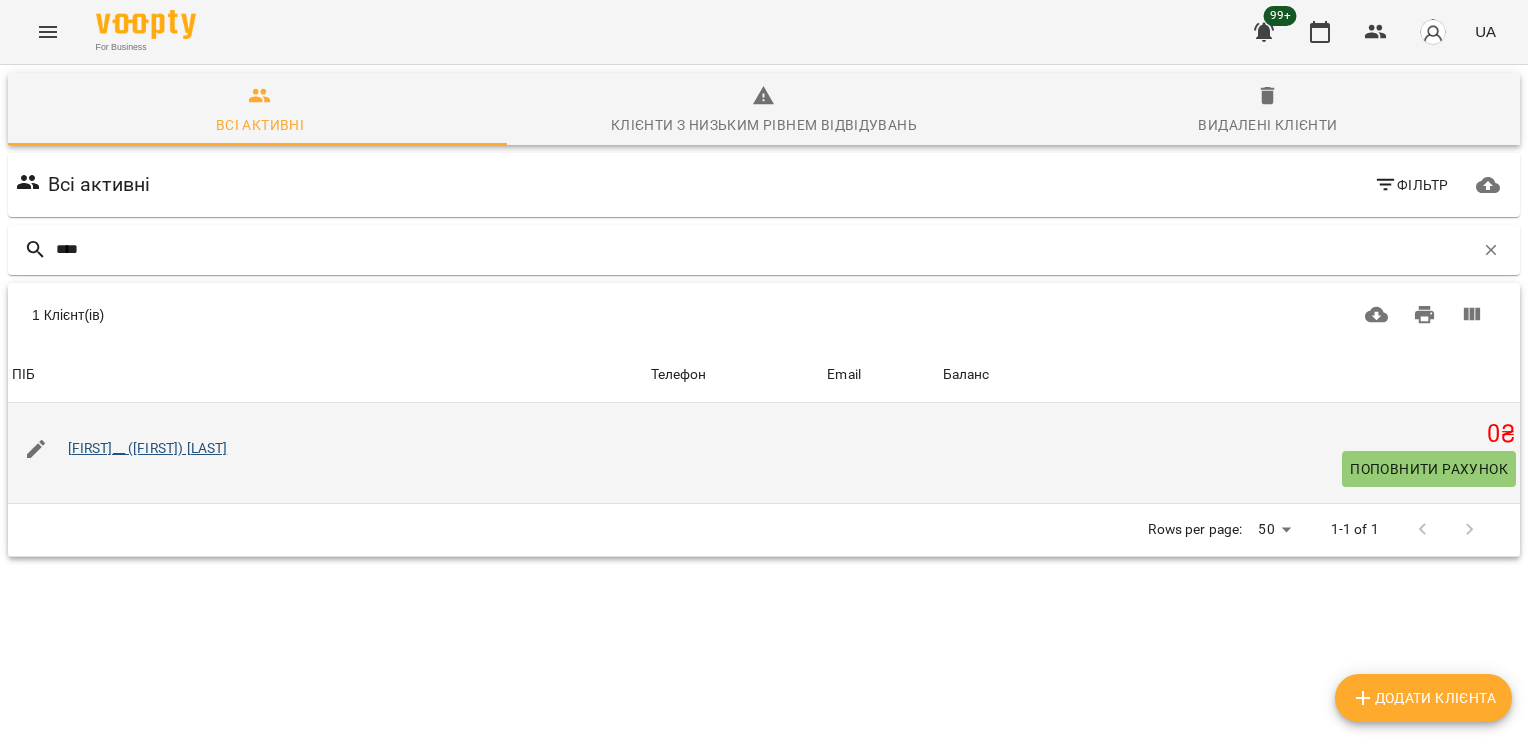 type on "****" 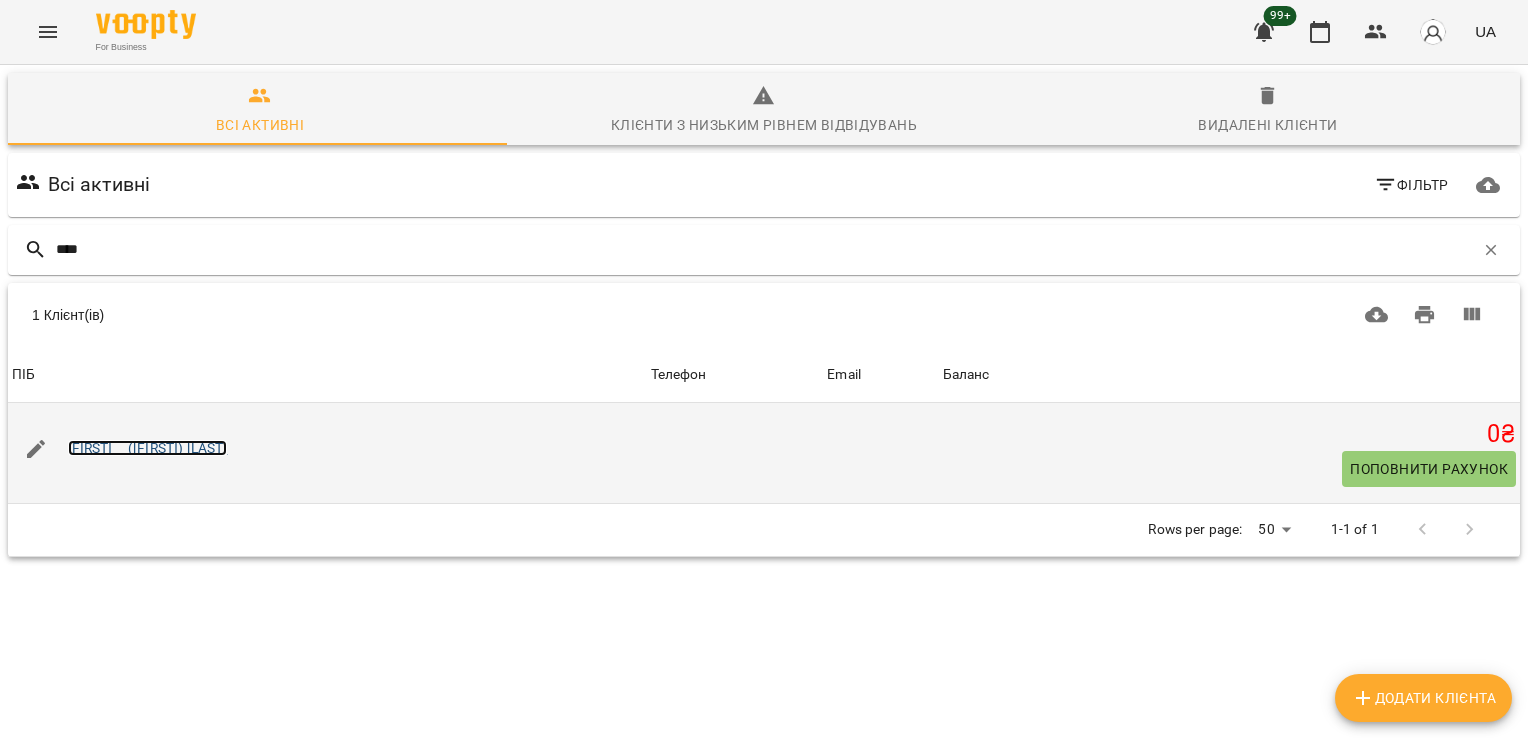 click on "[FIRST]__ ([FIRST]) [LAST]" at bounding box center (148, 448) 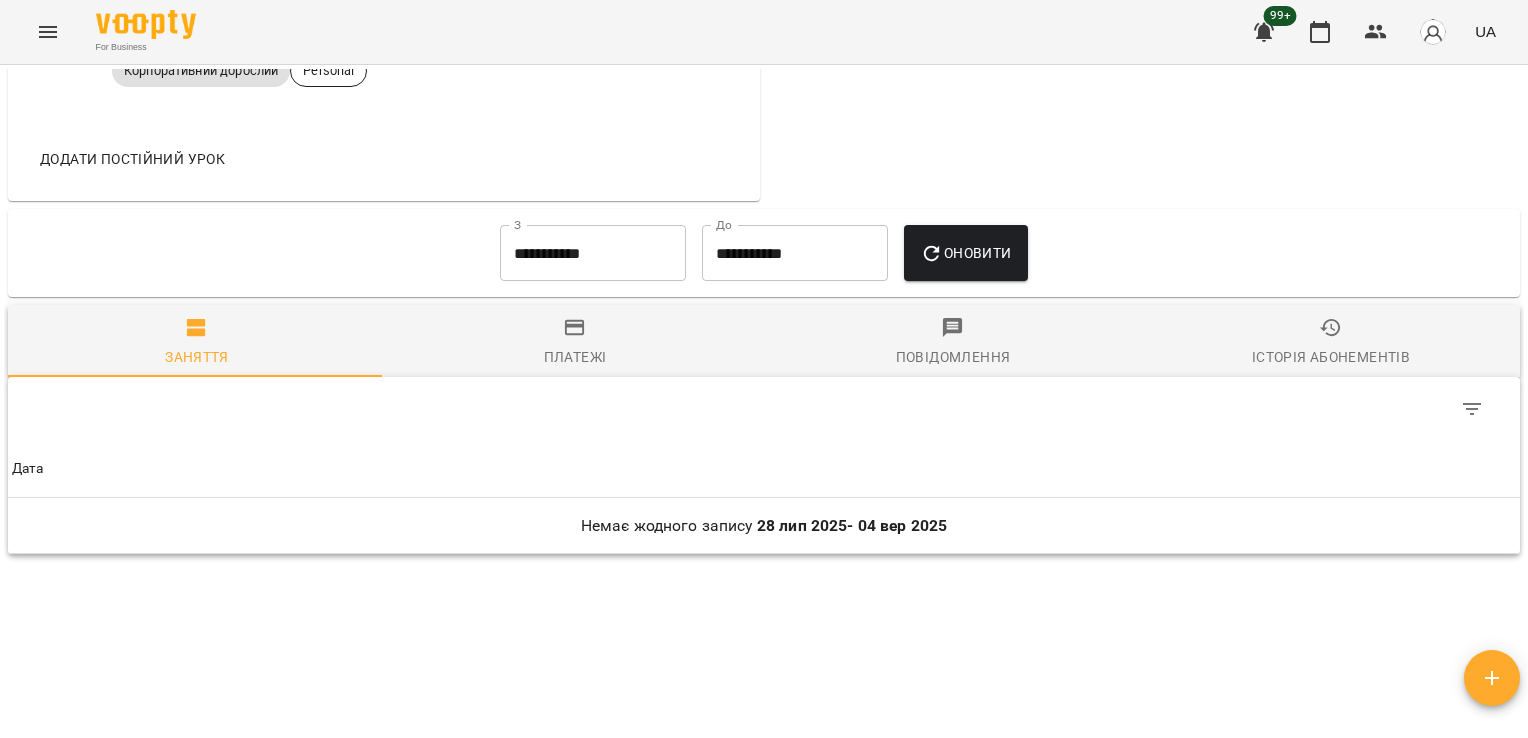 scroll, scrollTop: 1080, scrollLeft: 0, axis: vertical 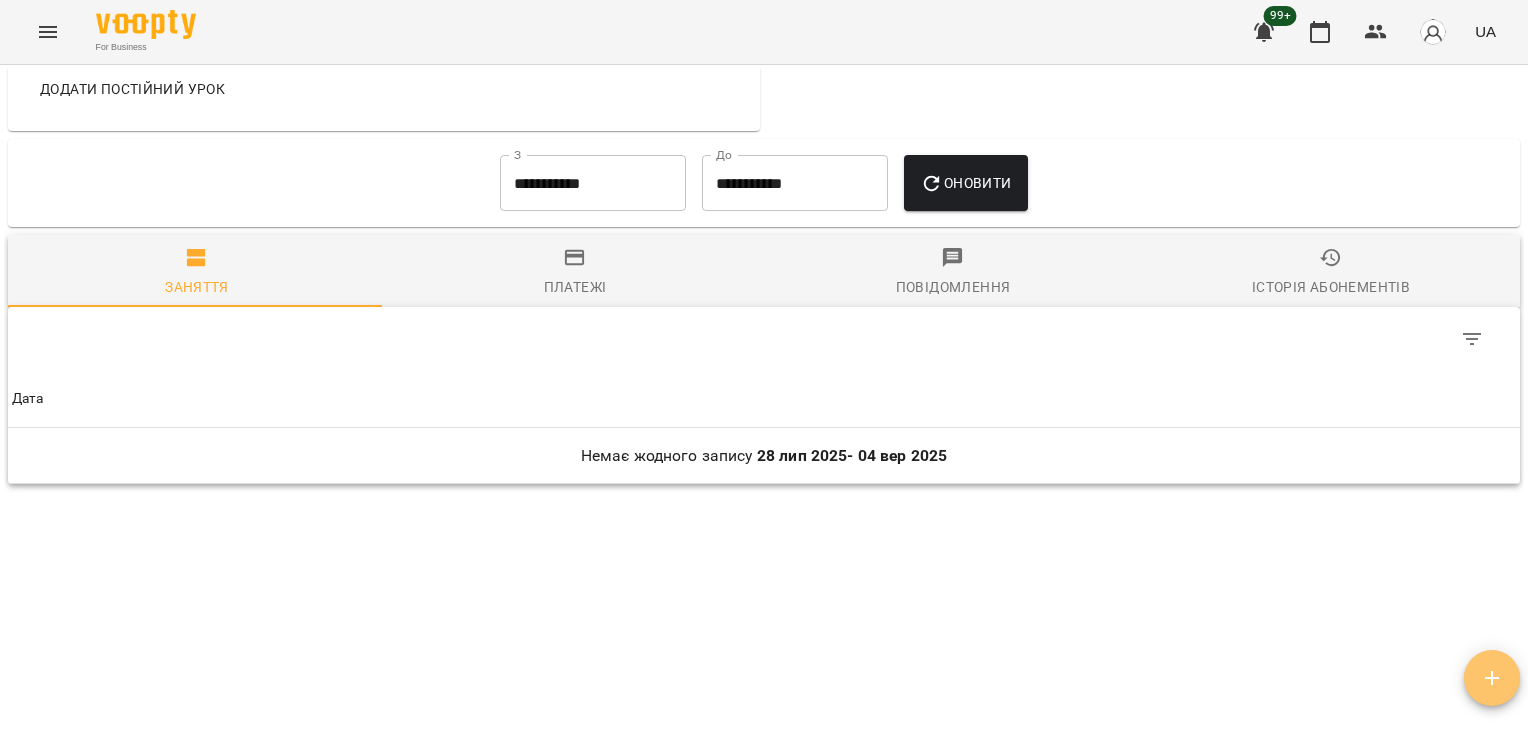 click at bounding box center (1492, 678) 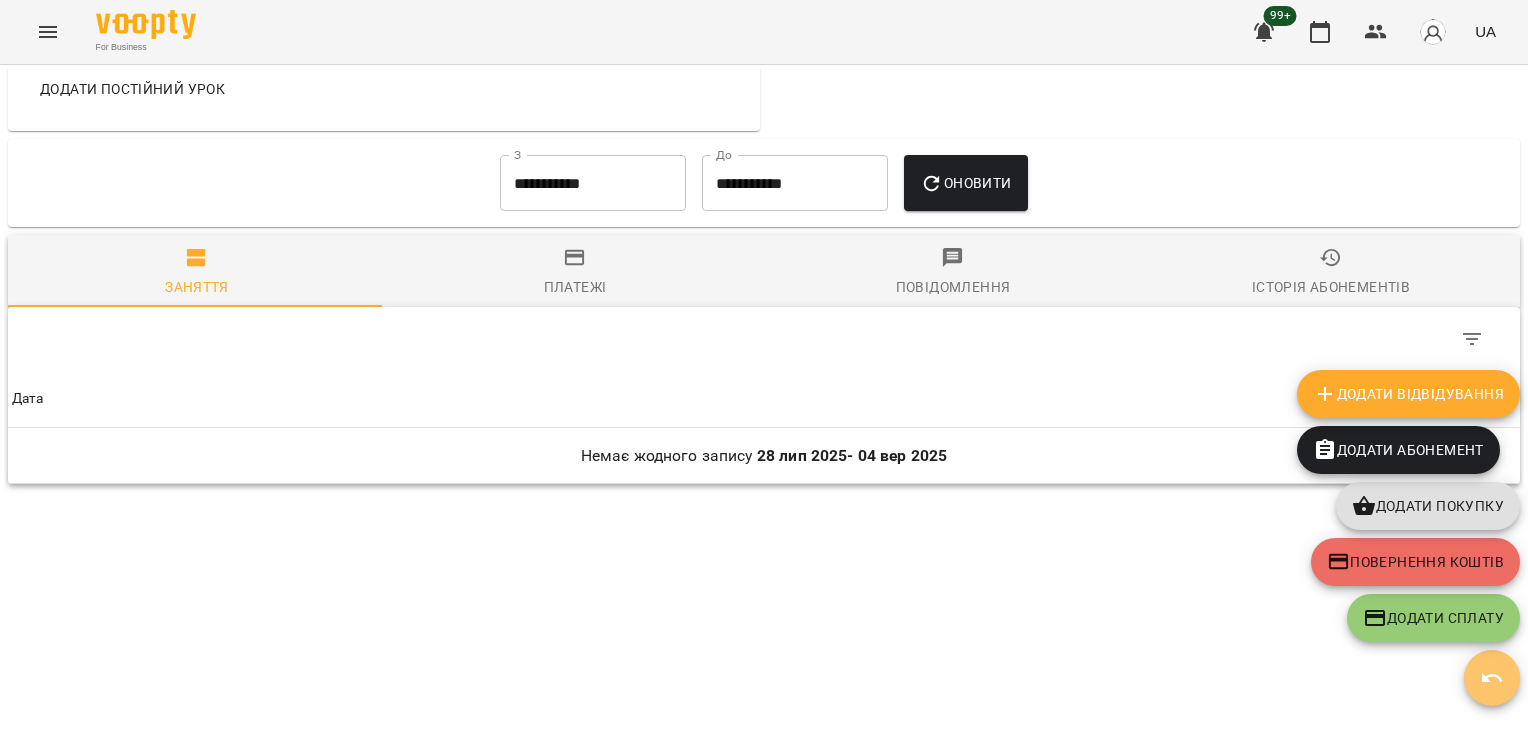 click at bounding box center (1492, 678) 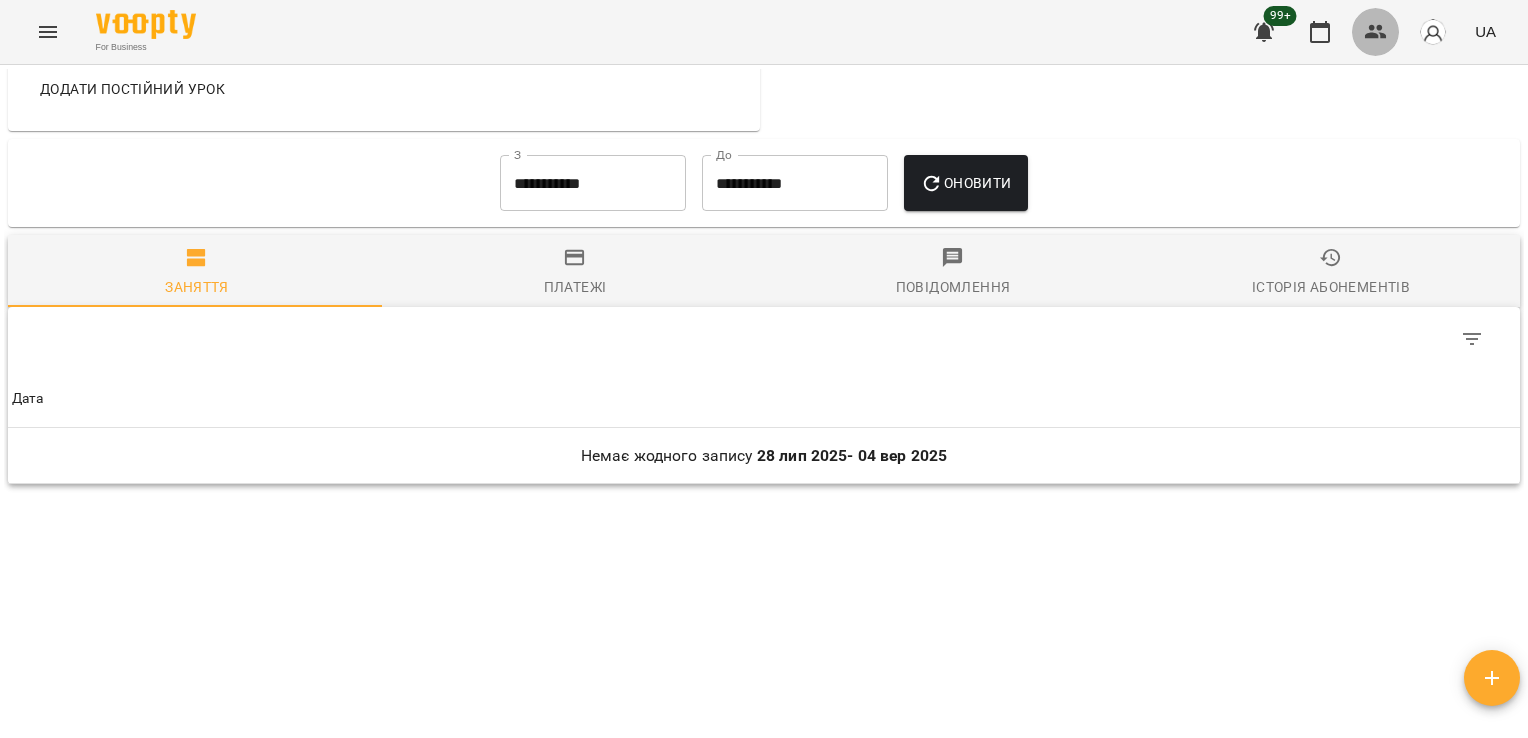 click 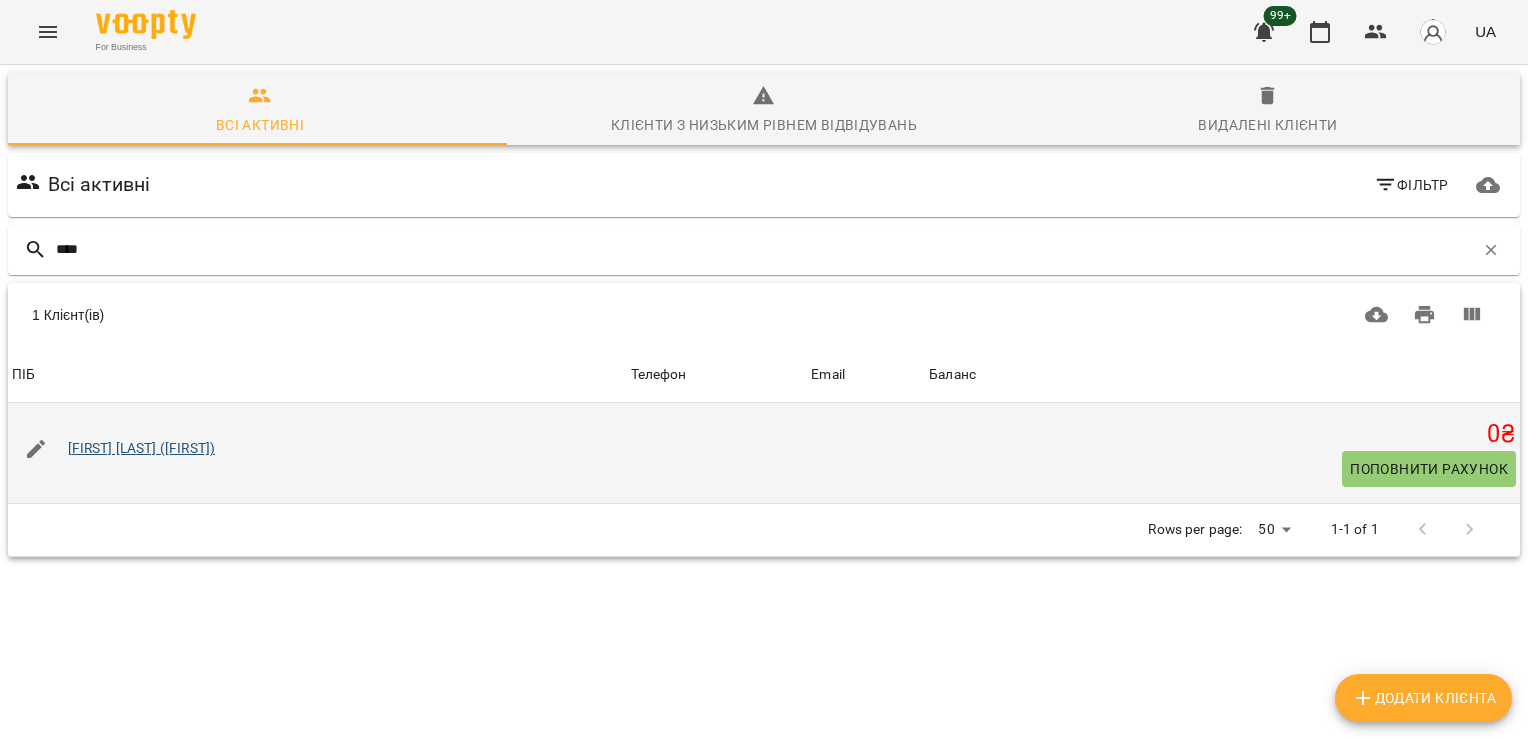 type on "****" 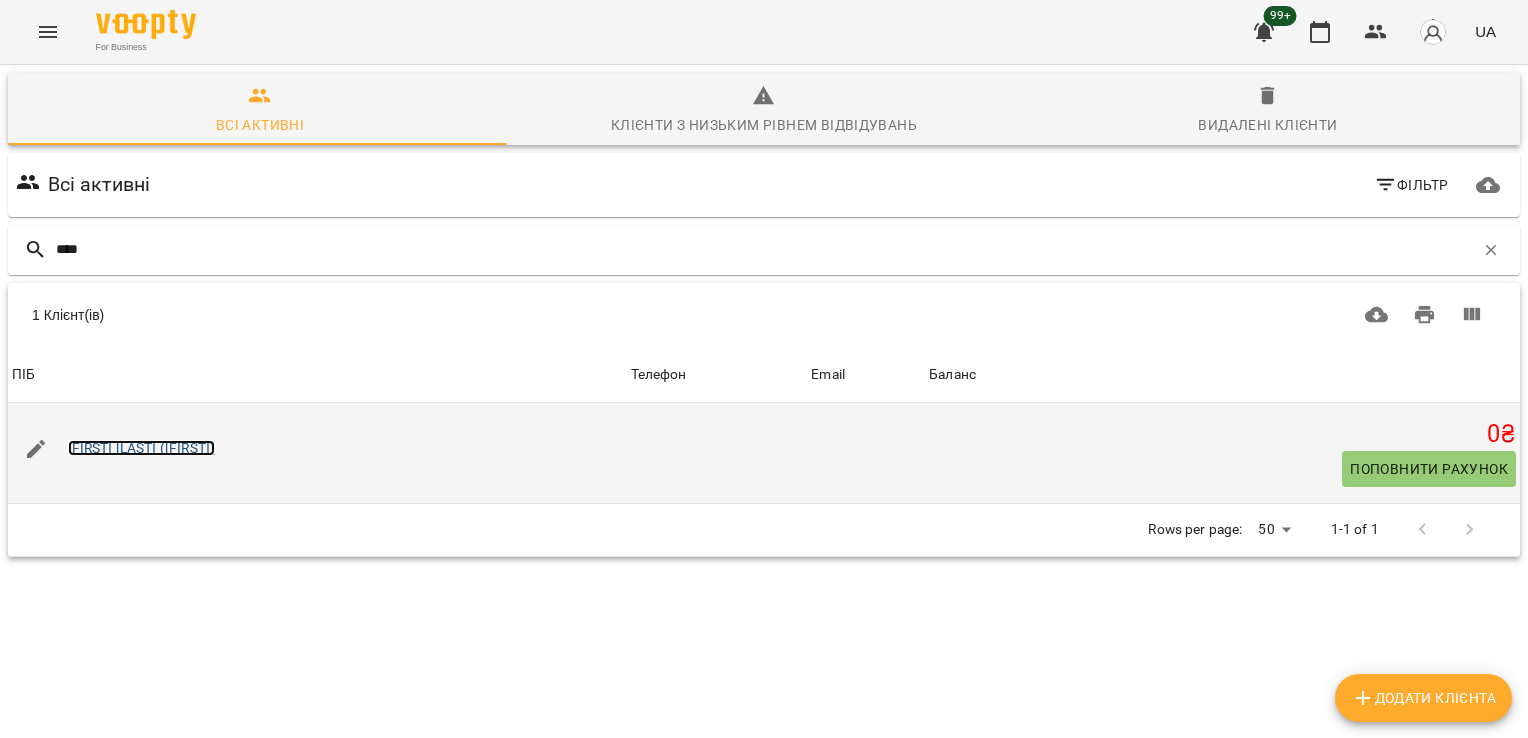 click on "[FIRST] [LAST] ([FIRST])" at bounding box center (142, 448) 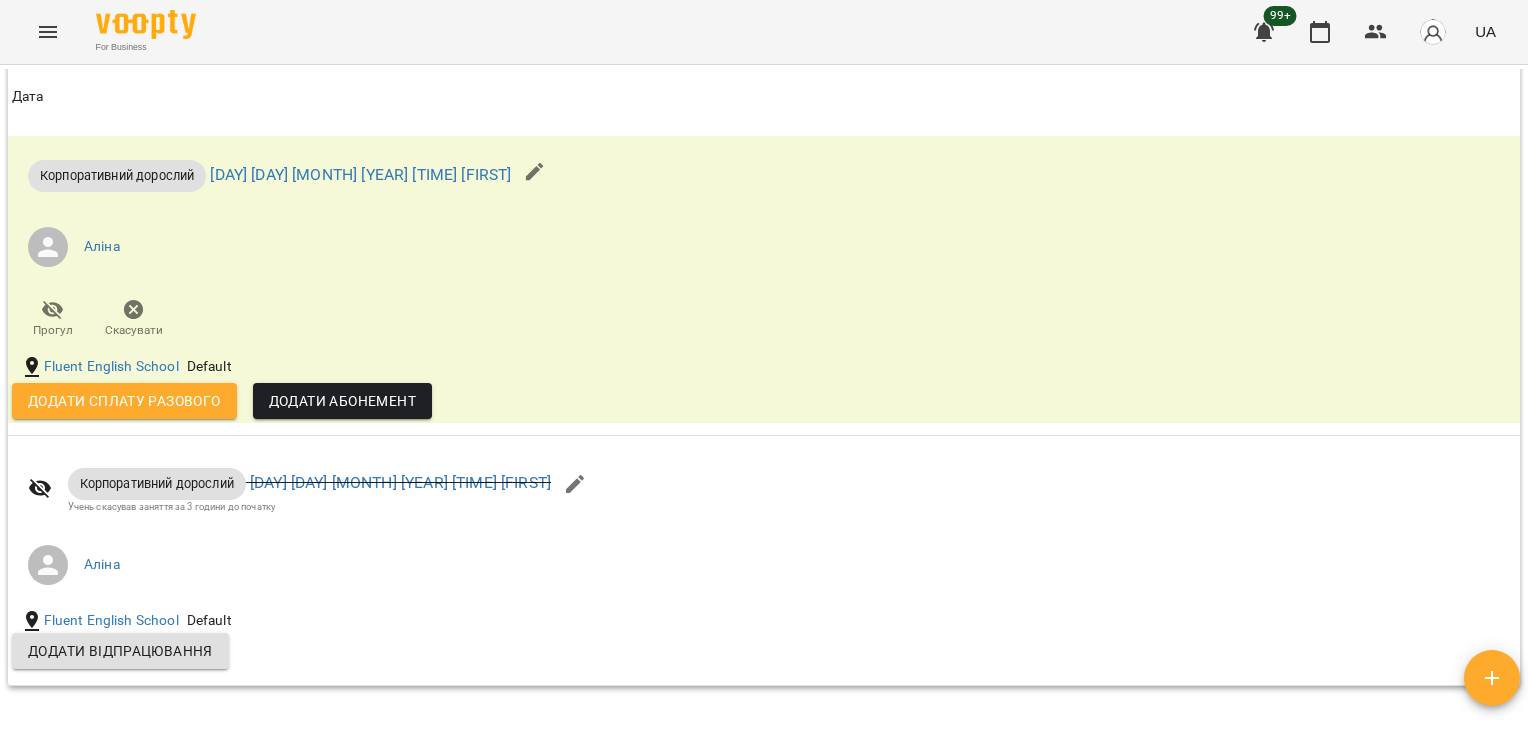 scroll, scrollTop: 2455, scrollLeft: 0, axis: vertical 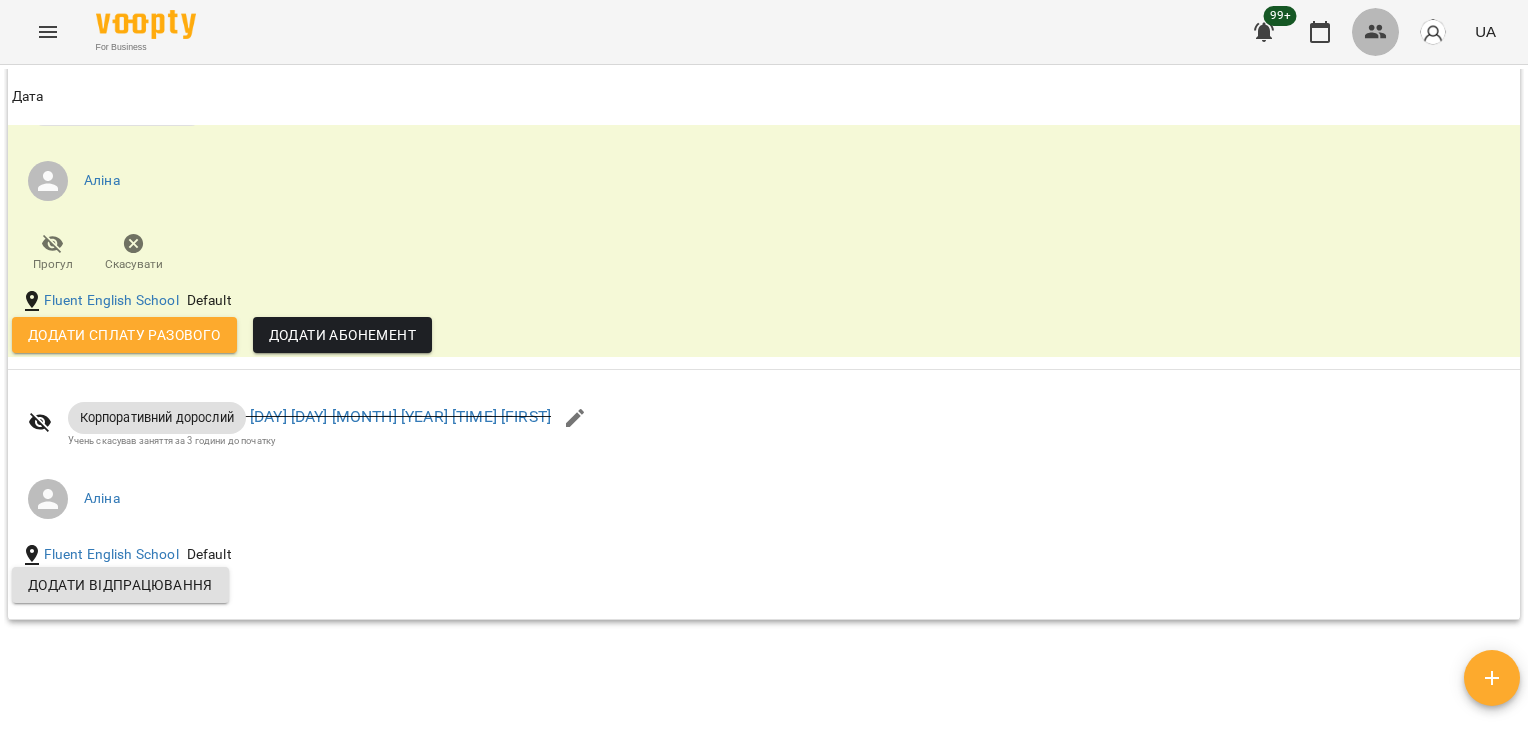 click 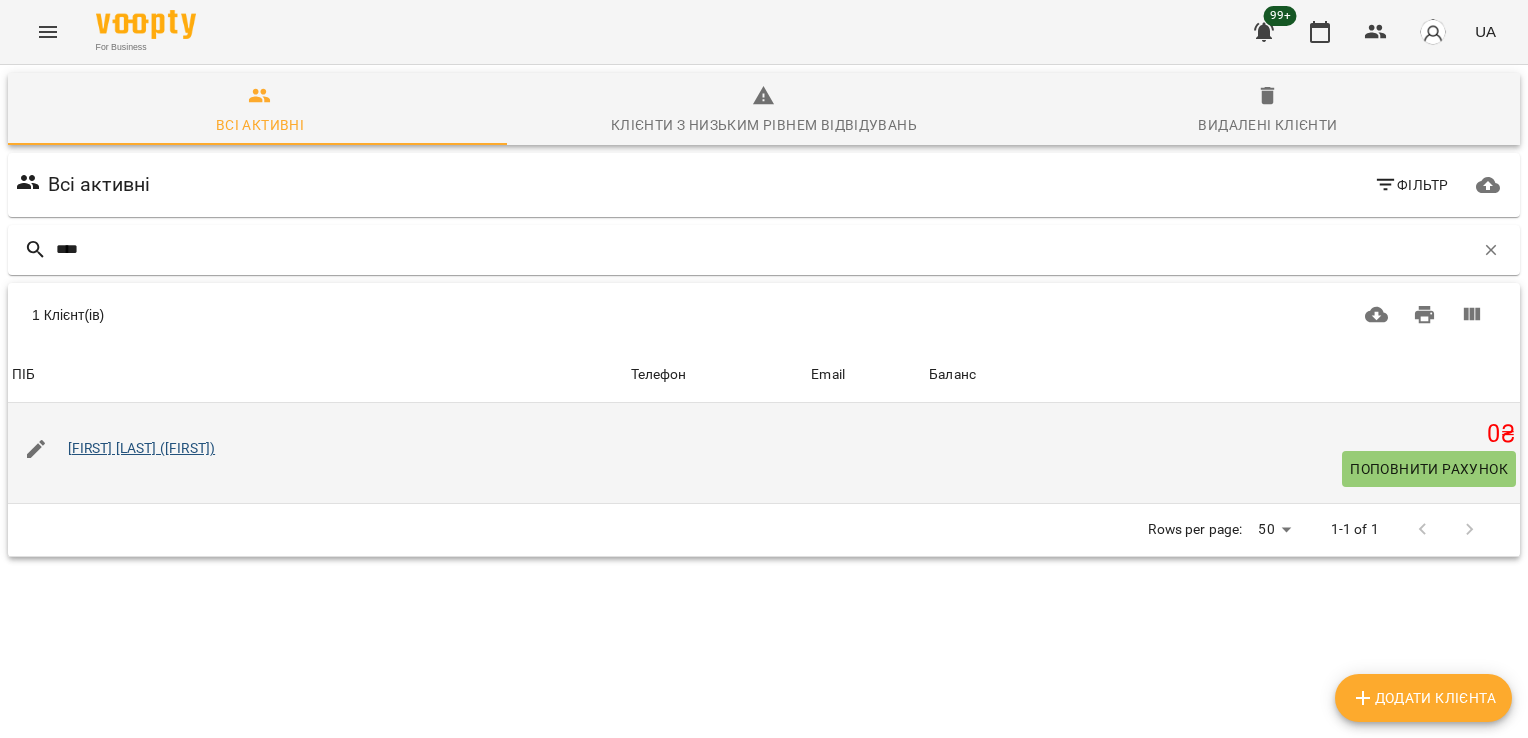 type on "****" 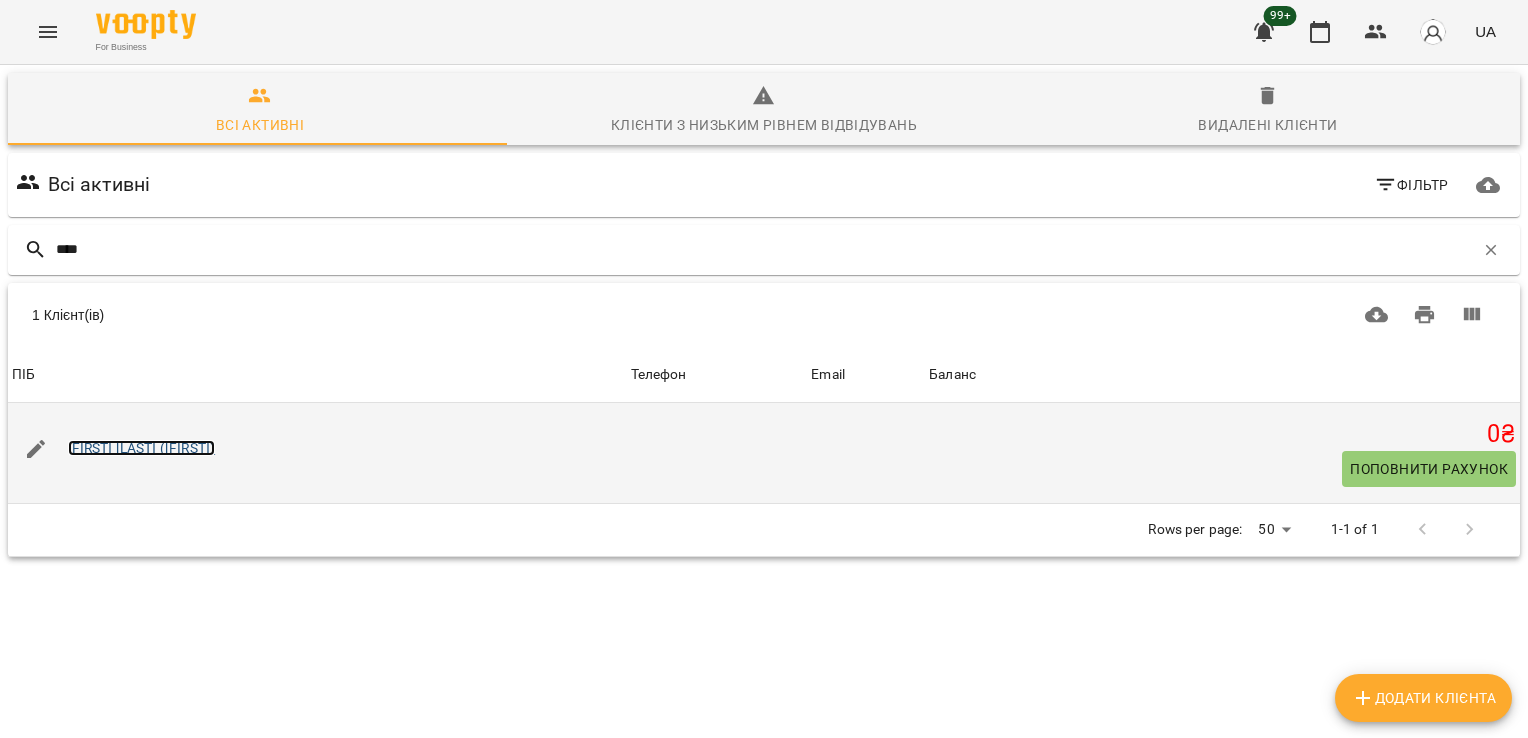 click on "[FIRST] [LAST] ([FIRST])" at bounding box center (142, 448) 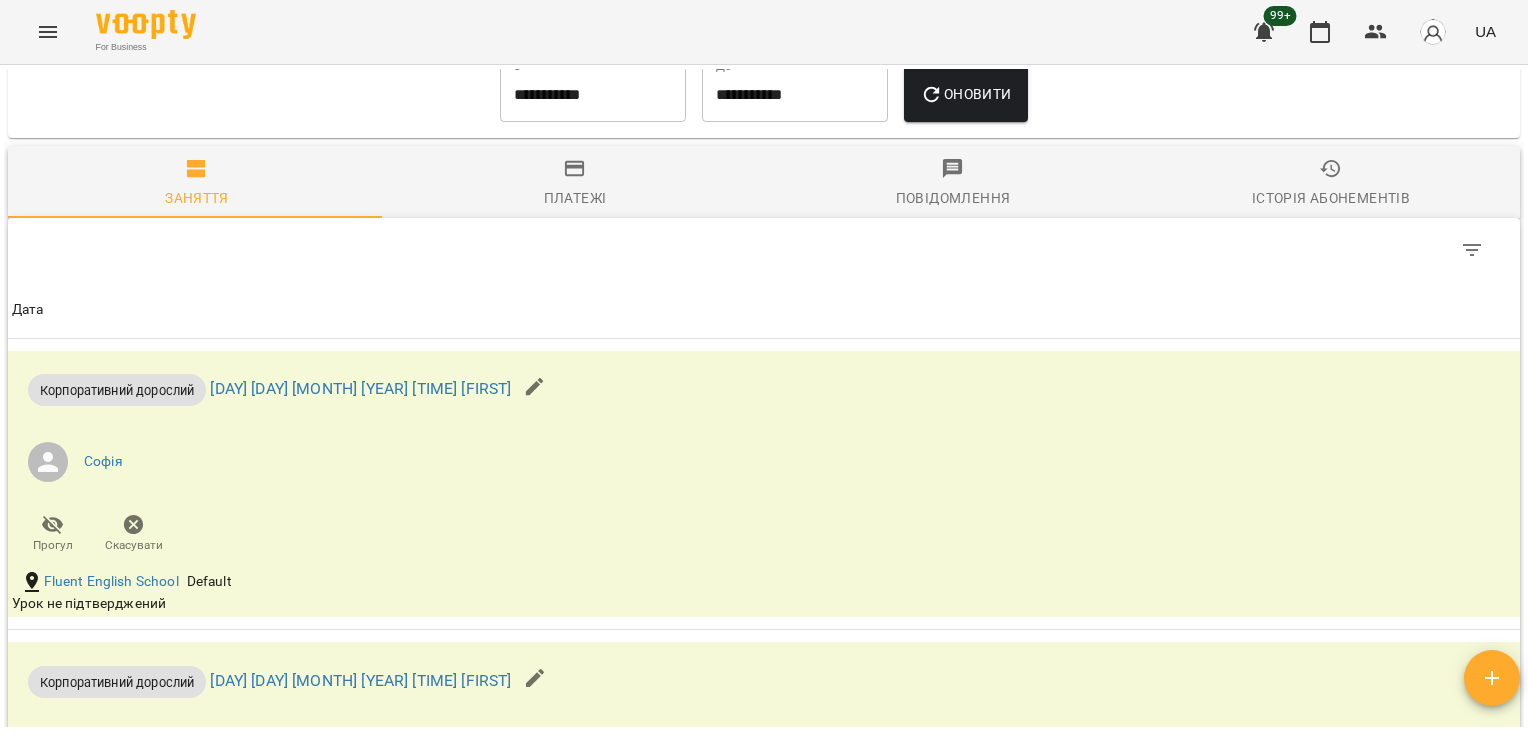 scroll, scrollTop: 1088, scrollLeft: 0, axis: vertical 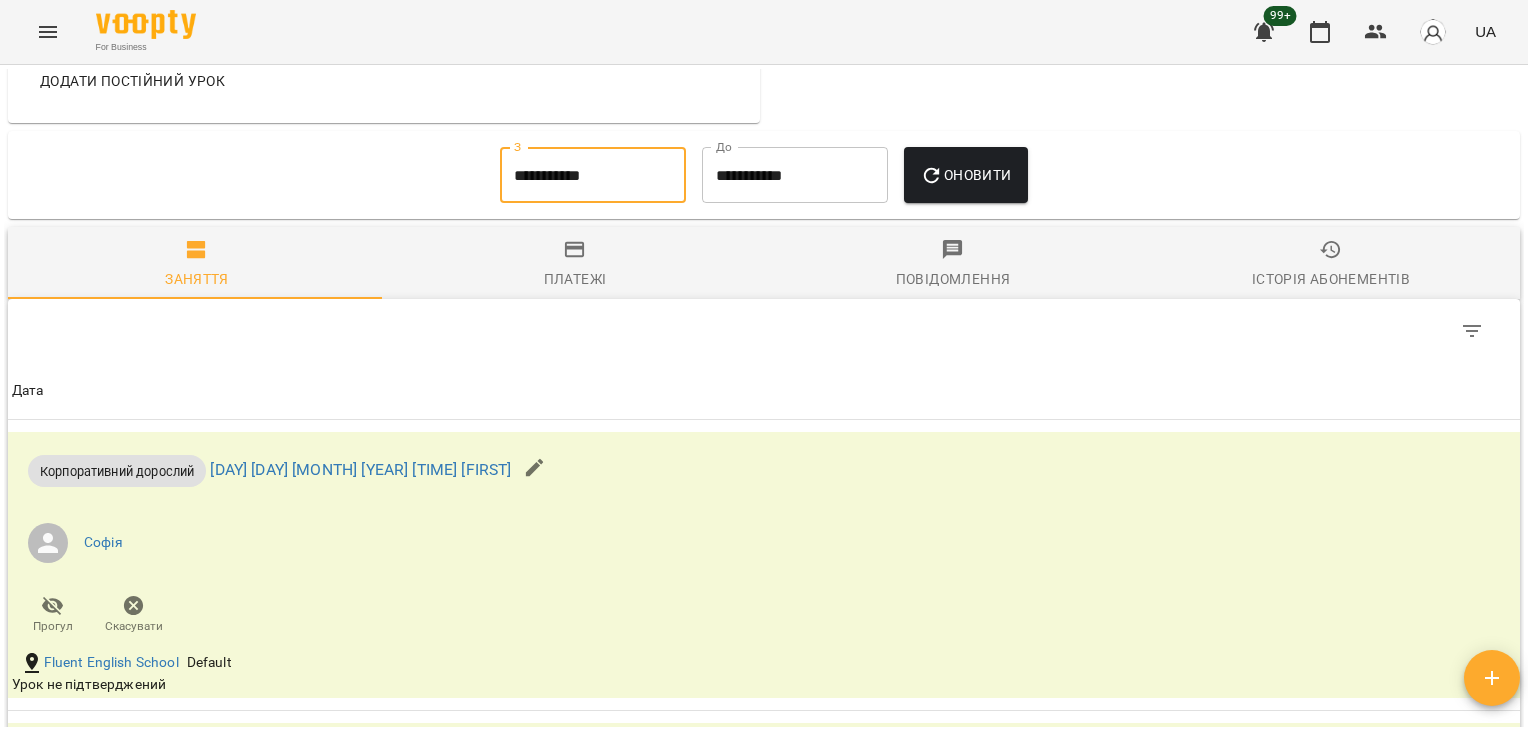click on "**********" at bounding box center [593, 175] 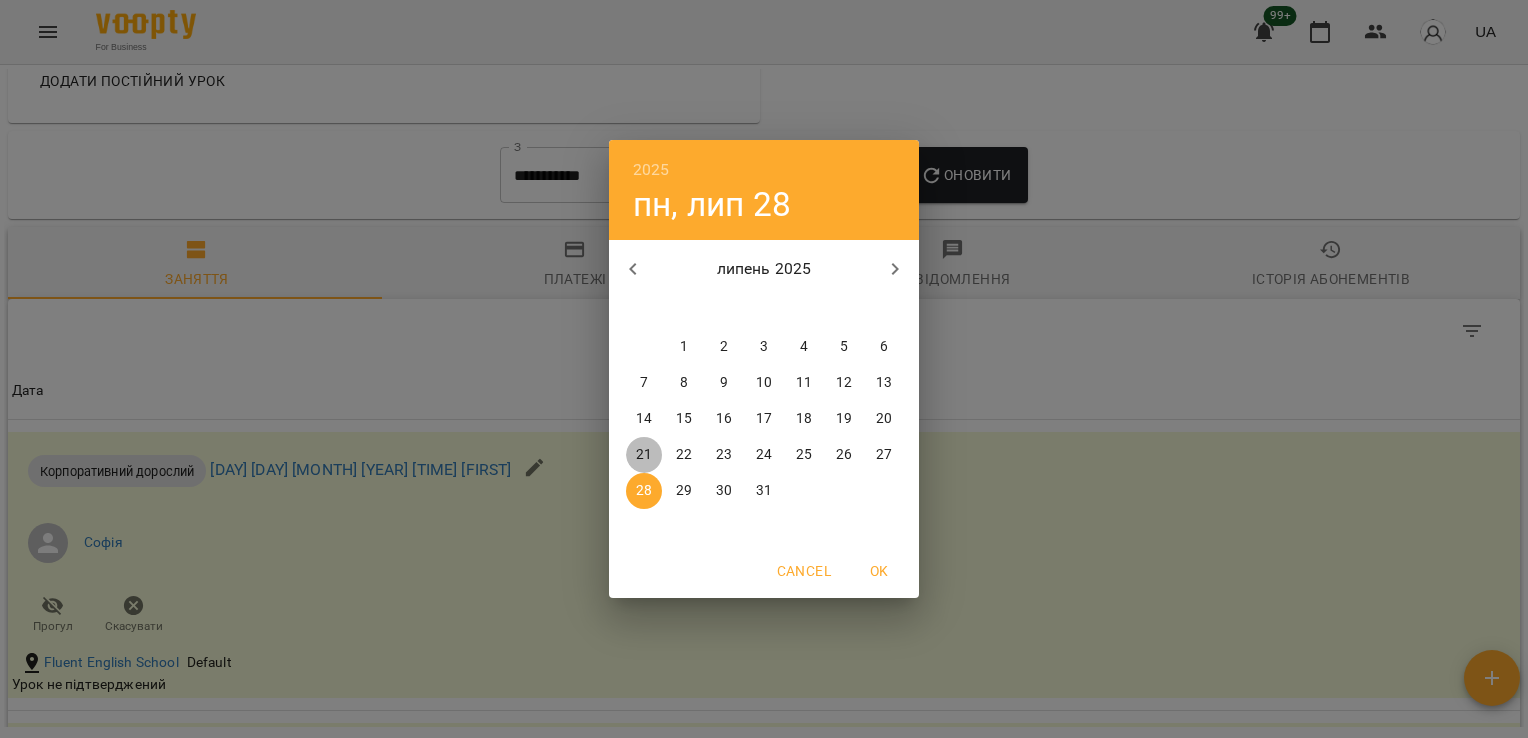 click on "21" at bounding box center (644, 455) 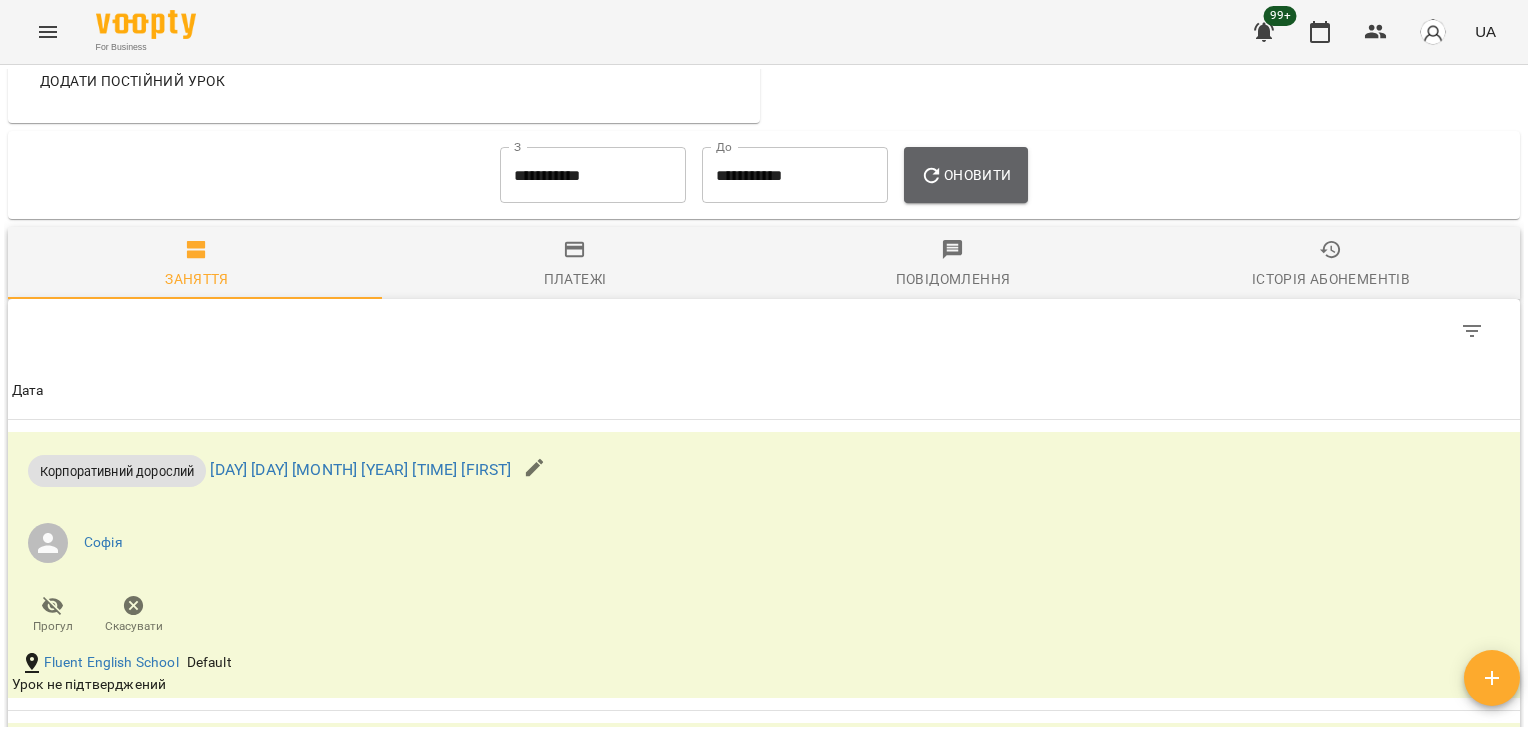 click on "Оновити" at bounding box center (965, 175) 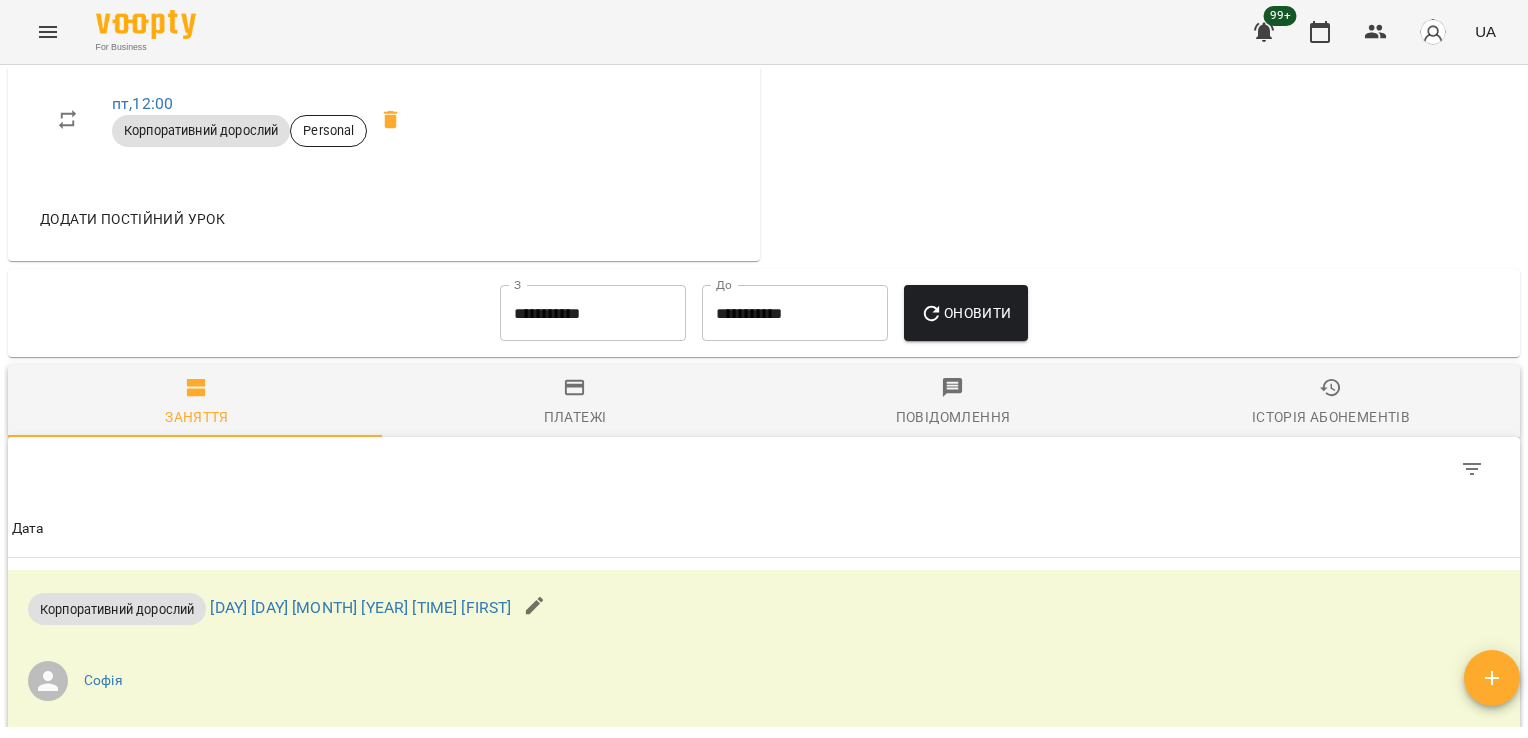 scroll, scrollTop: 1088, scrollLeft: 0, axis: vertical 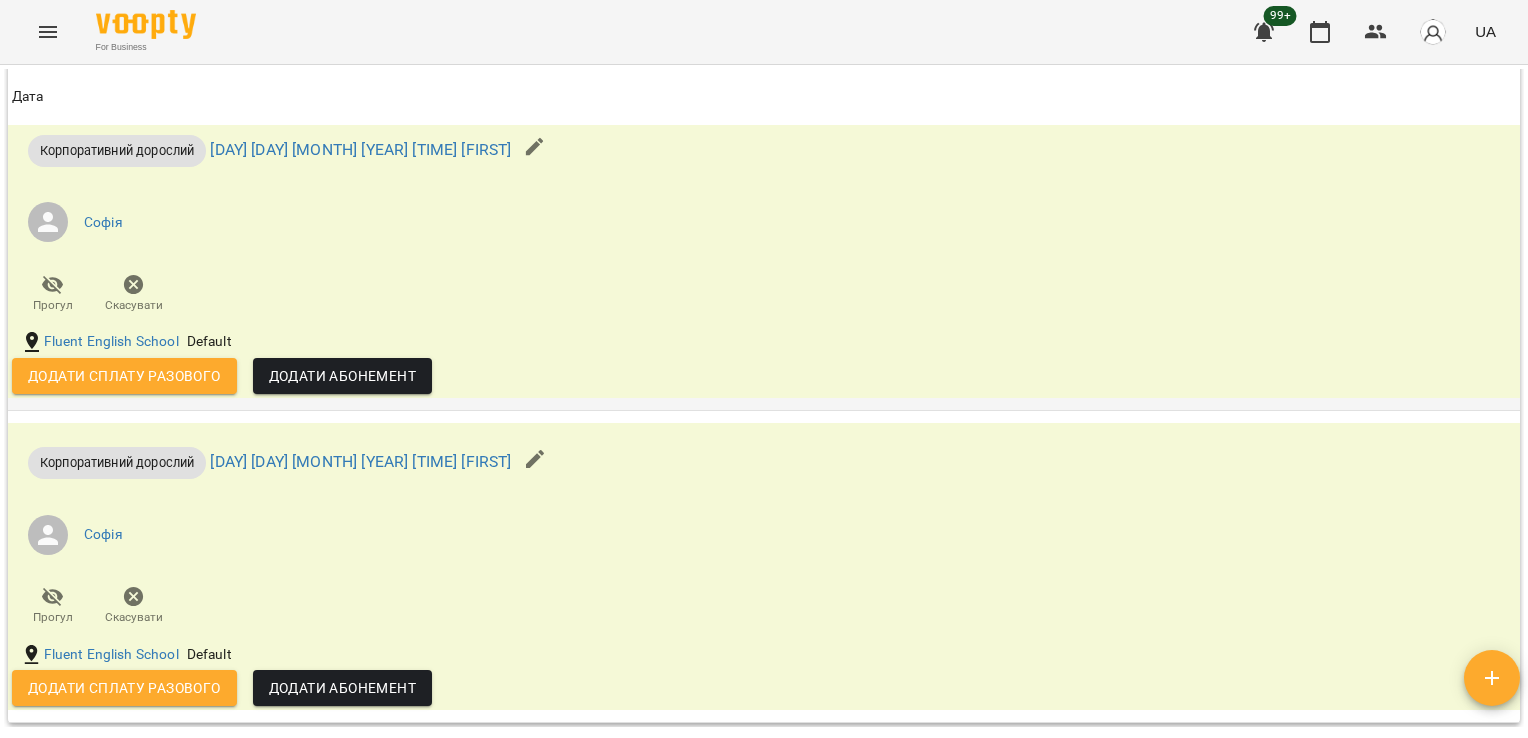 drag, startPoint x: 1376, startPoint y: 33, endPoint x: 677, endPoint y: 387, distance: 783.52856 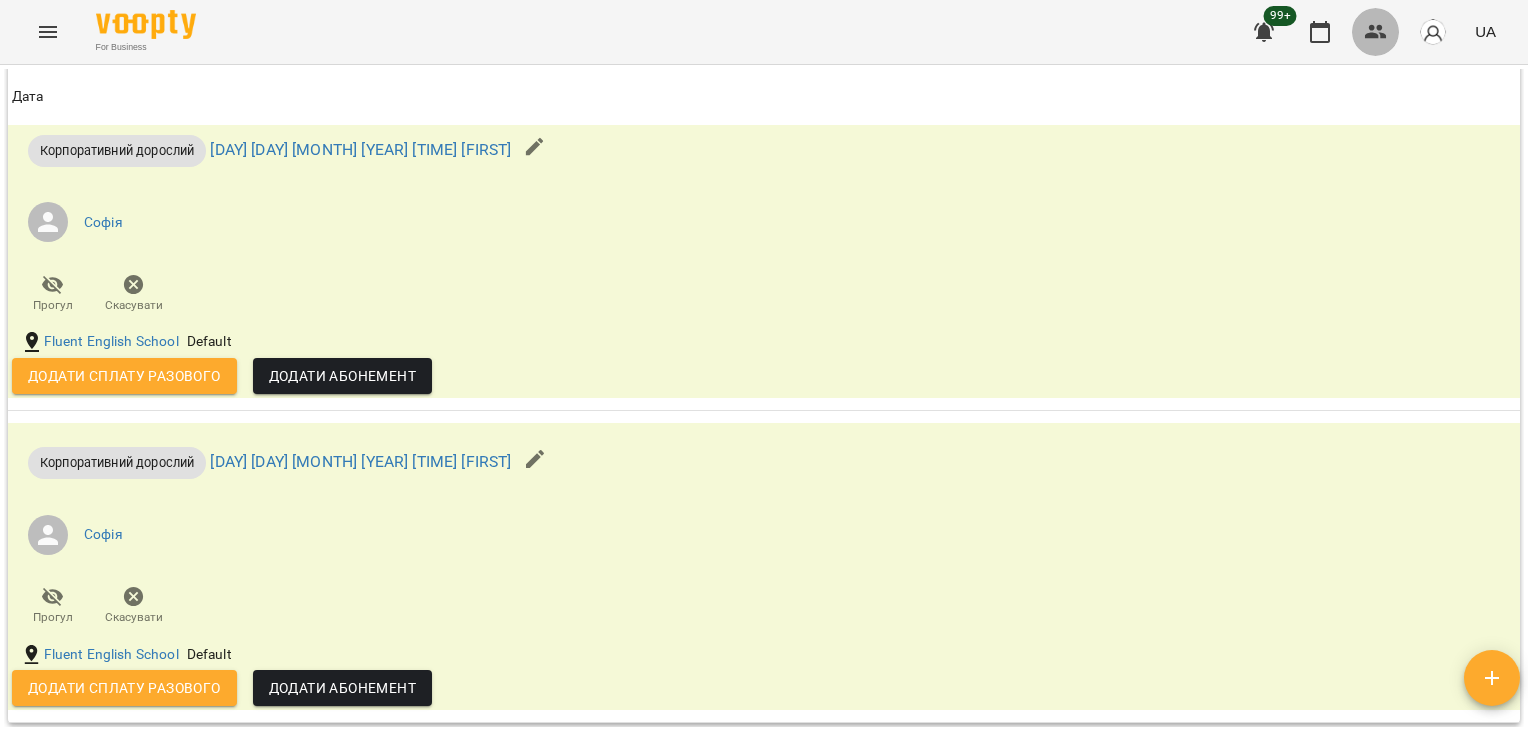 click 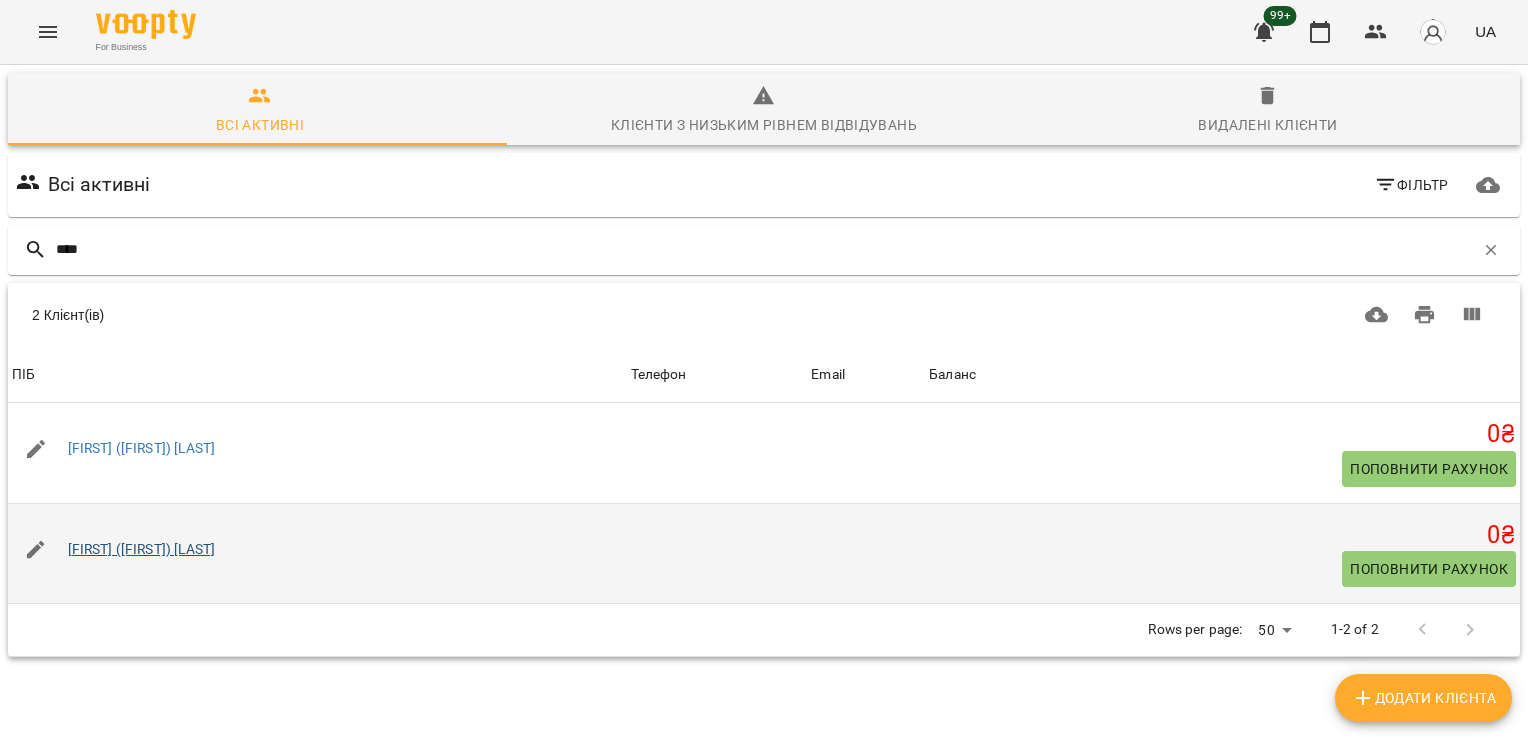 type on "****" 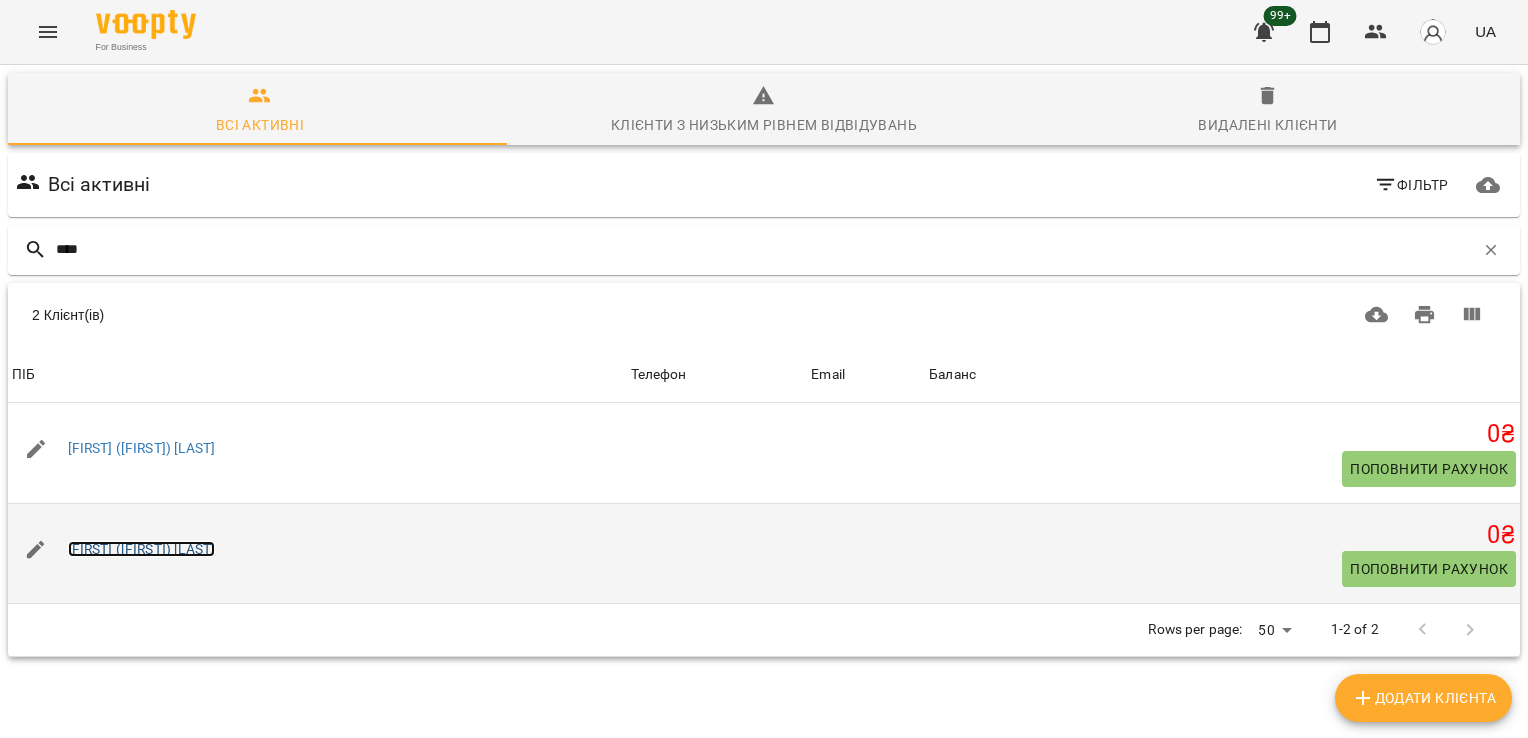 click on "[FIRST] ([FIRST]) [LAST]" at bounding box center [142, 549] 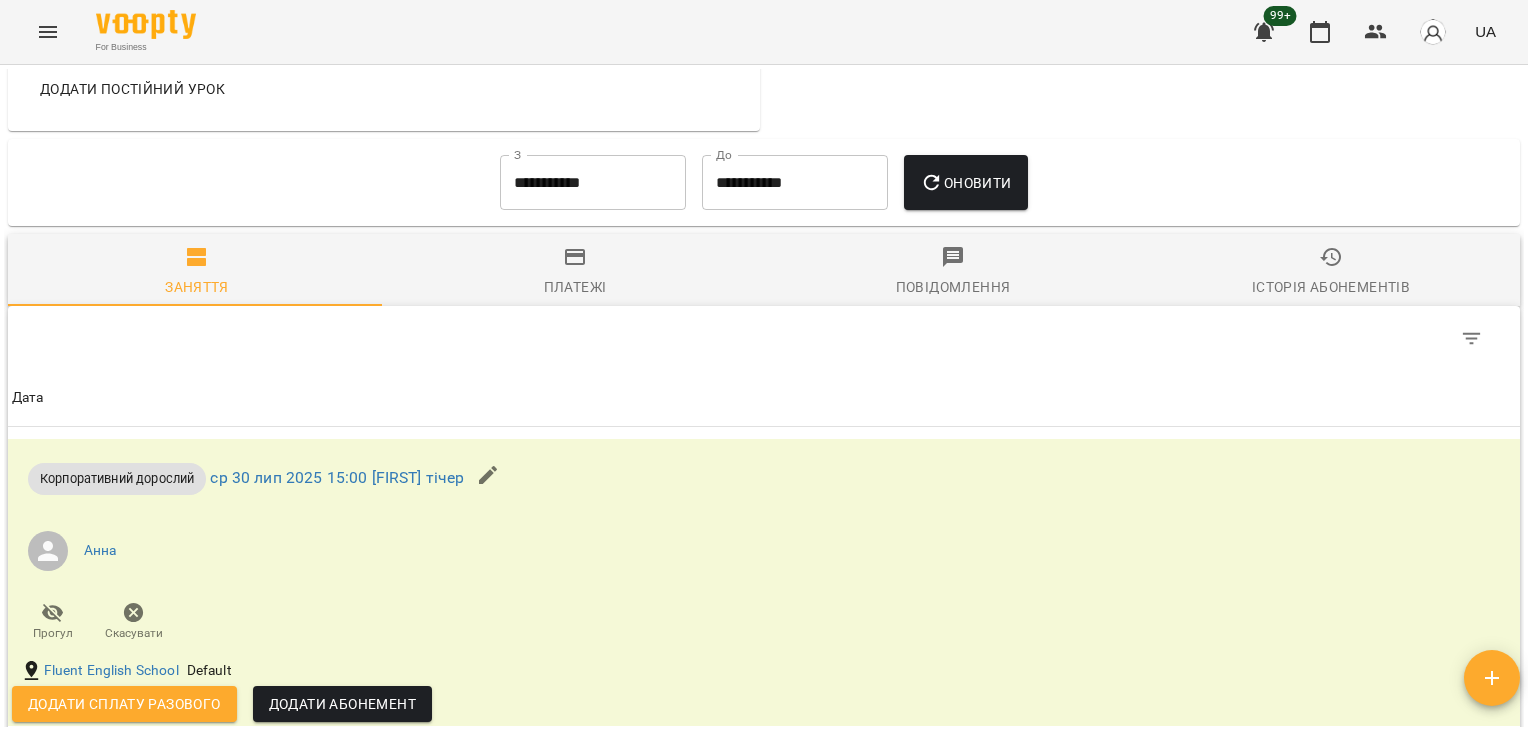 scroll, scrollTop: 1346, scrollLeft: 0, axis: vertical 